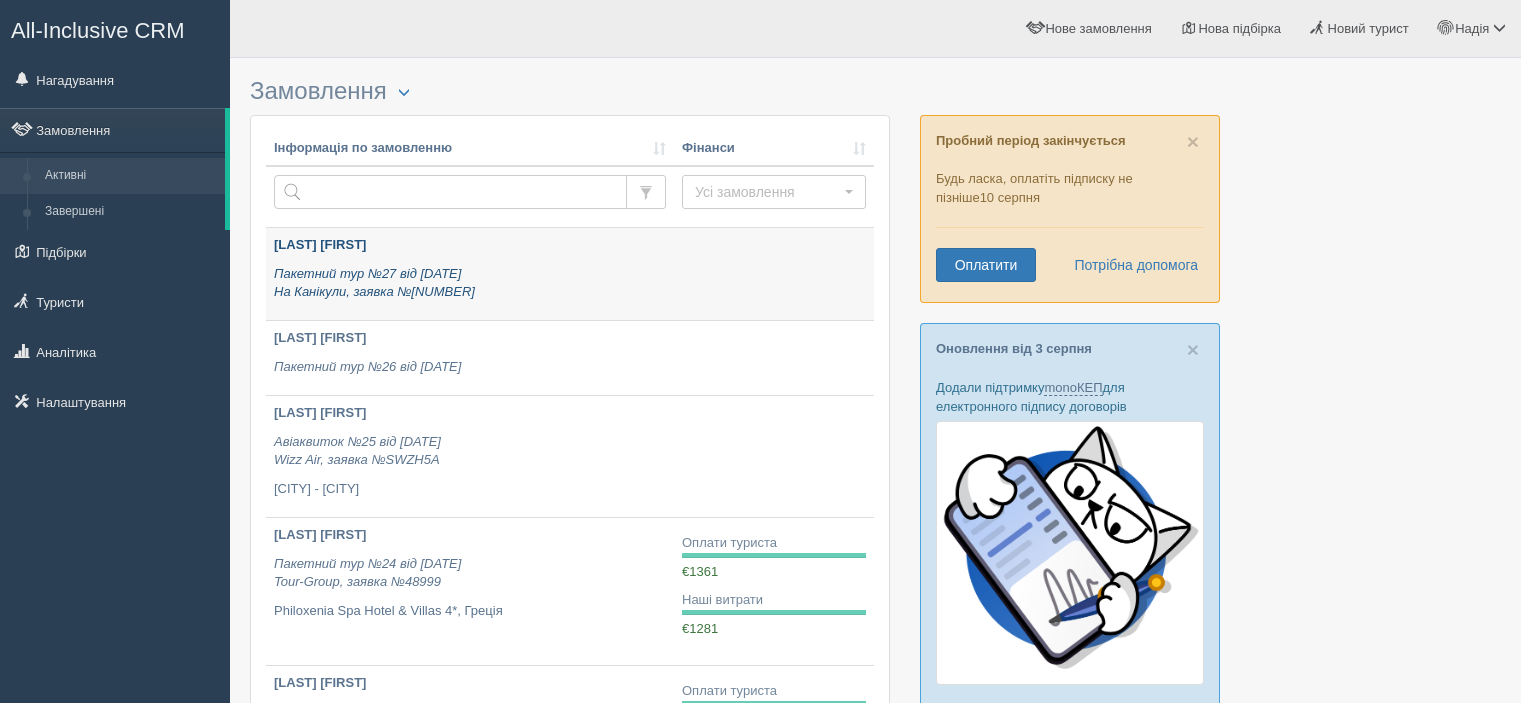 scroll, scrollTop: 0, scrollLeft: 0, axis: both 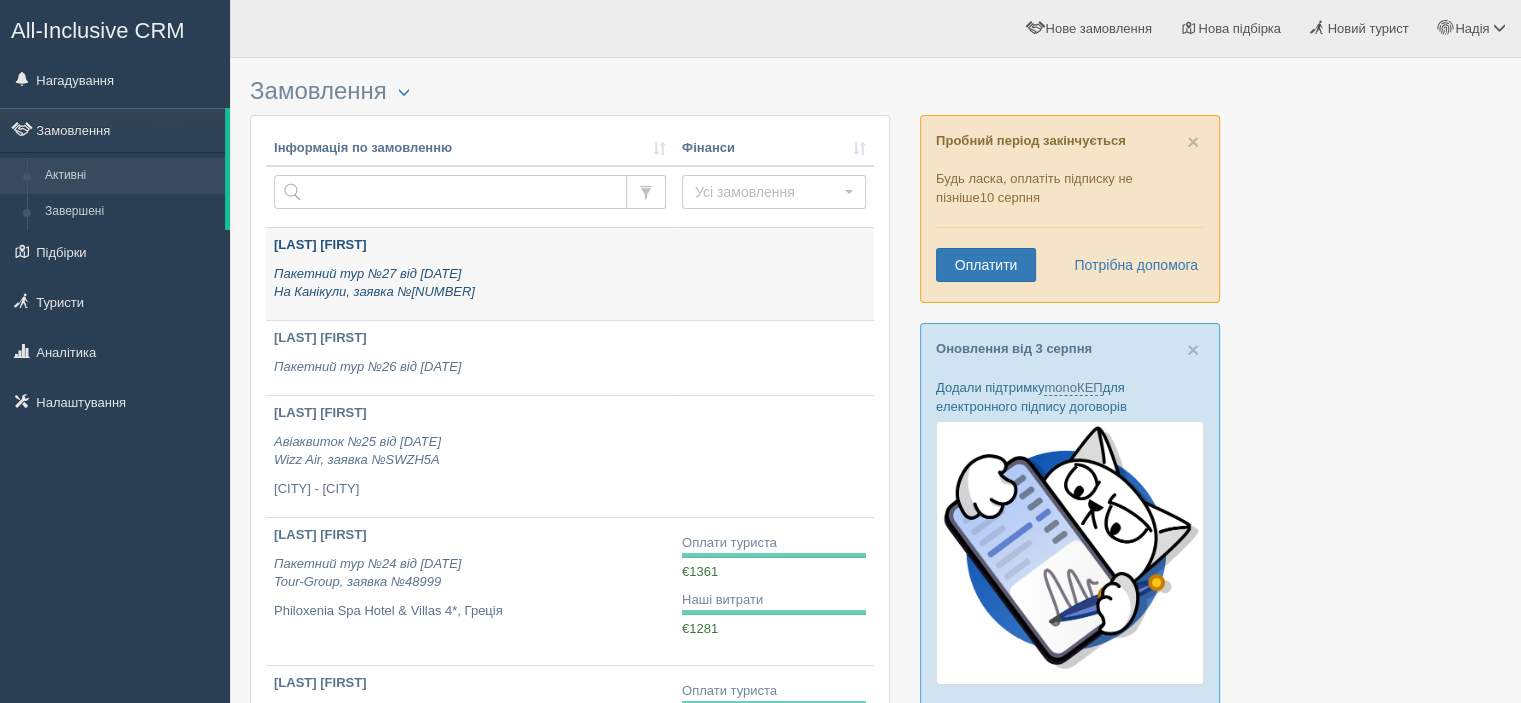 click on "Пакетний тур №27 від 06.08.2025
На Канікули, заявка №63941" at bounding box center (470, 283) 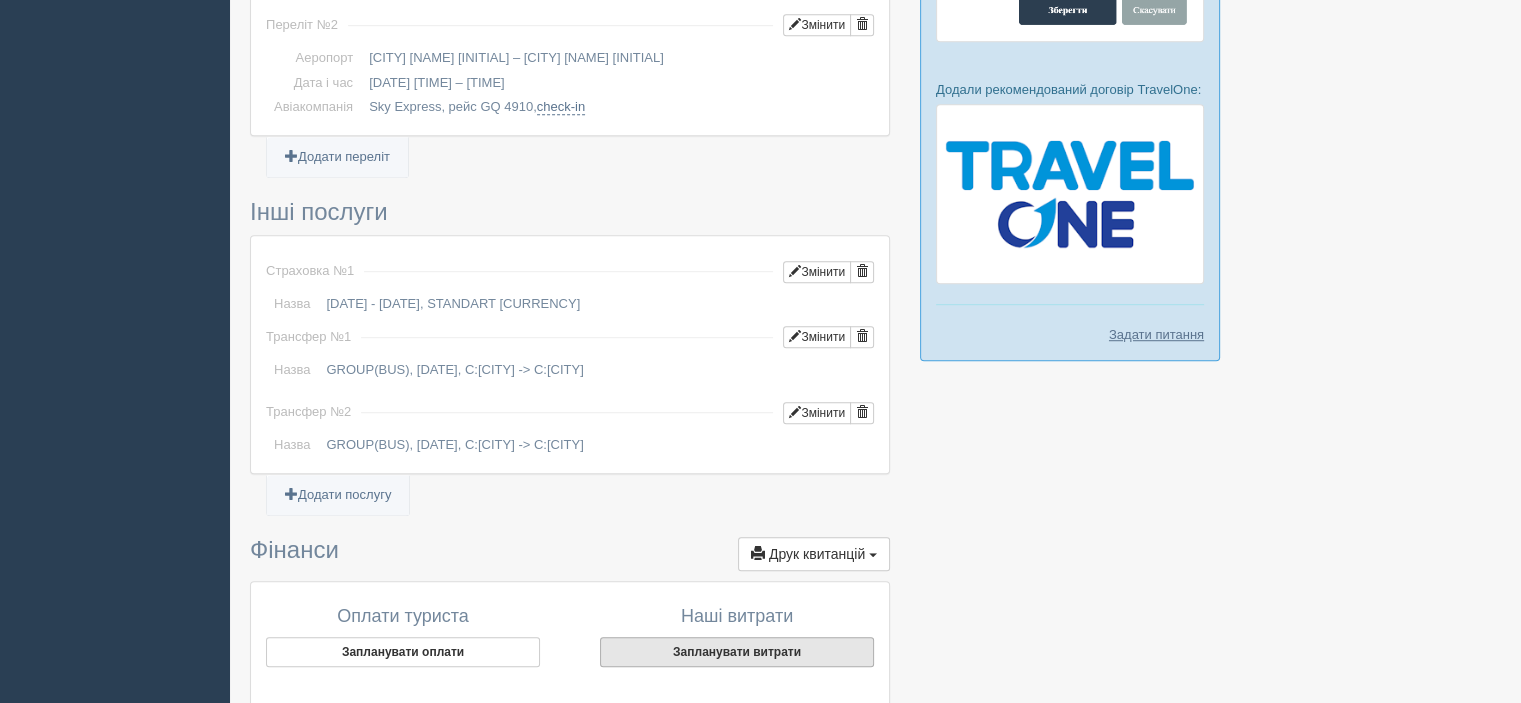 scroll, scrollTop: 1422, scrollLeft: 0, axis: vertical 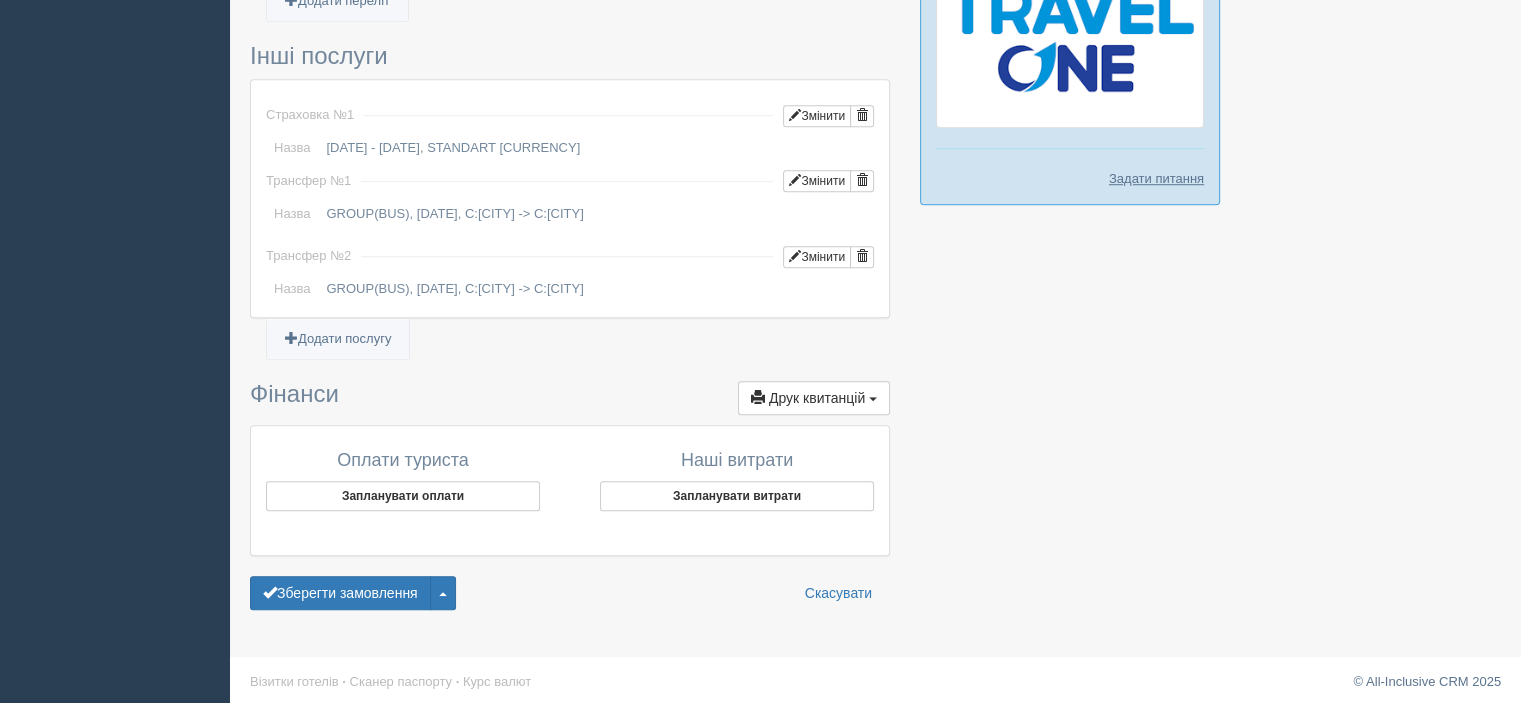 click at bounding box center (875, -367) 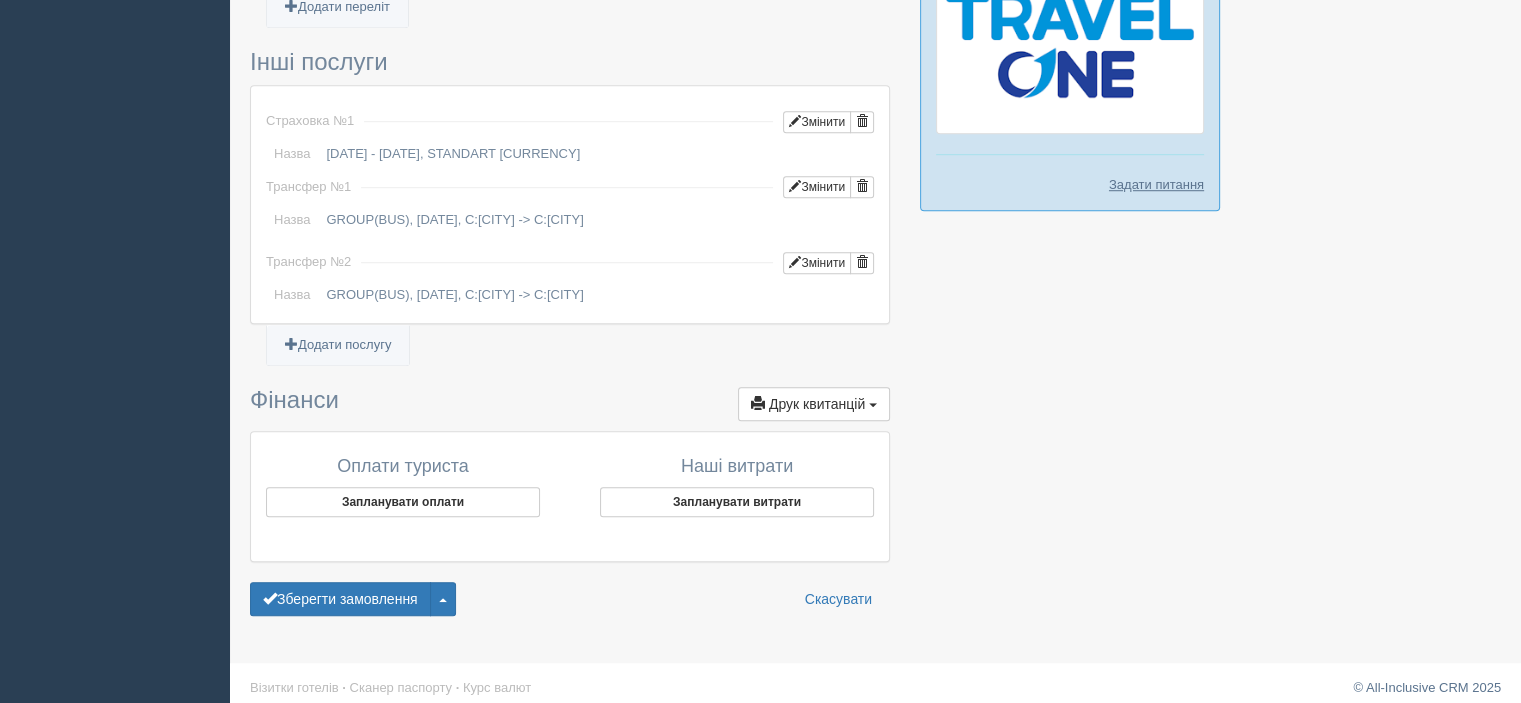 scroll, scrollTop: 1422, scrollLeft: 0, axis: vertical 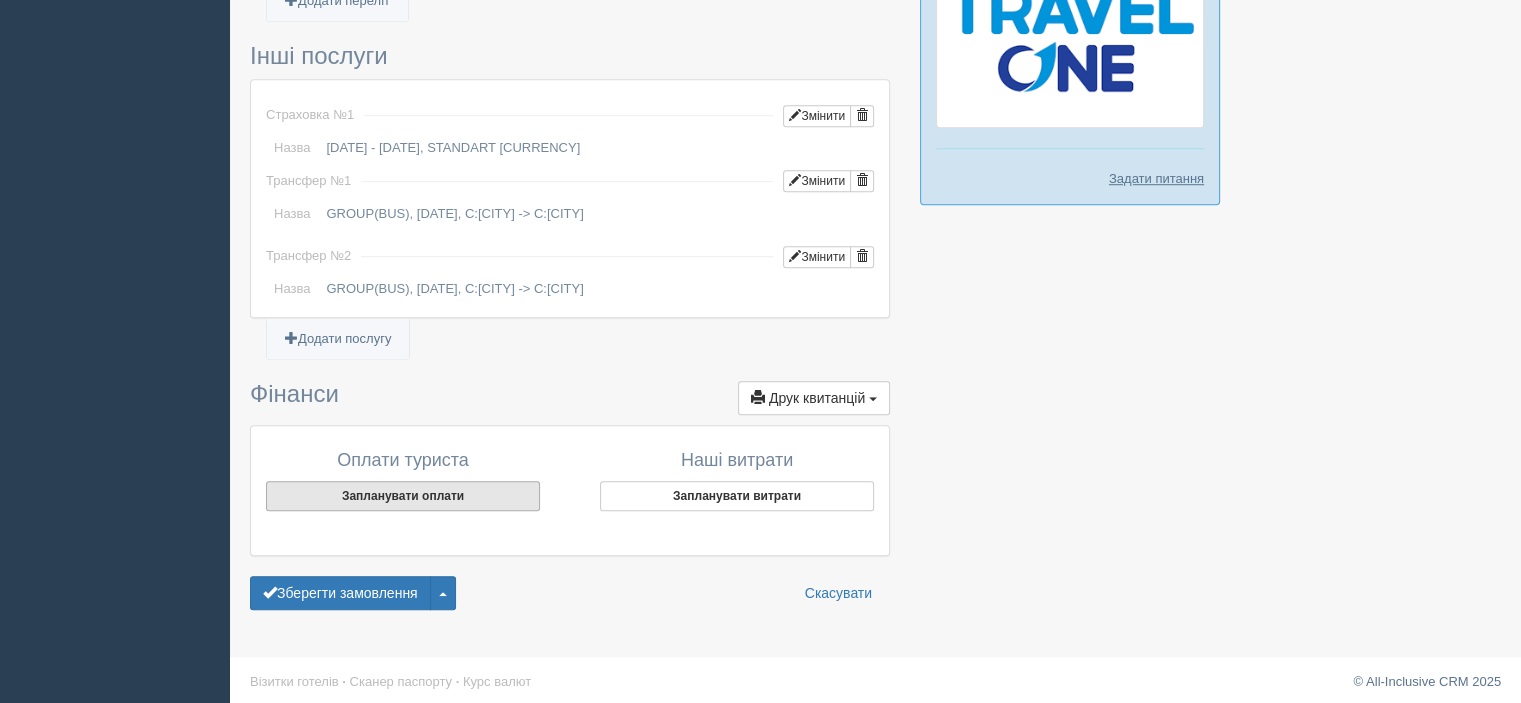 click on "Запланувати оплати" at bounding box center (403, 496) 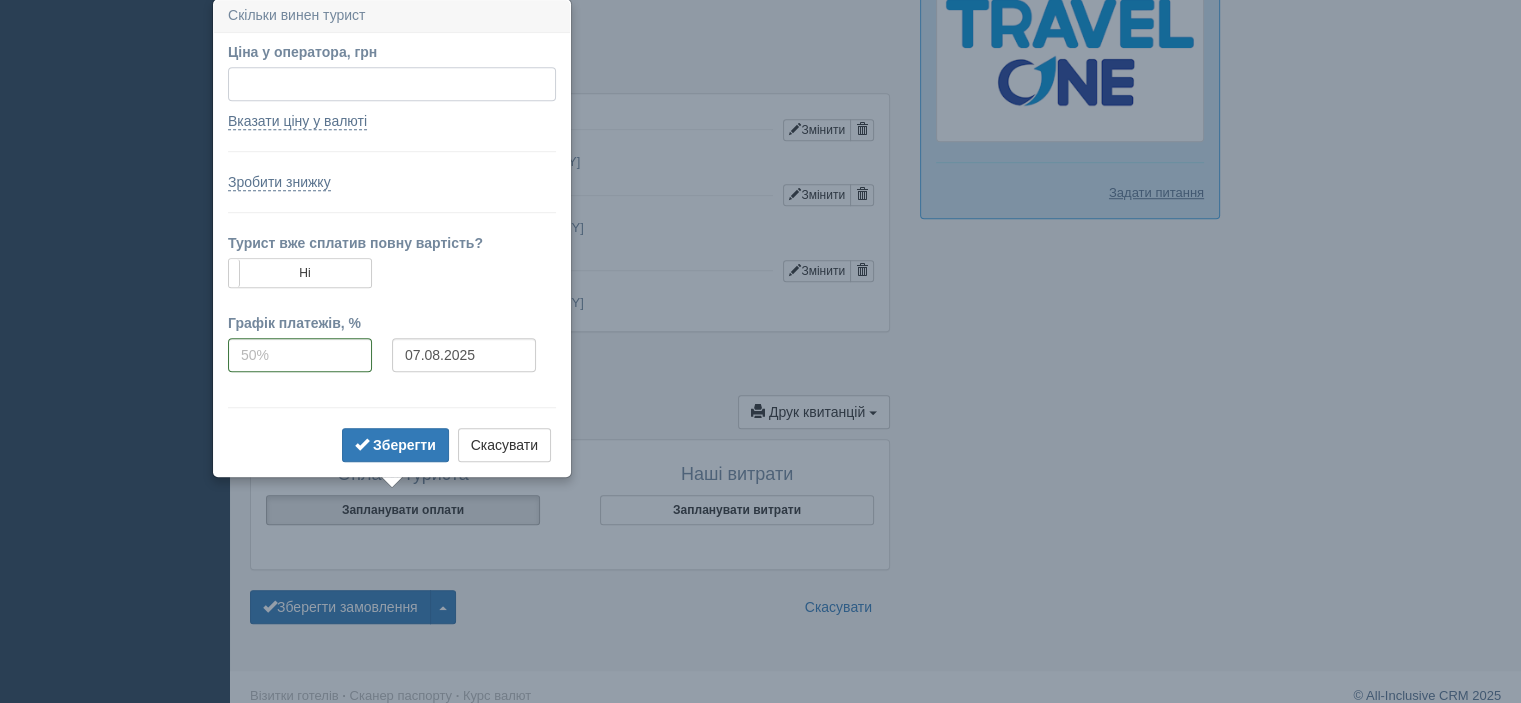 scroll, scrollTop: 1406, scrollLeft: 0, axis: vertical 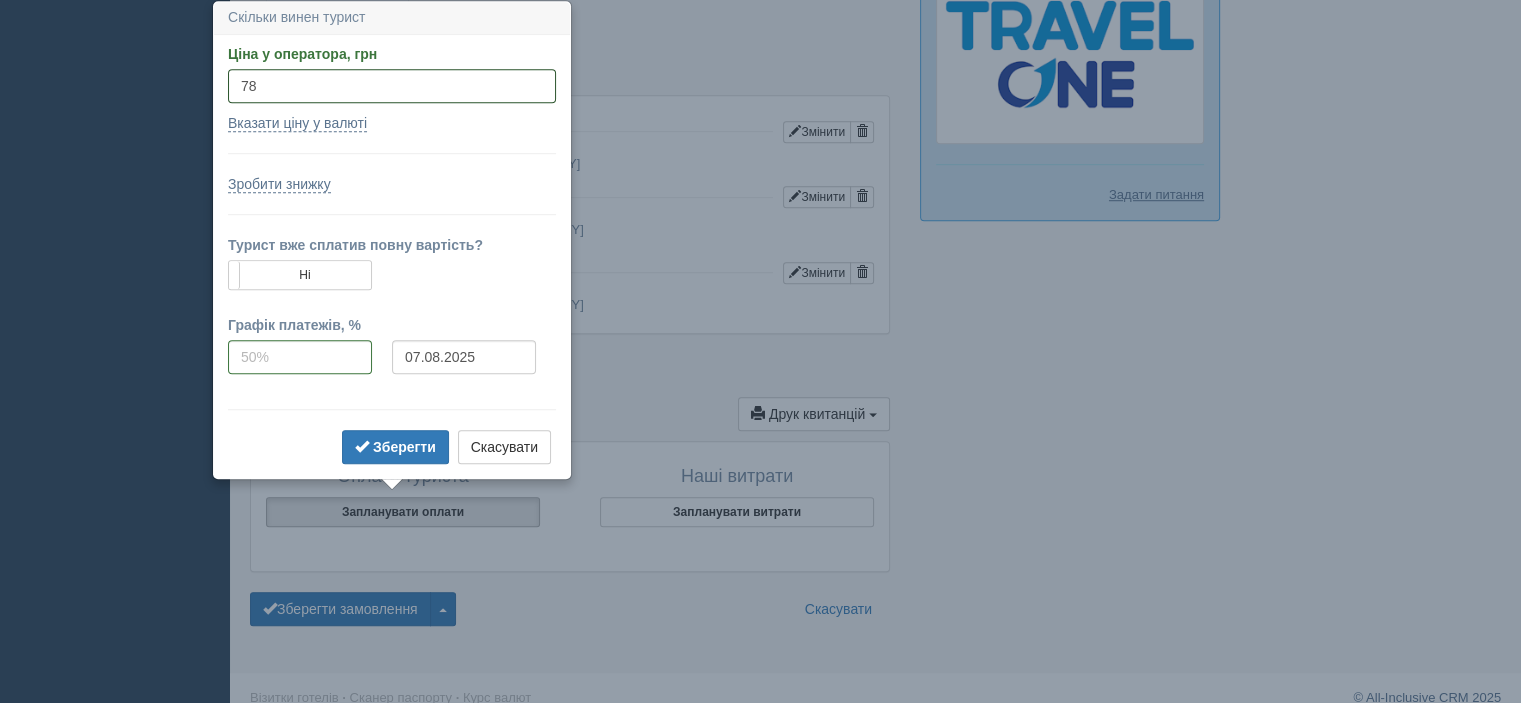 type on "7" 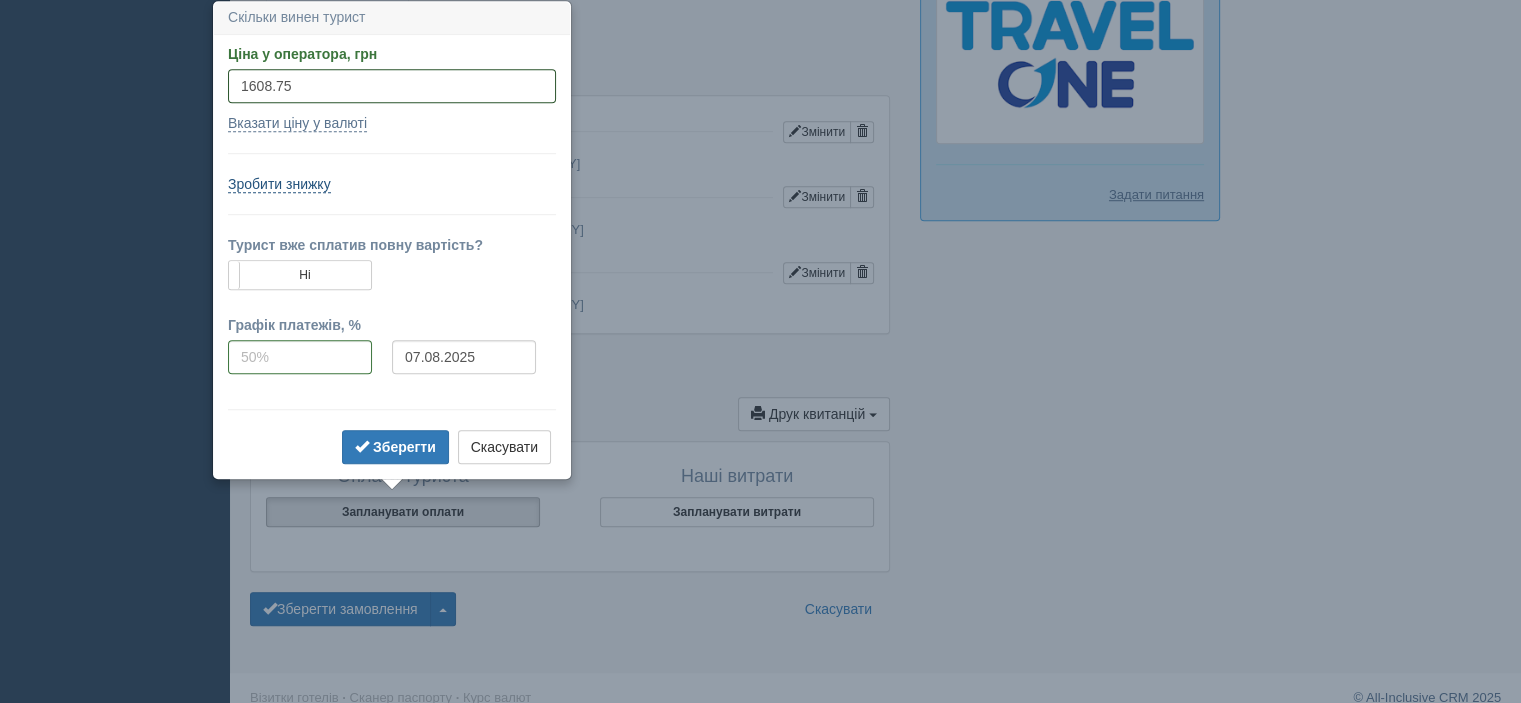type on "1608.75" 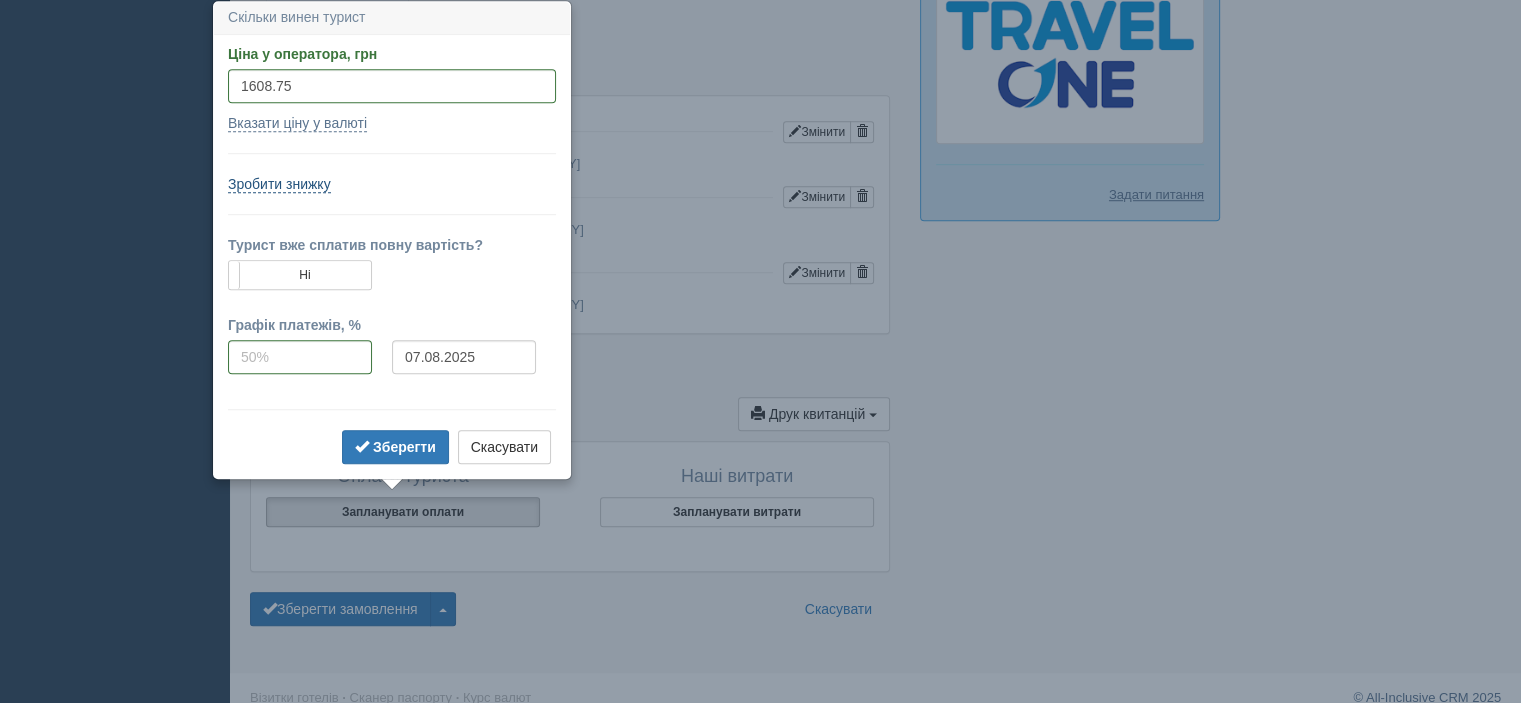 click on "Зробити знижку" at bounding box center (279, 184) 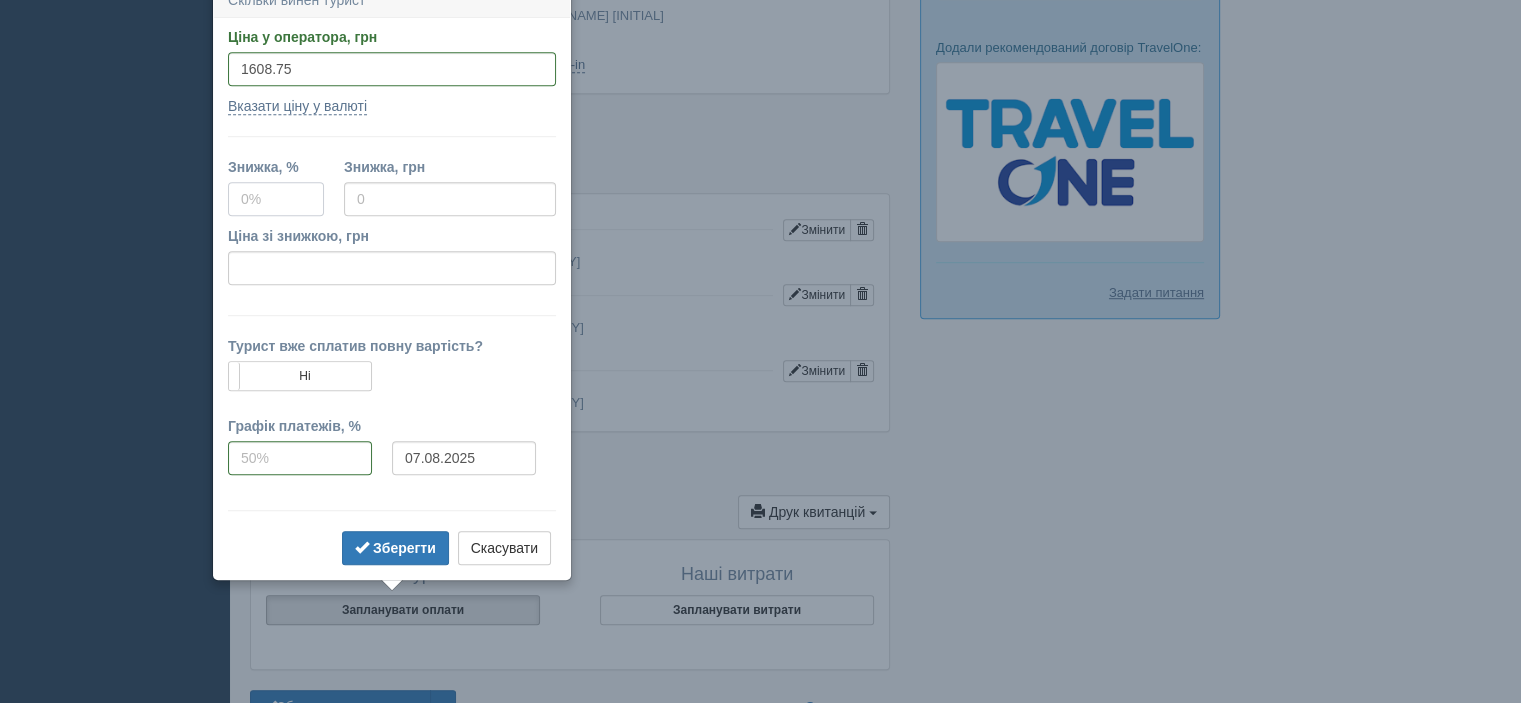 scroll, scrollTop: 1291, scrollLeft: 0, axis: vertical 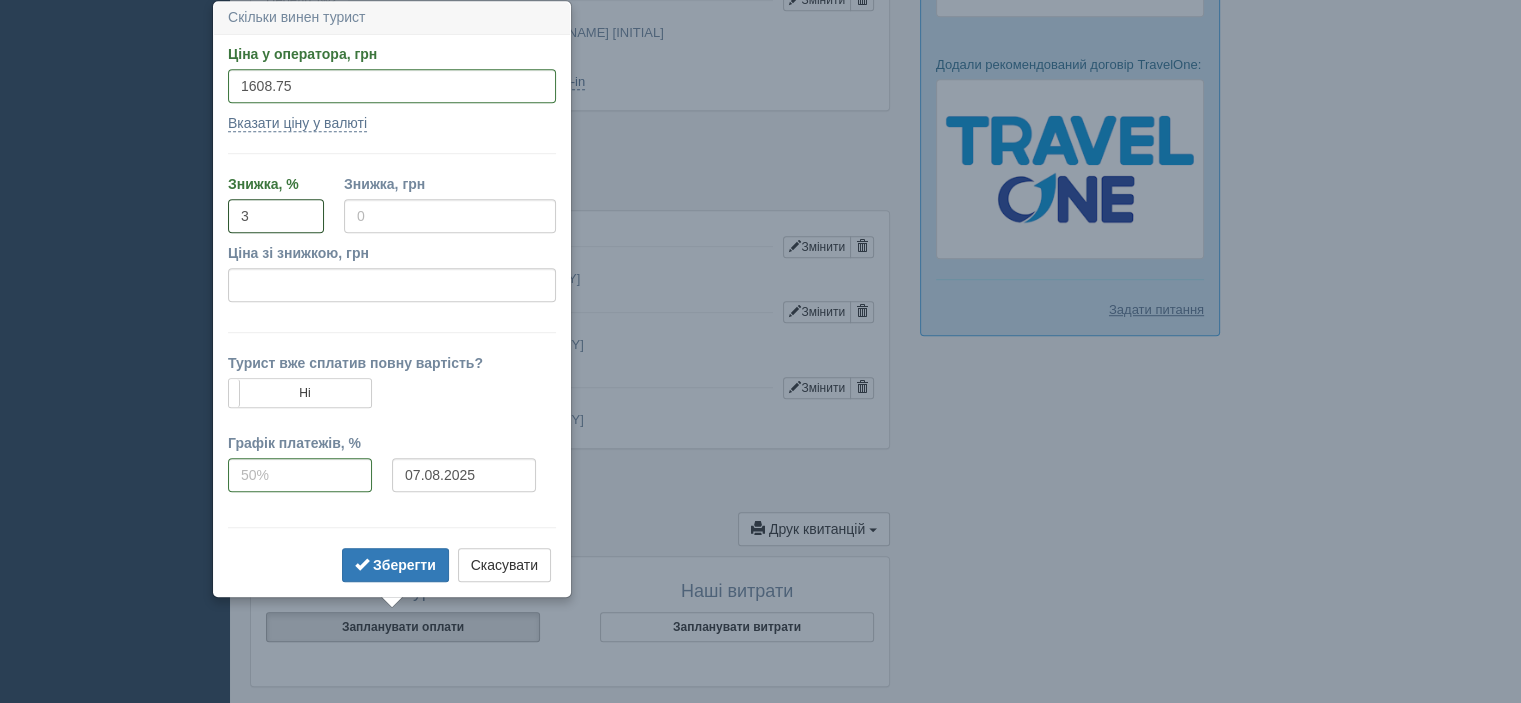 type on "3" 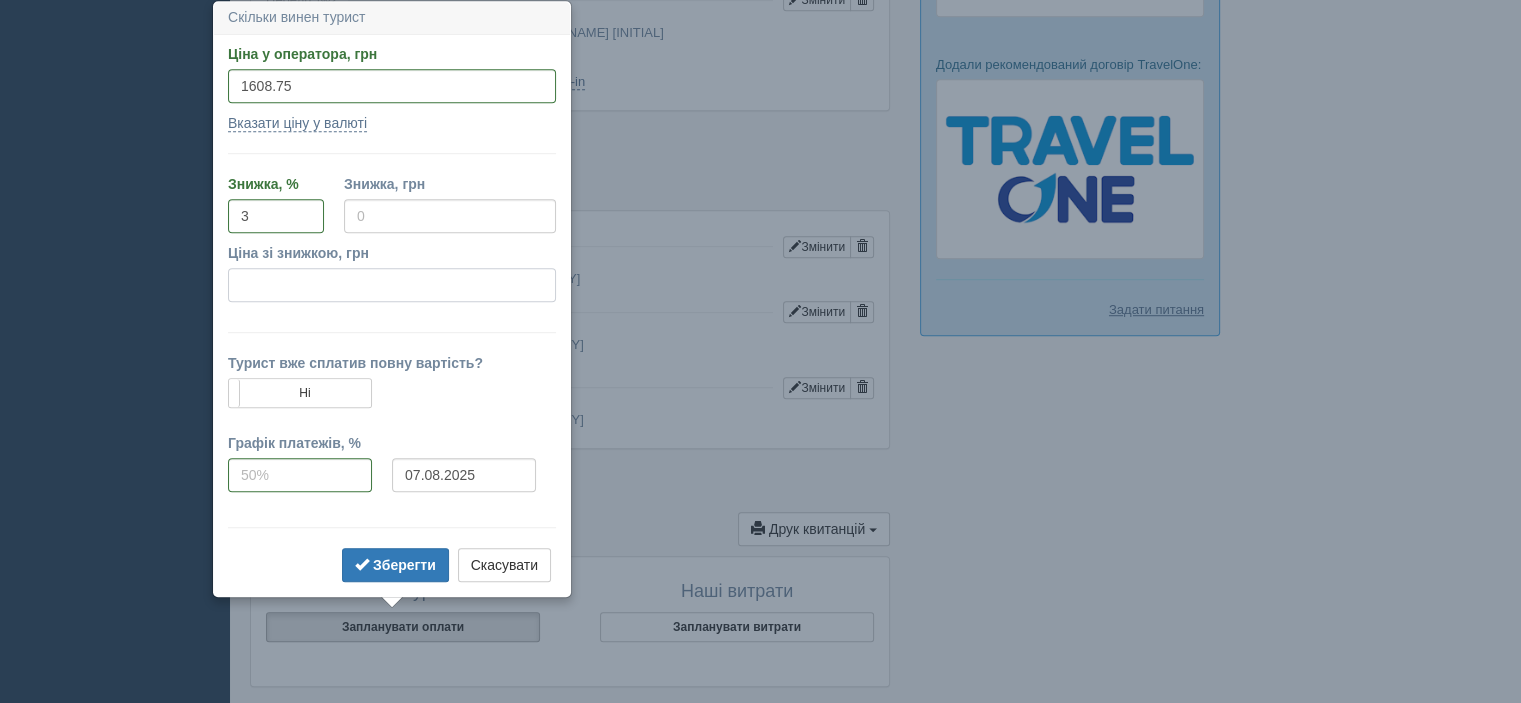 type on "48.26" 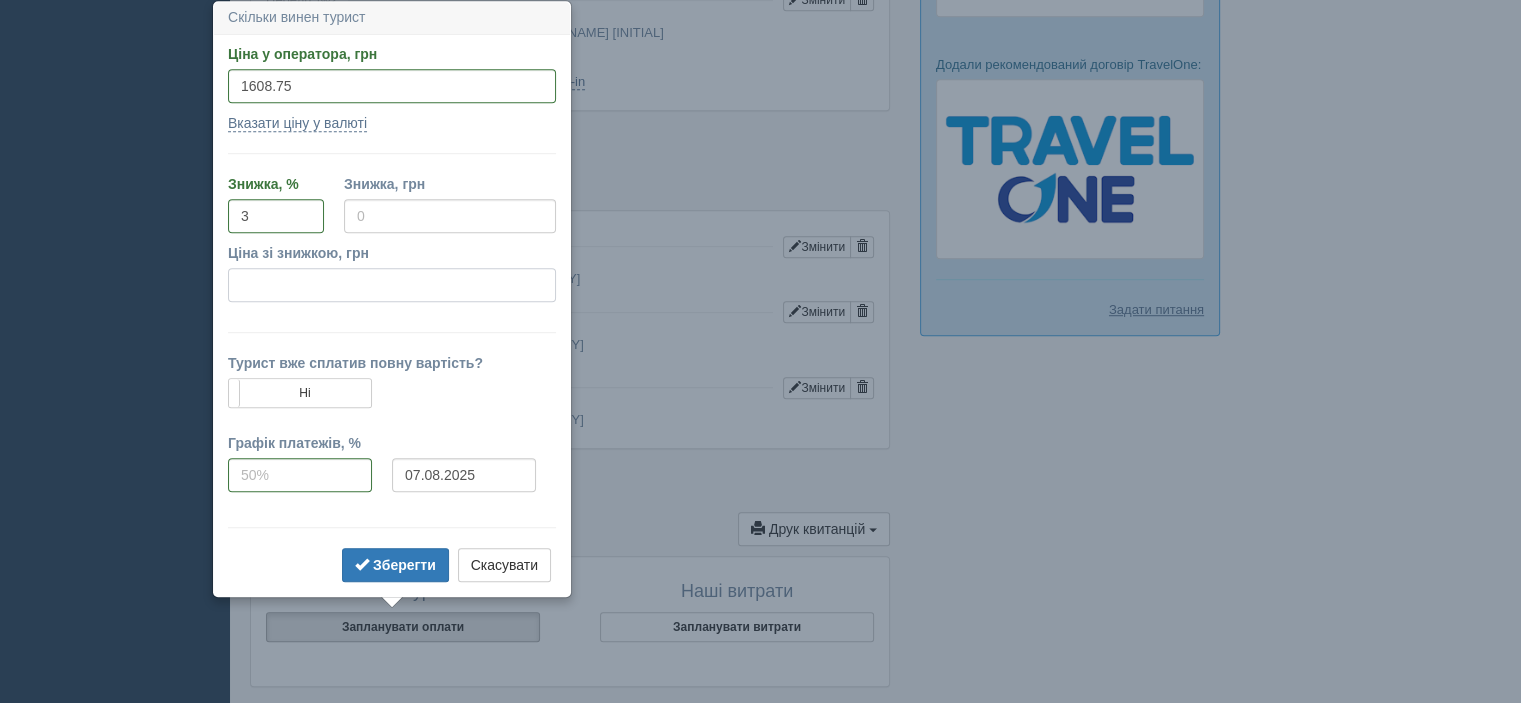 type on "1560.49" 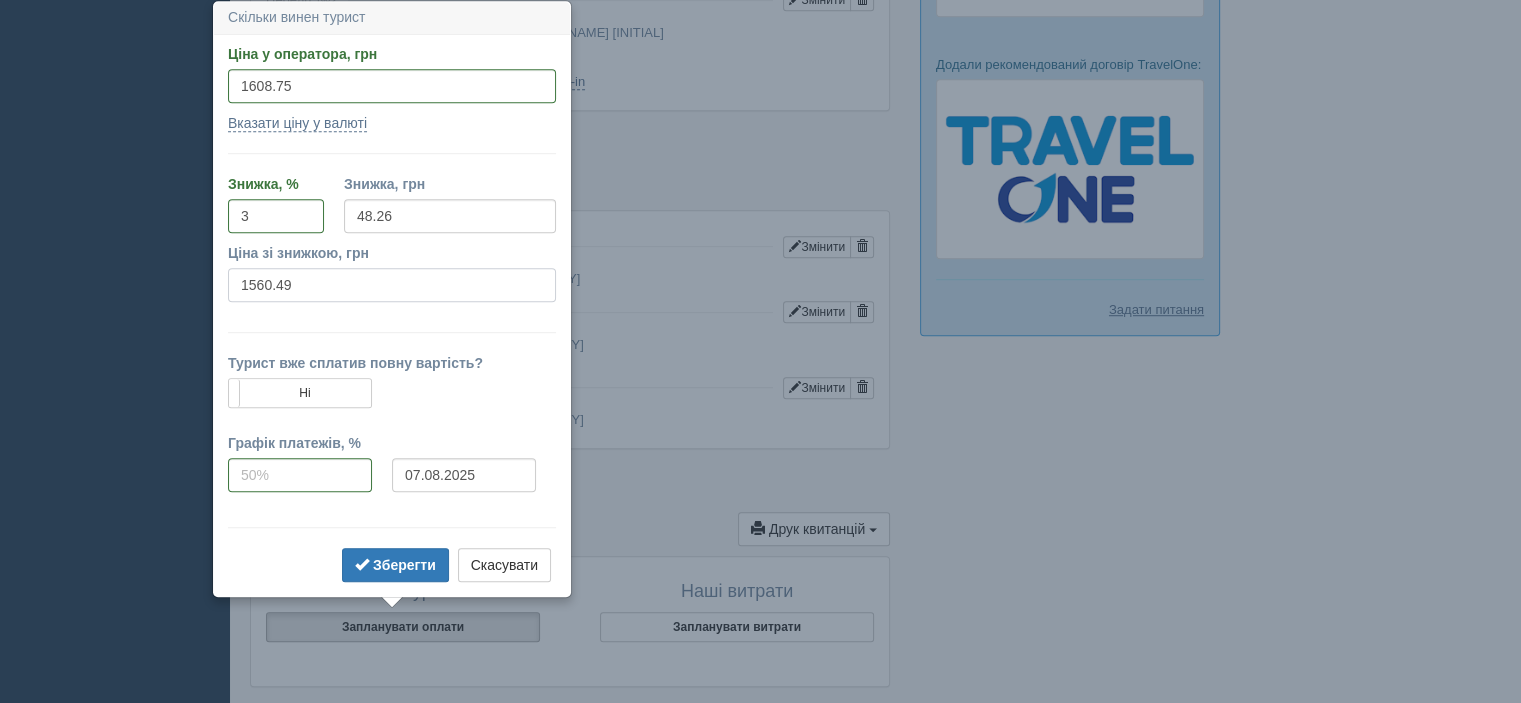 click on "1560.49" at bounding box center [392, 285] 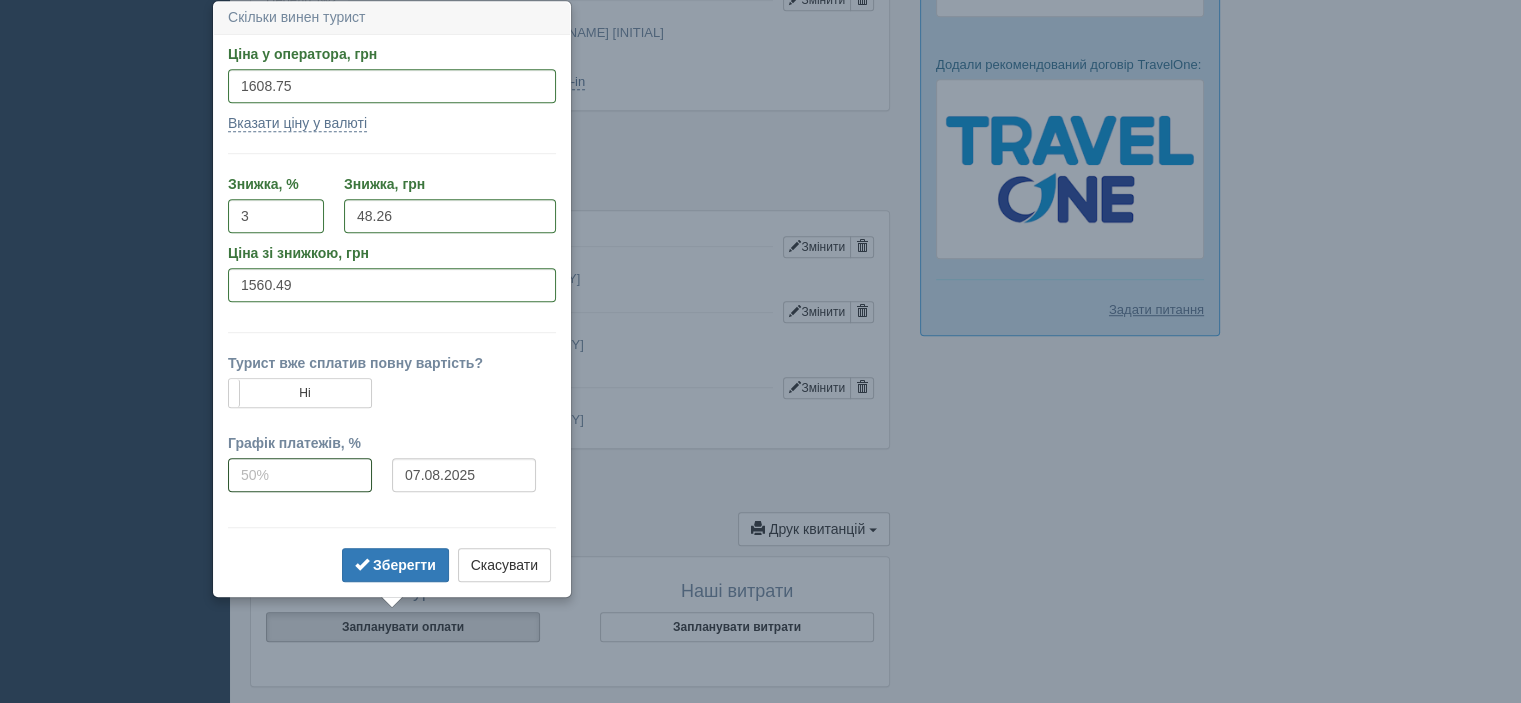 click at bounding box center (300, 475) 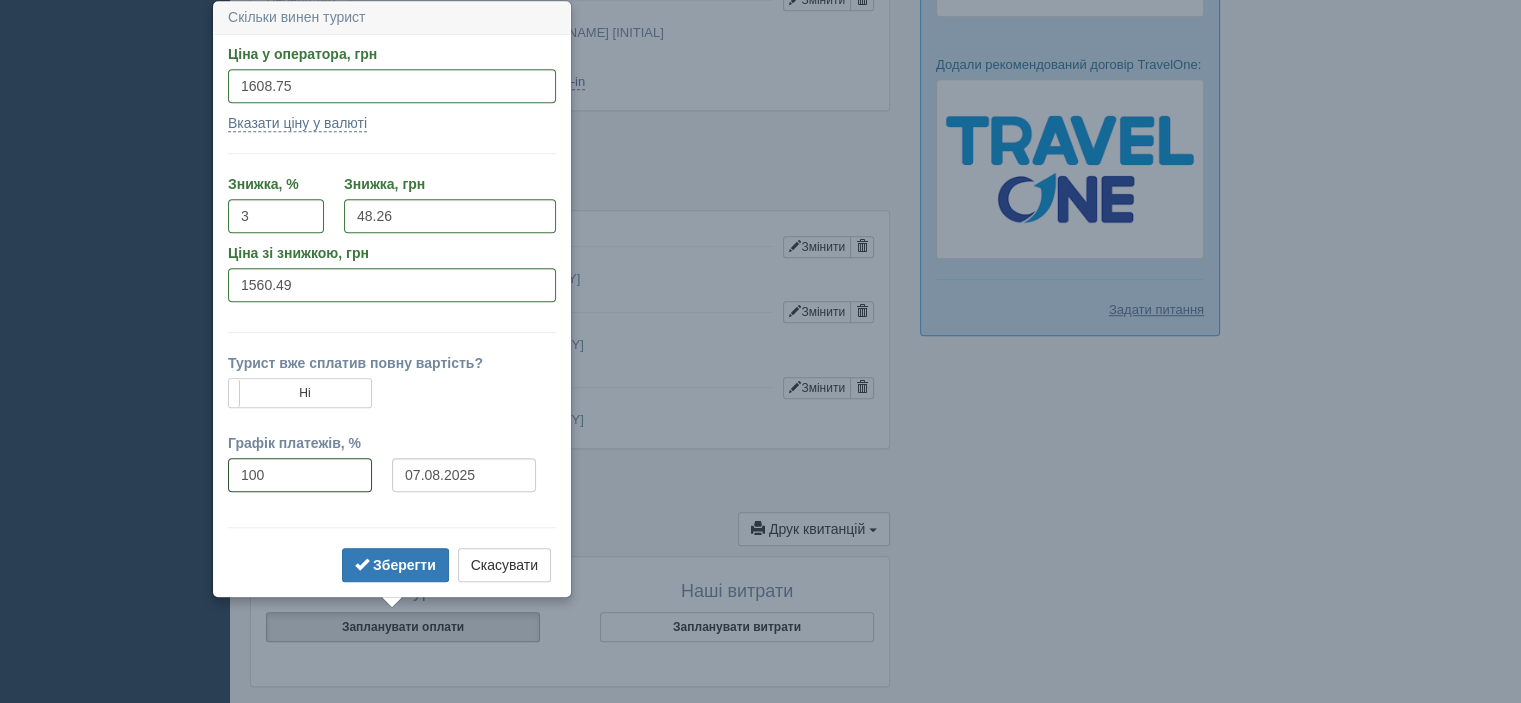 type on "100" 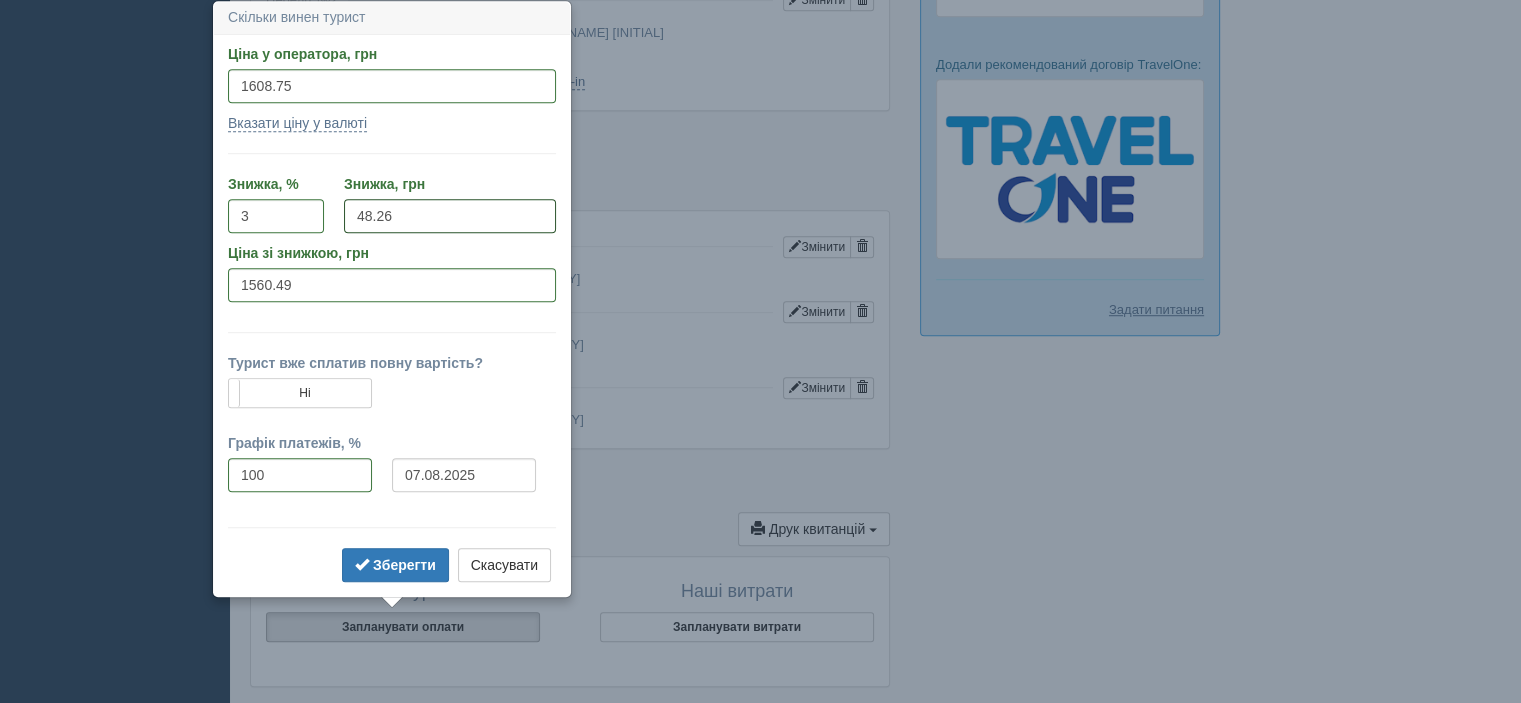 click on "48.26" at bounding box center [450, 216] 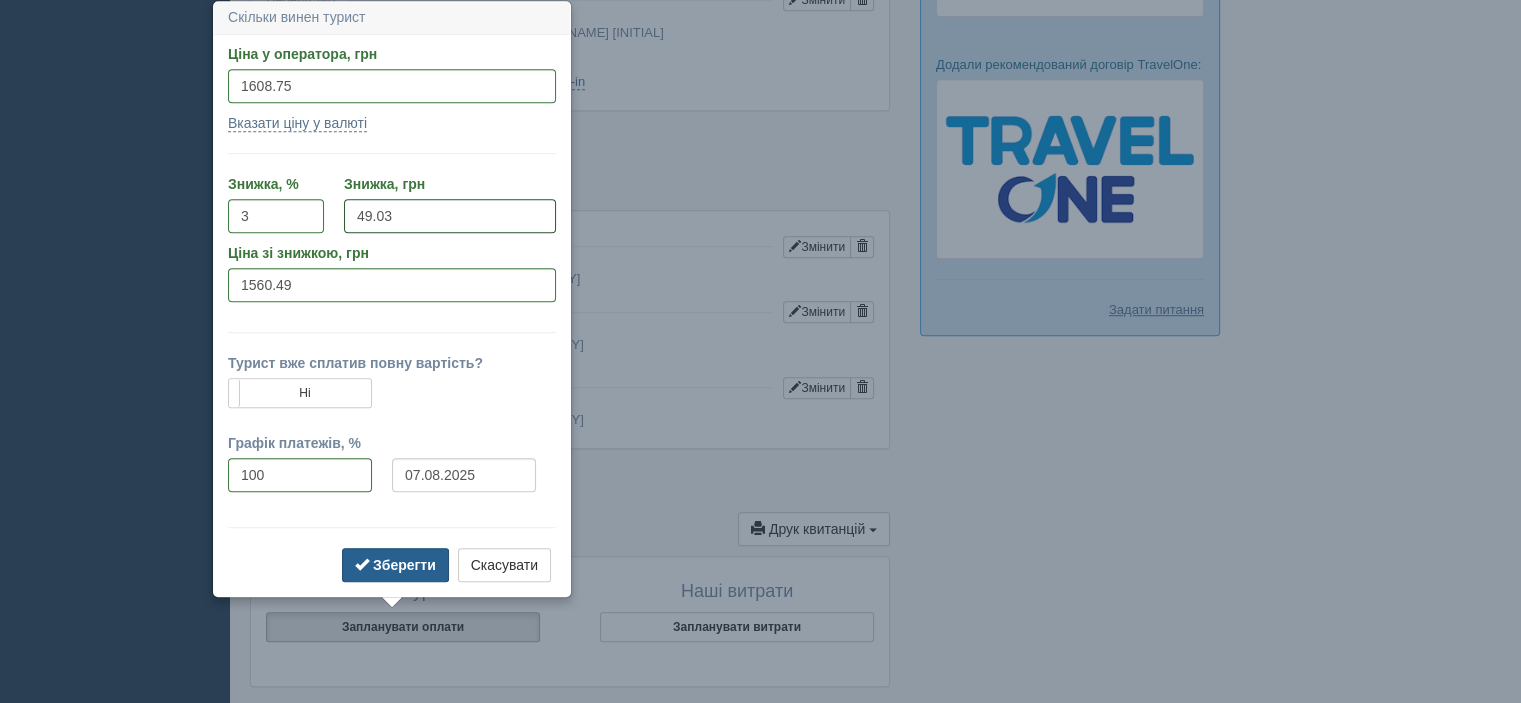 type on "49.03" 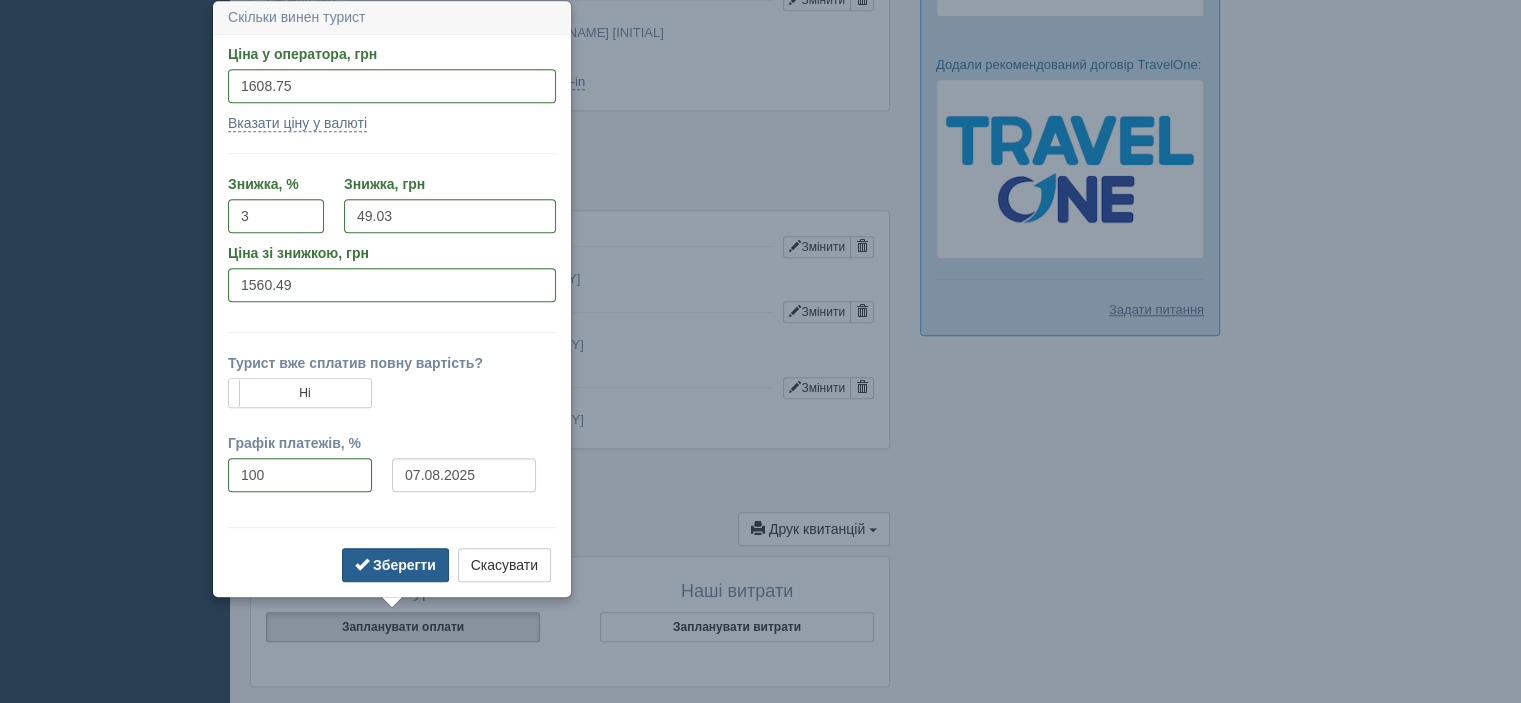 type on "1559.72" 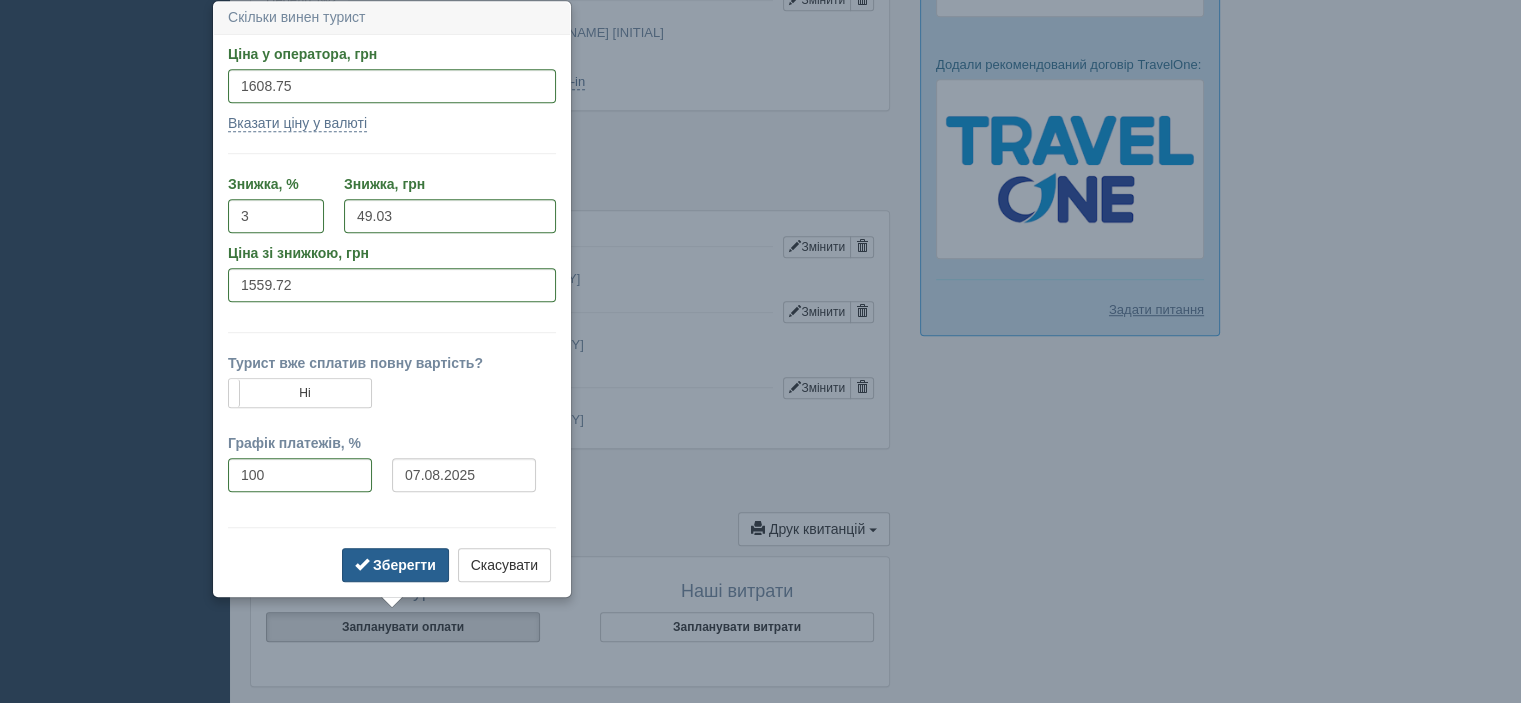 click on "Зберегти" at bounding box center [404, 565] 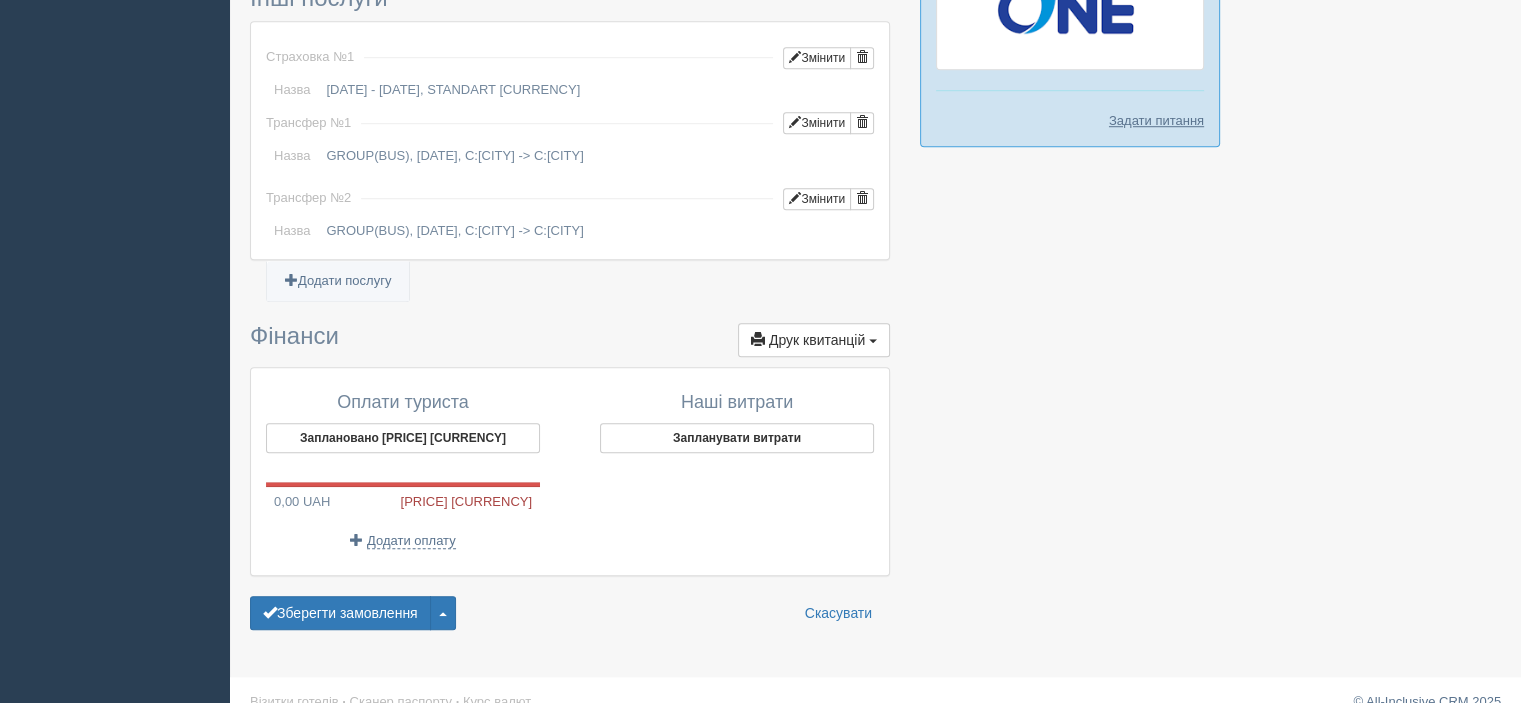 scroll, scrollTop: 1491, scrollLeft: 0, axis: vertical 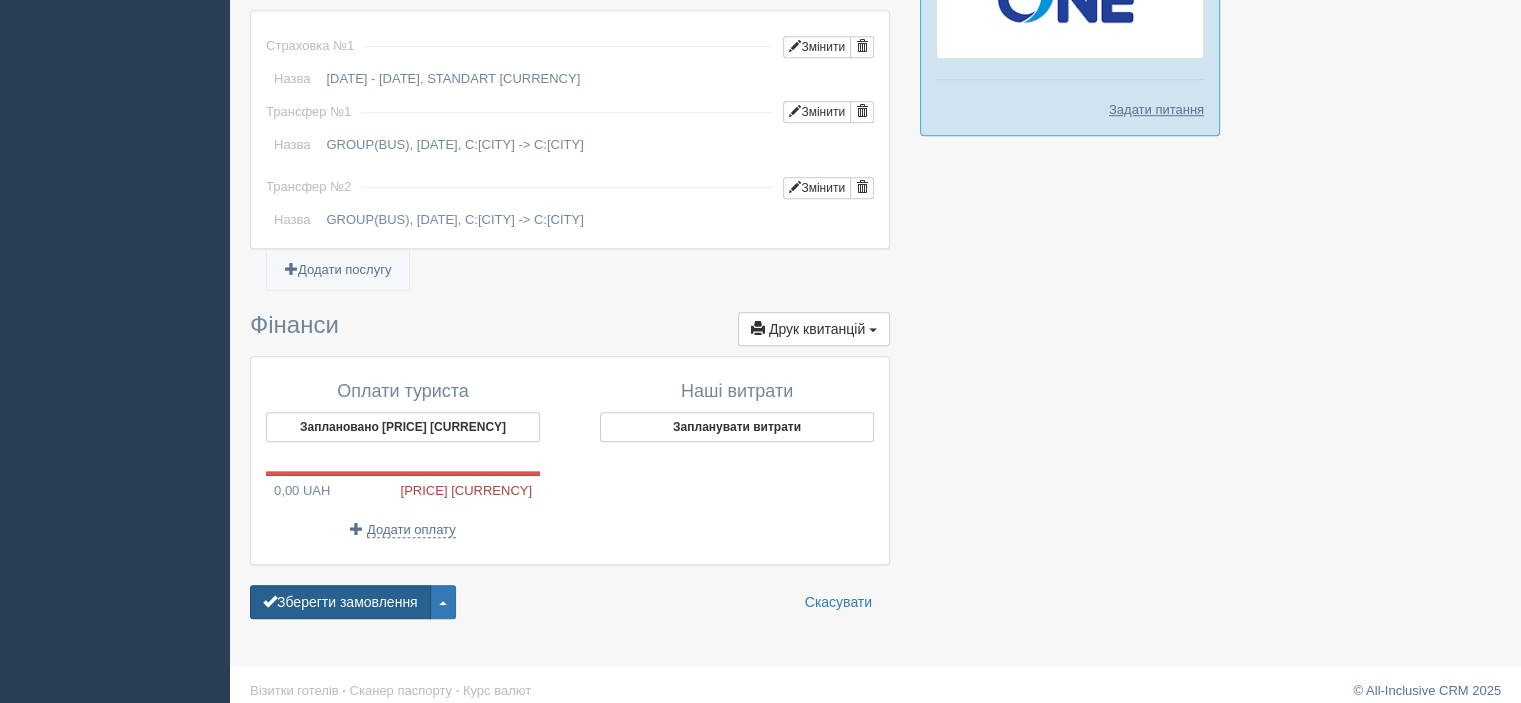 click on "Зберегти замовлення" at bounding box center (340, 602) 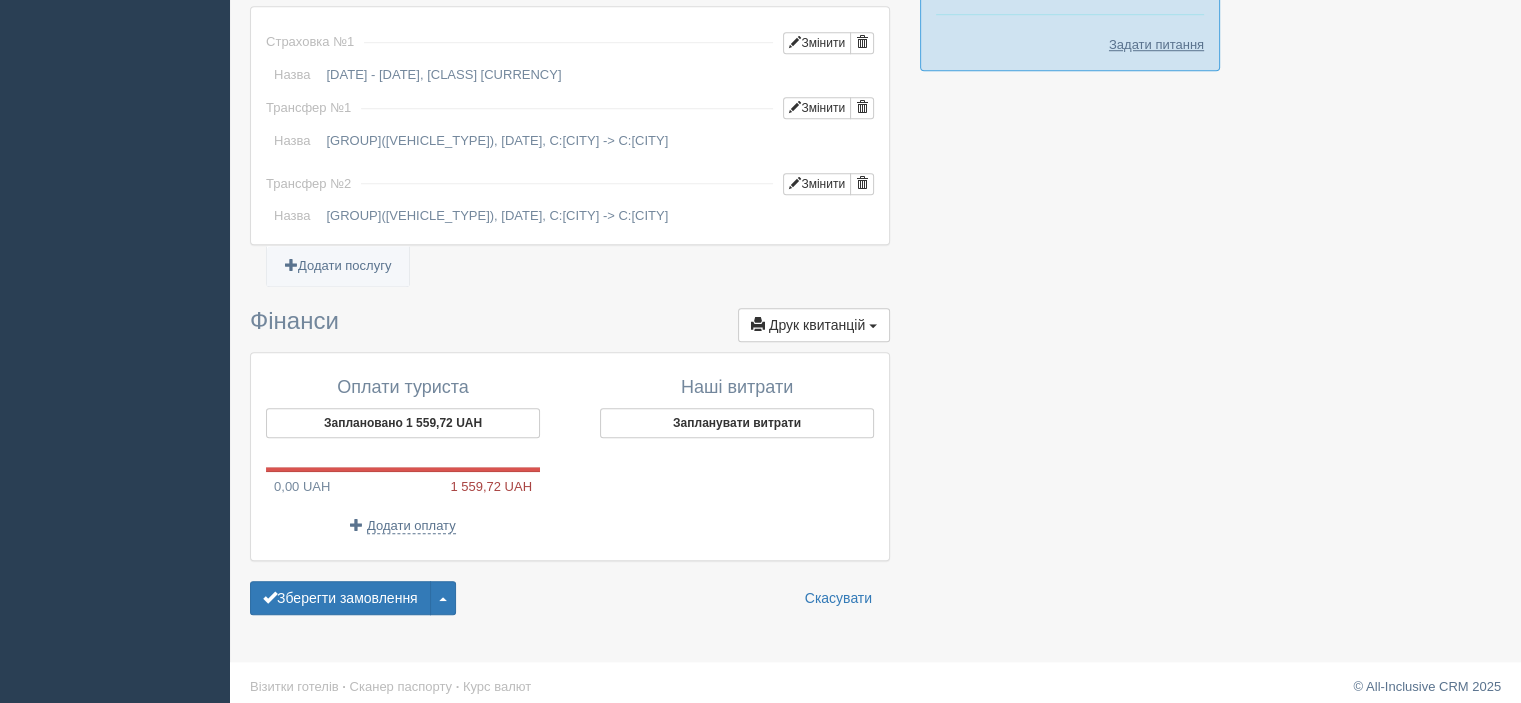 scroll, scrollTop: 1561, scrollLeft: 0, axis: vertical 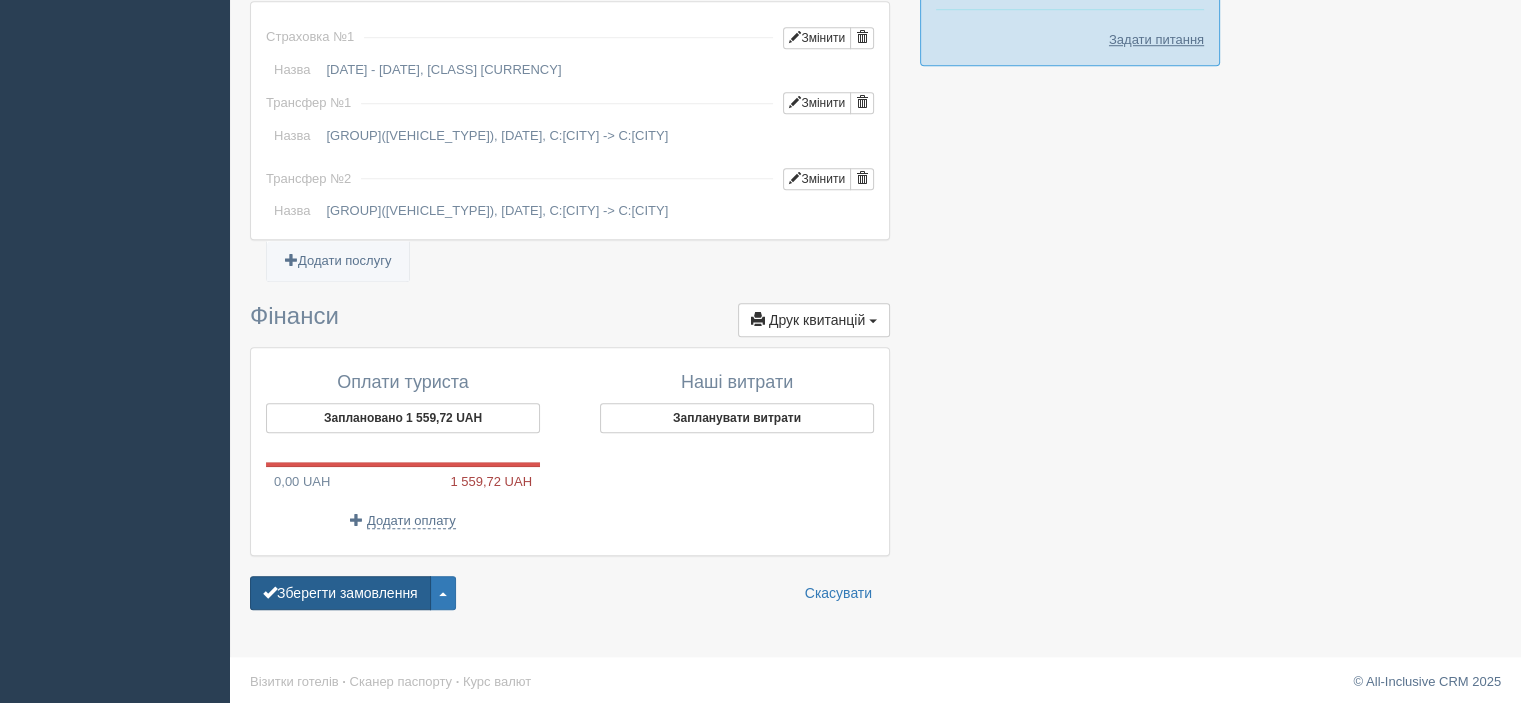 click on "Зберегти замовлення" at bounding box center [340, 593] 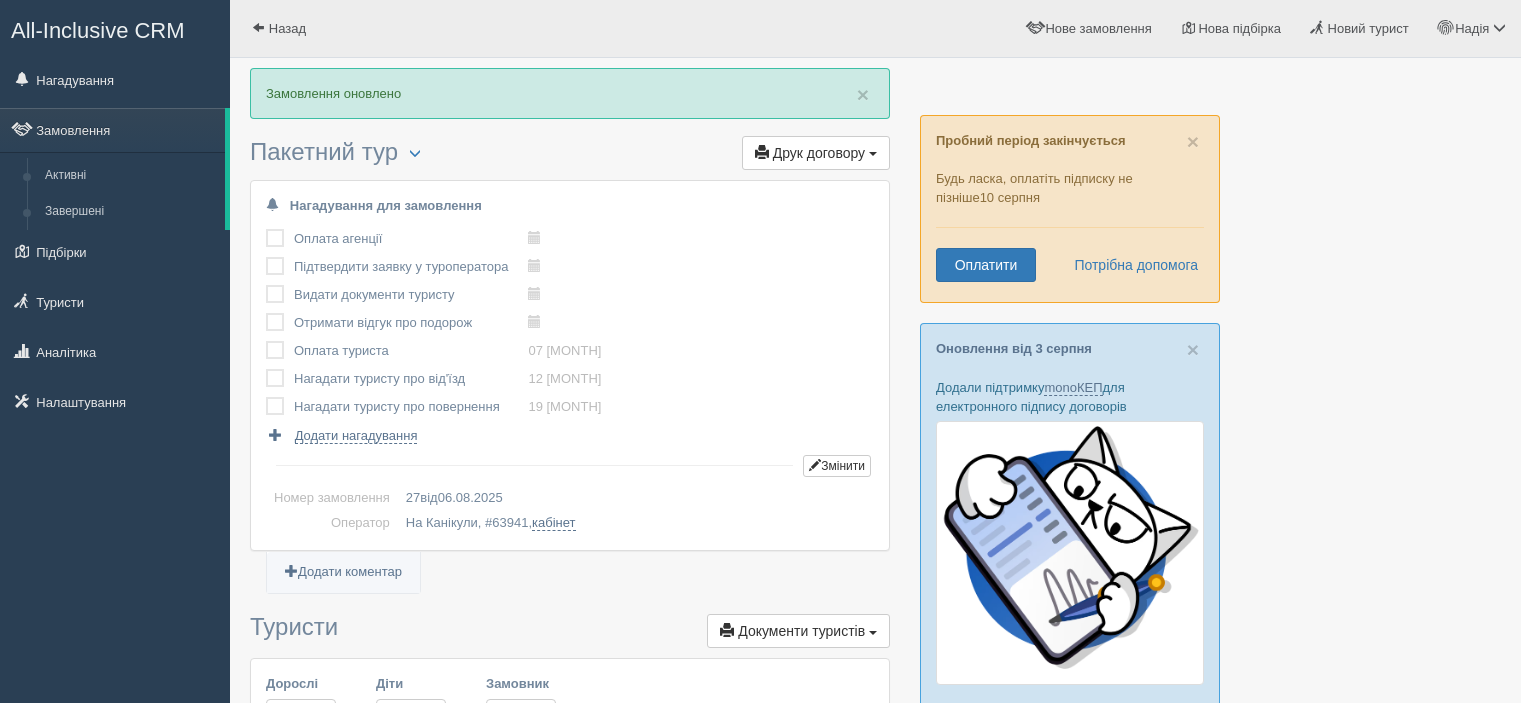 scroll, scrollTop: 0, scrollLeft: 0, axis: both 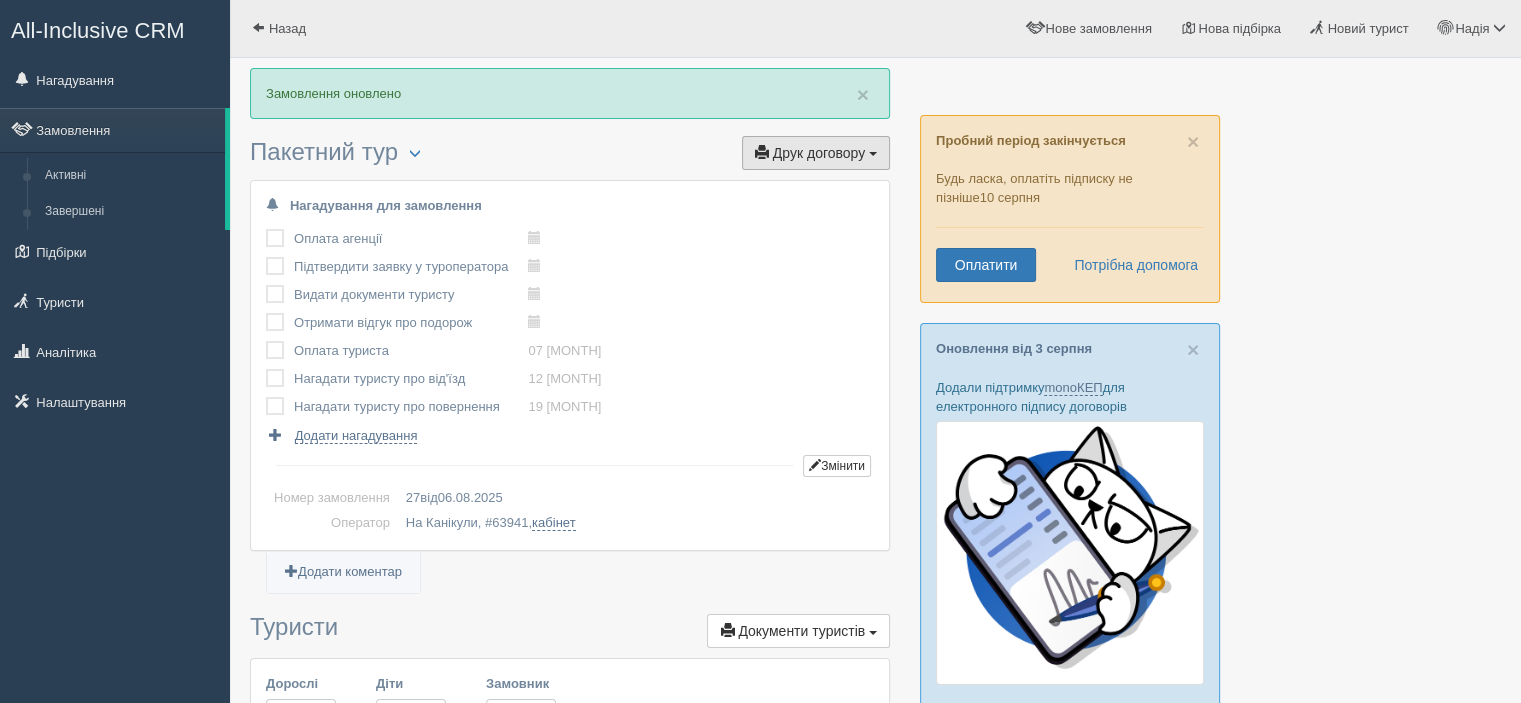 click on "Друк договору" at bounding box center [819, 153] 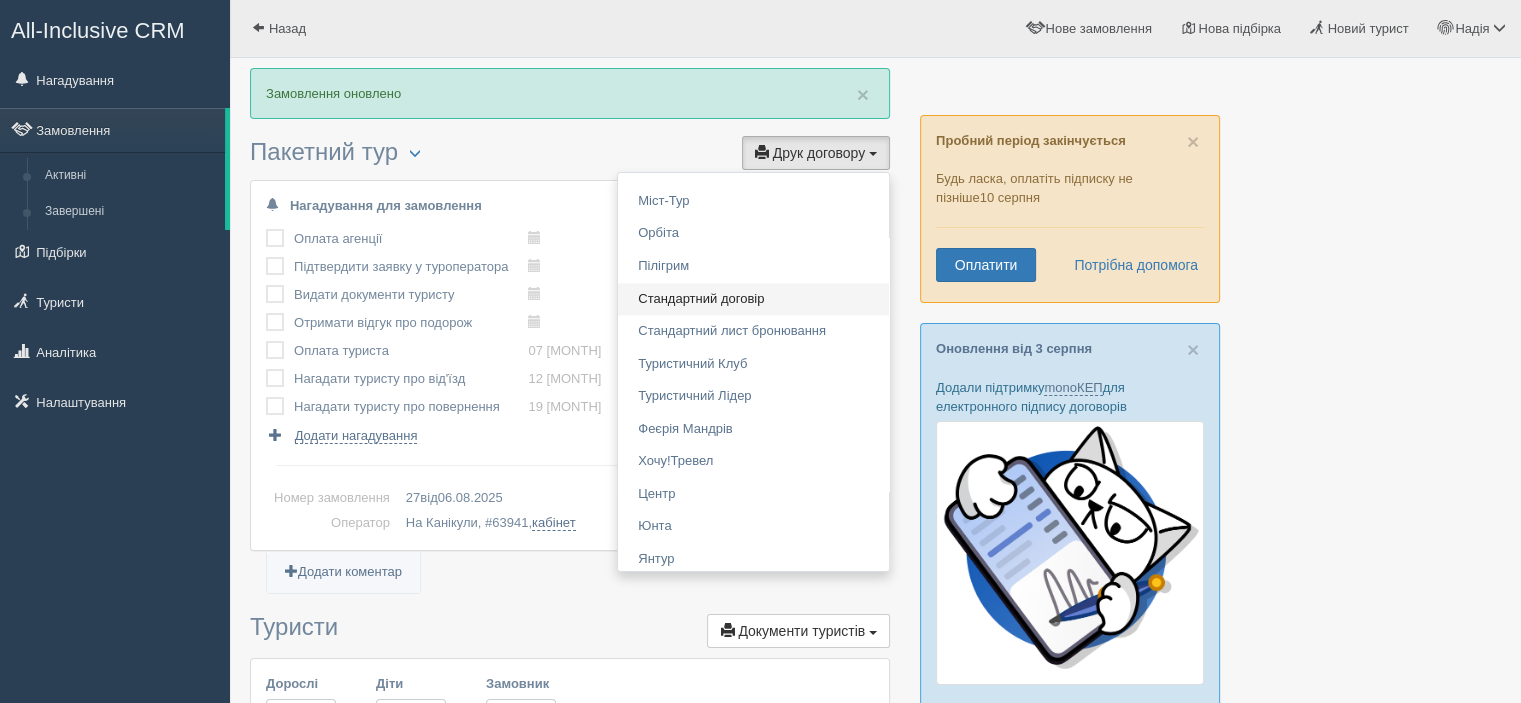 scroll, scrollTop: 2988, scrollLeft: 0, axis: vertical 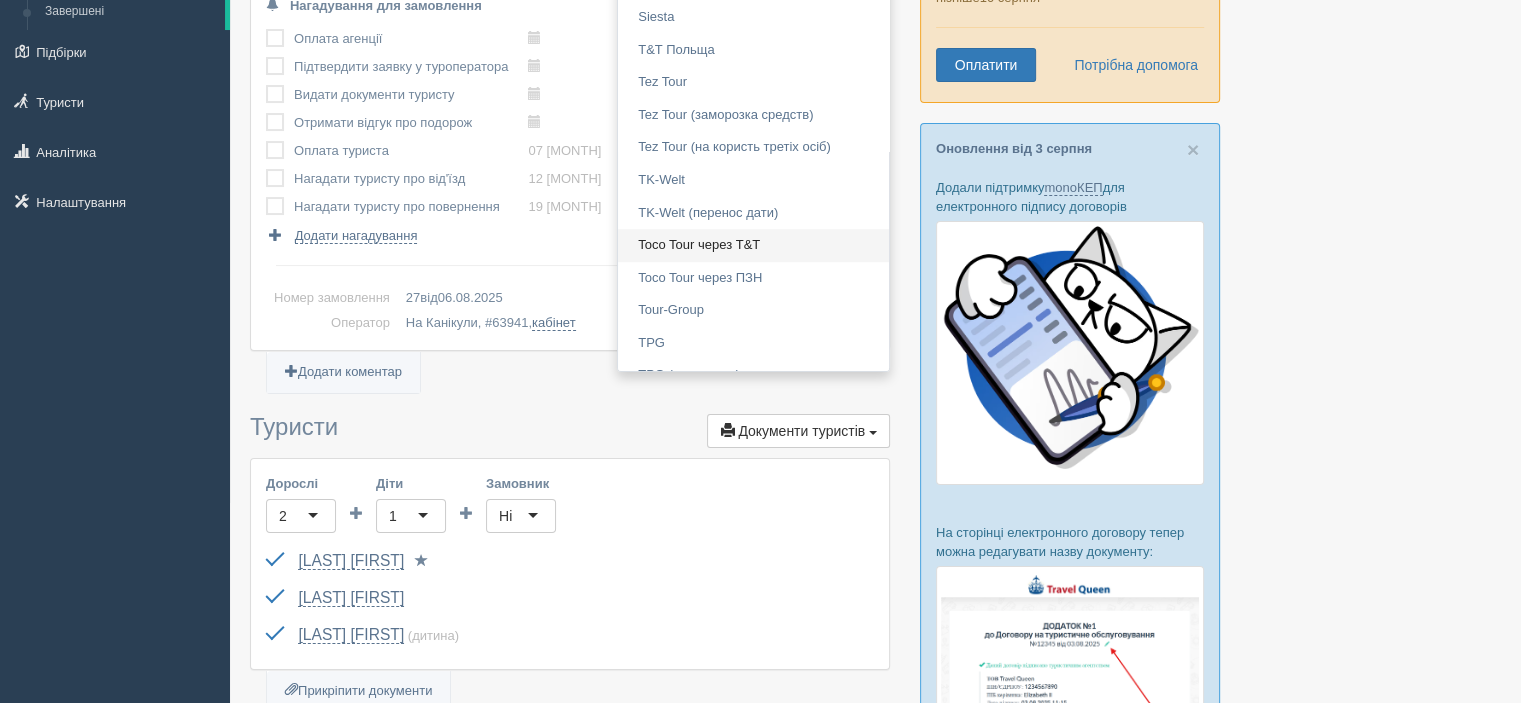 click on "Toco Tour через T&T" at bounding box center (753, 245) 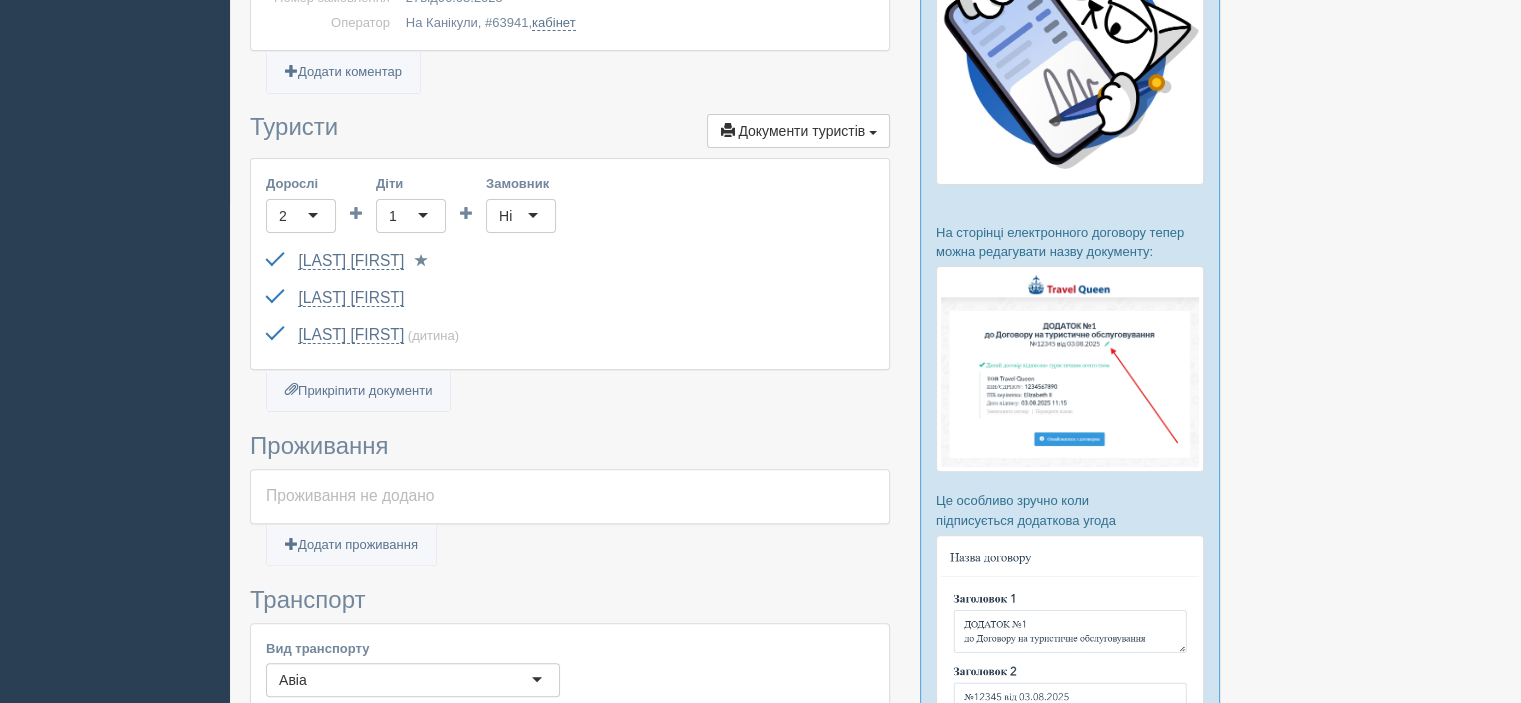 scroll, scrollTop: 700, scrollLeft: 0, axis: vertical 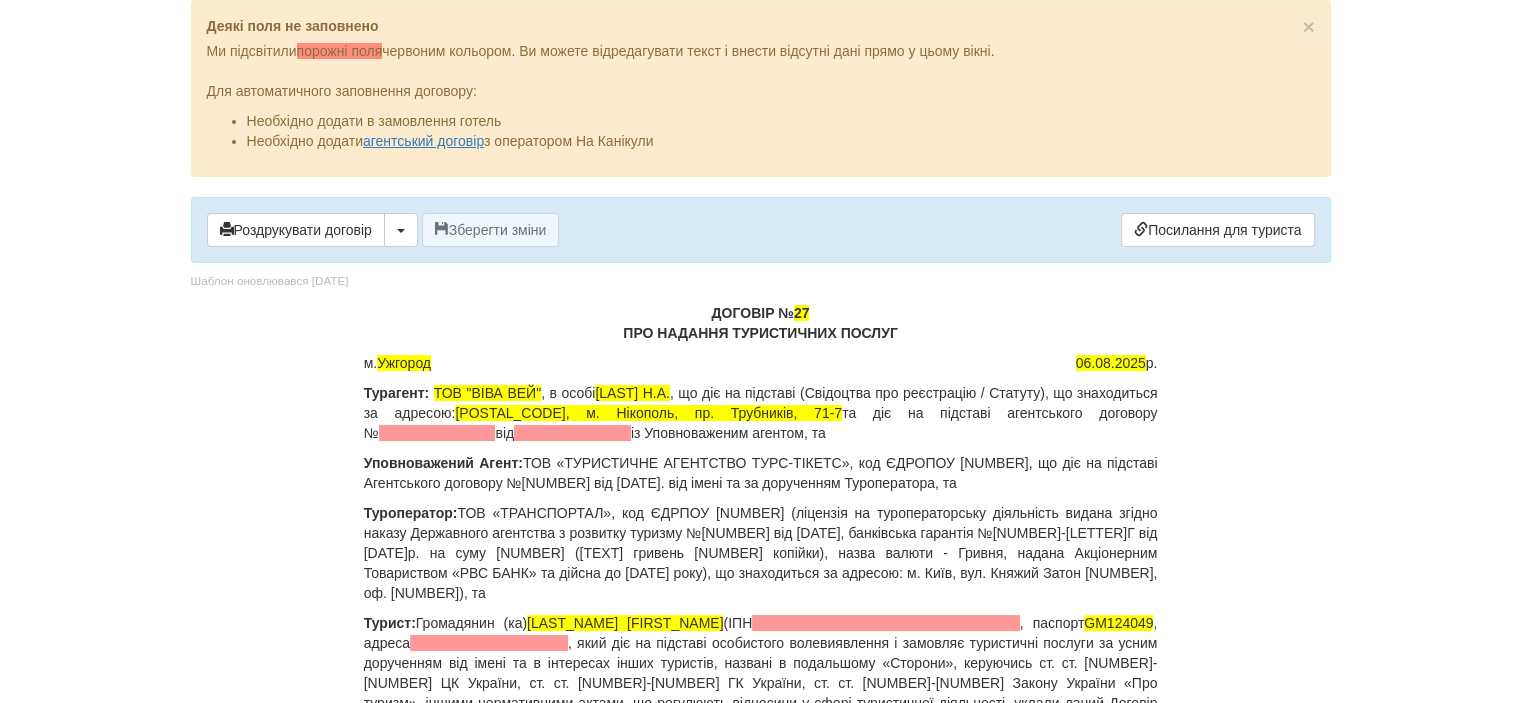 click on "ДОГОВІР № 27 ПРО НАДАННЯ ТУРИСТИЧНИХ ПОСЛУГ" at bounding box center (761, 323) 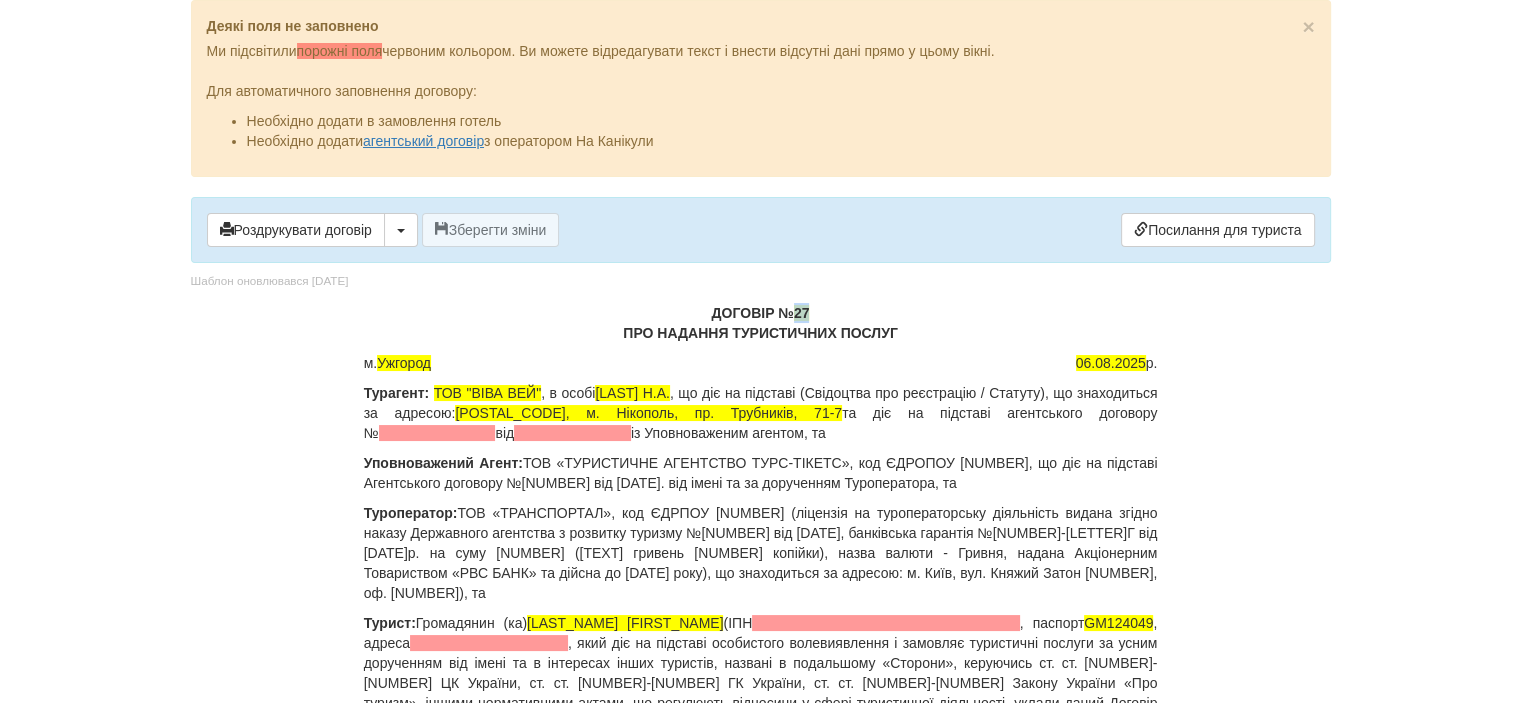 drag, startPoint x: 794, startPoint y: 311, endPoint x: 810, endPoint y: 311, distance: 16 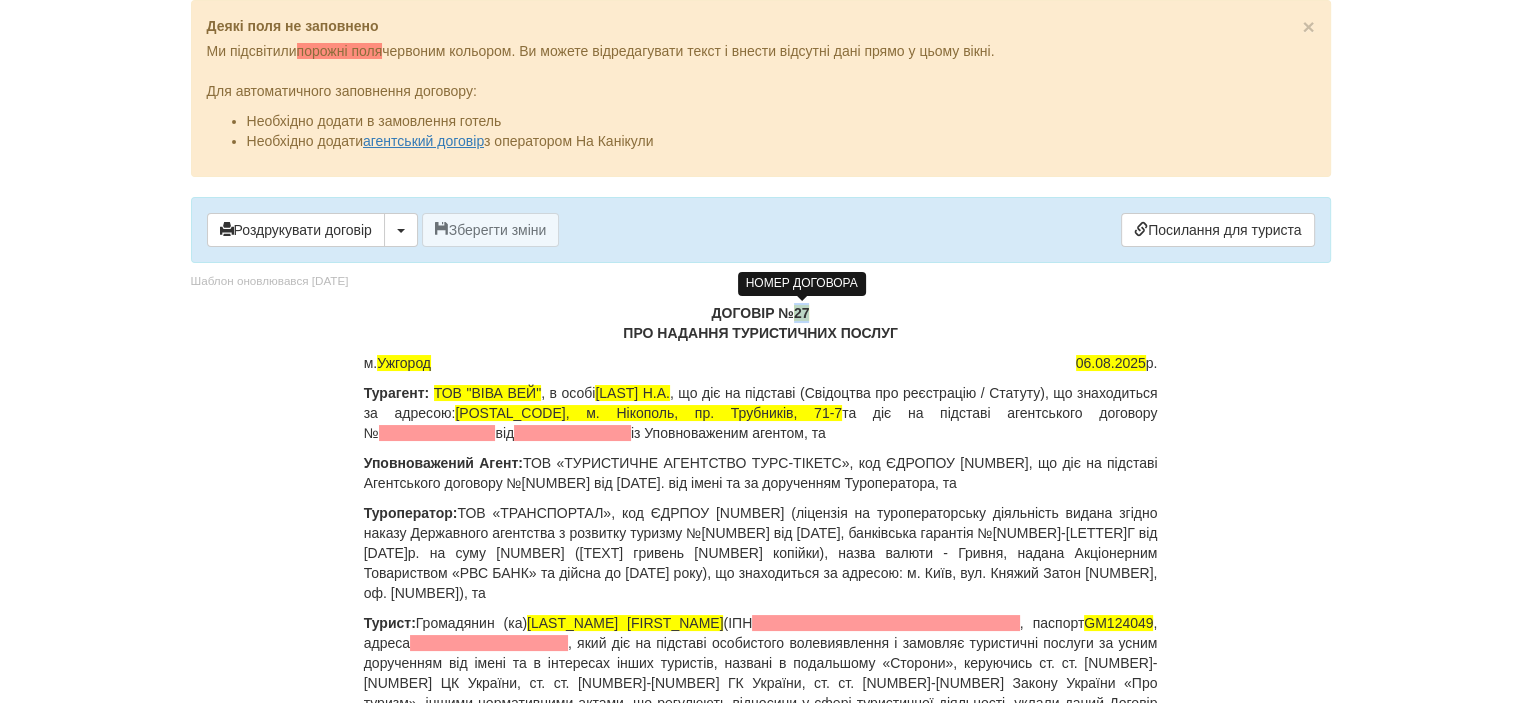 type 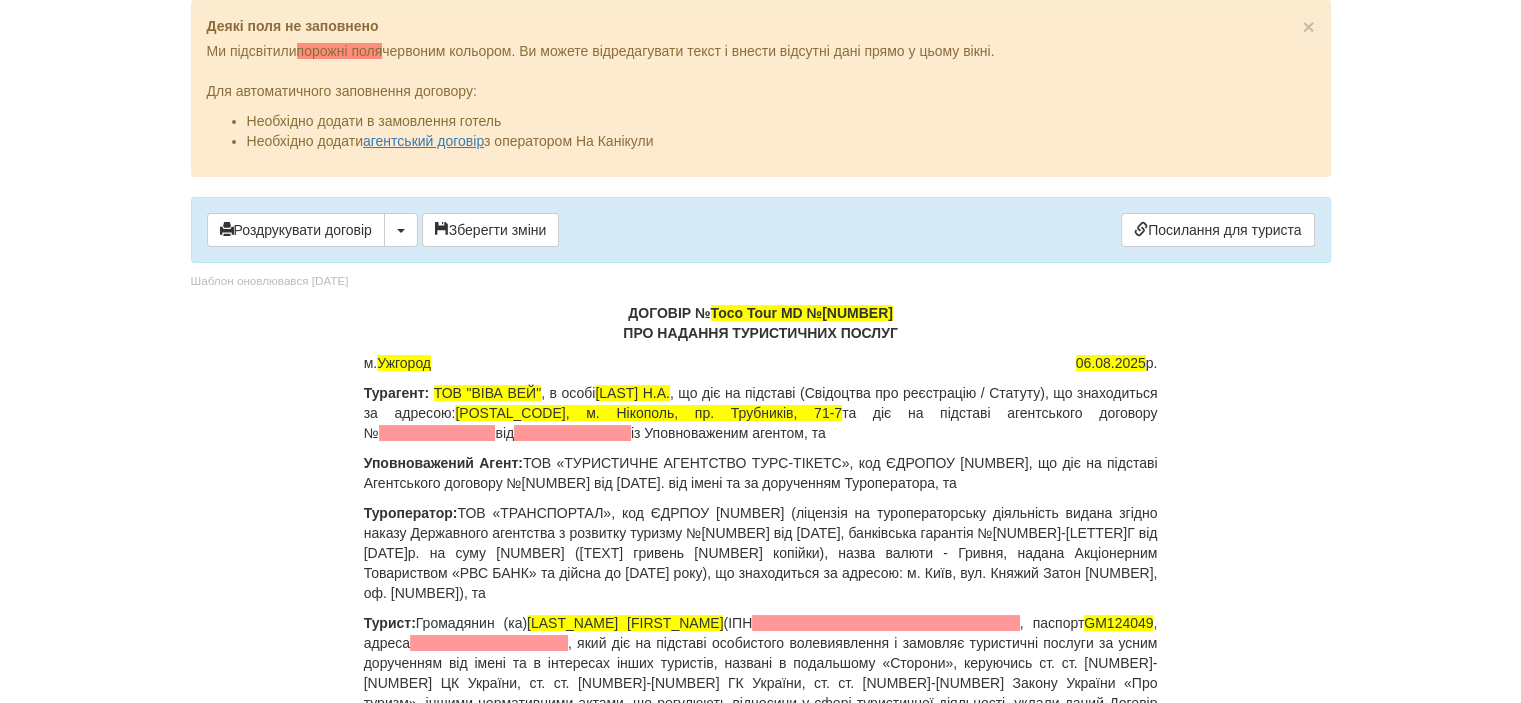 drag, startPoint x: 634, startPoint y: 309, endPoint x: 660, endPoint y: 313, distance: 26.305893 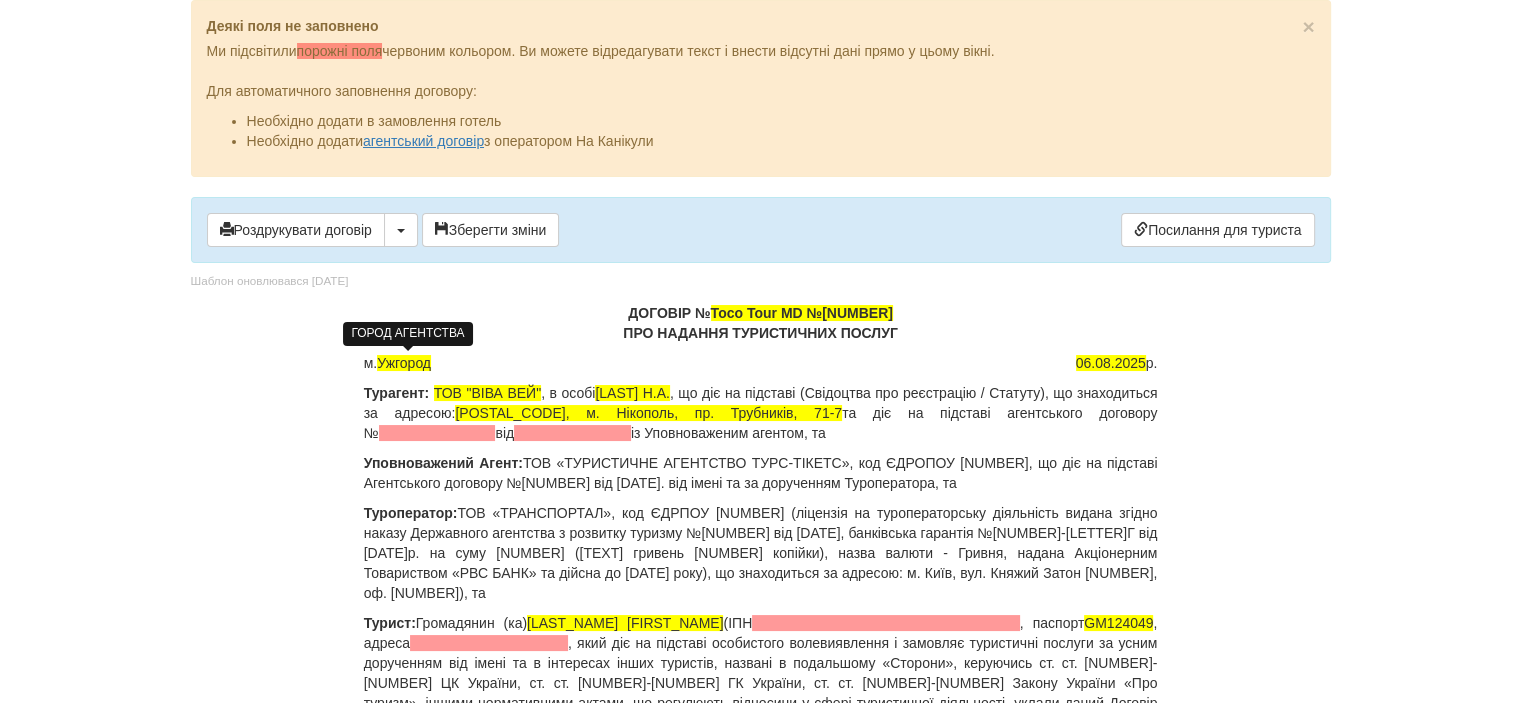 click on "Ужгород" at bounding box center [404, 363] 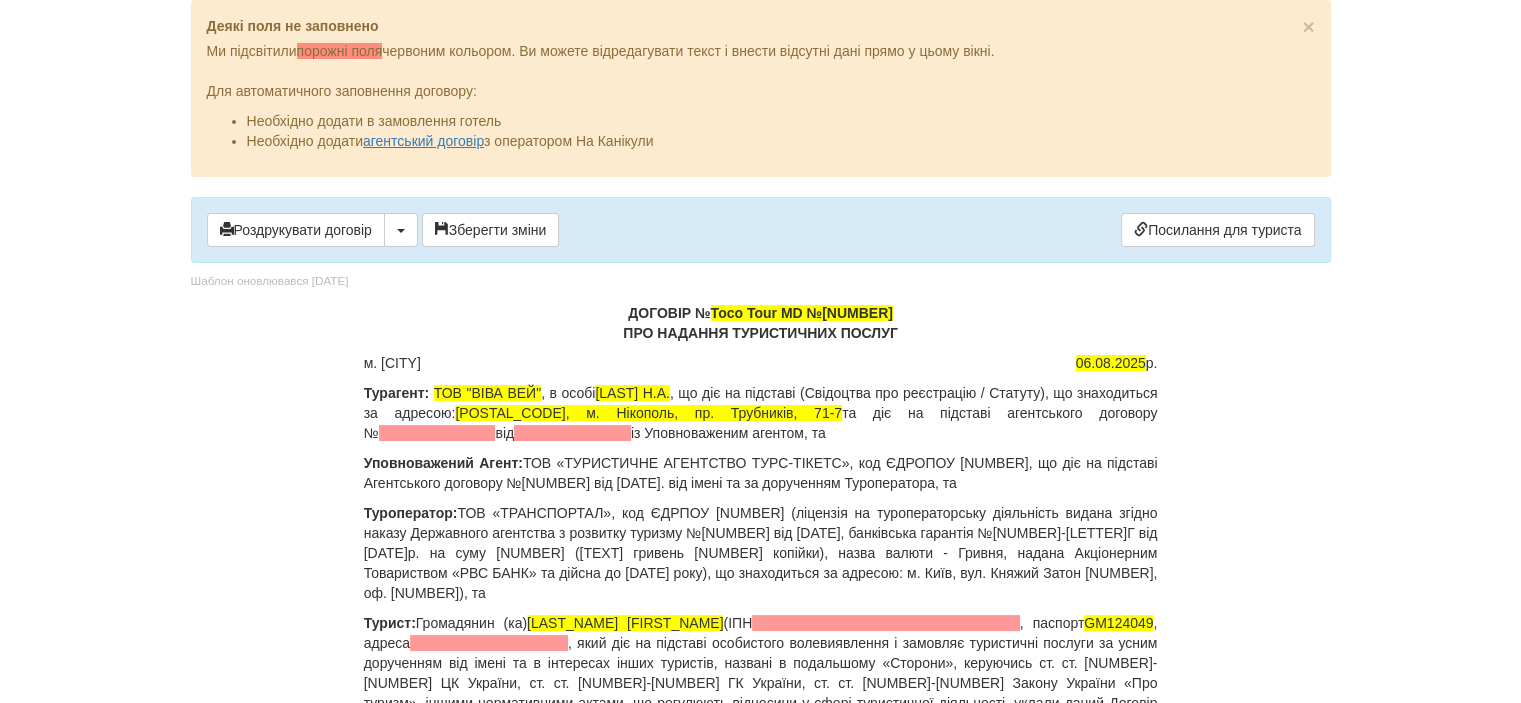click on "Турагент: ТОВ "ВІВА ВЕЙ" , в особі Наливайко Н.А. , що діє на підставі (Свідоцтва про реєстрацію / Статуту), що знаходиться за адресою: [POSTAL_CODE], м. Нікополь, пр. Трубників, 71-7 та діє на підставі агентського договору № від і із Уповноваженим агентом, та" at bounding box center [761, 413] 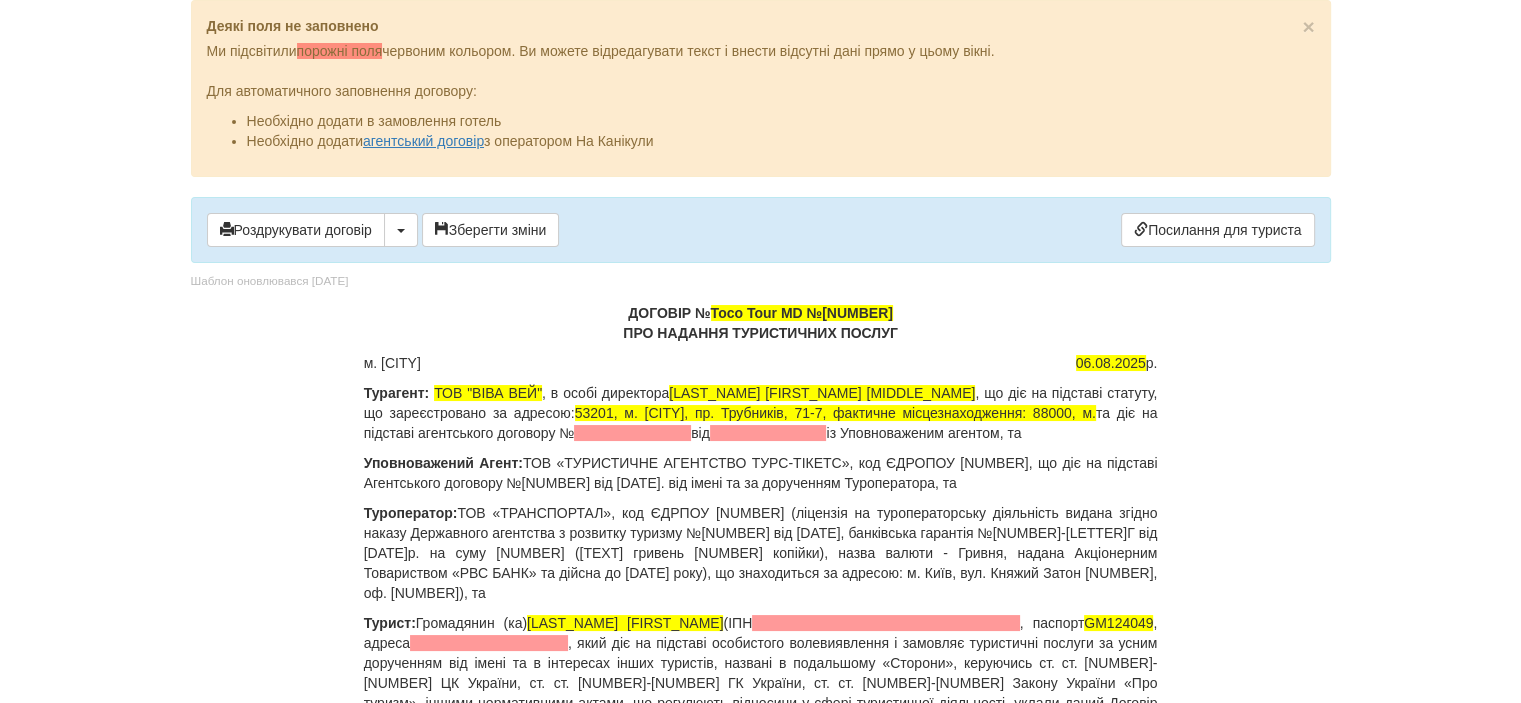 click on "×
Деякі поля не заповнено
Ми підсвітили порожні поля червоним кольором. Ви можете відредагувати текст і внести відсутні дані прямо у цьому вікні.
Для автоматичного заповнення договору:
Необхідно додати в замовлення готель
Необхідно додати агентський договір з оператором На Канікули
Роздрукувати договір
Скачати PDF" at bounding box center (761, 8875) 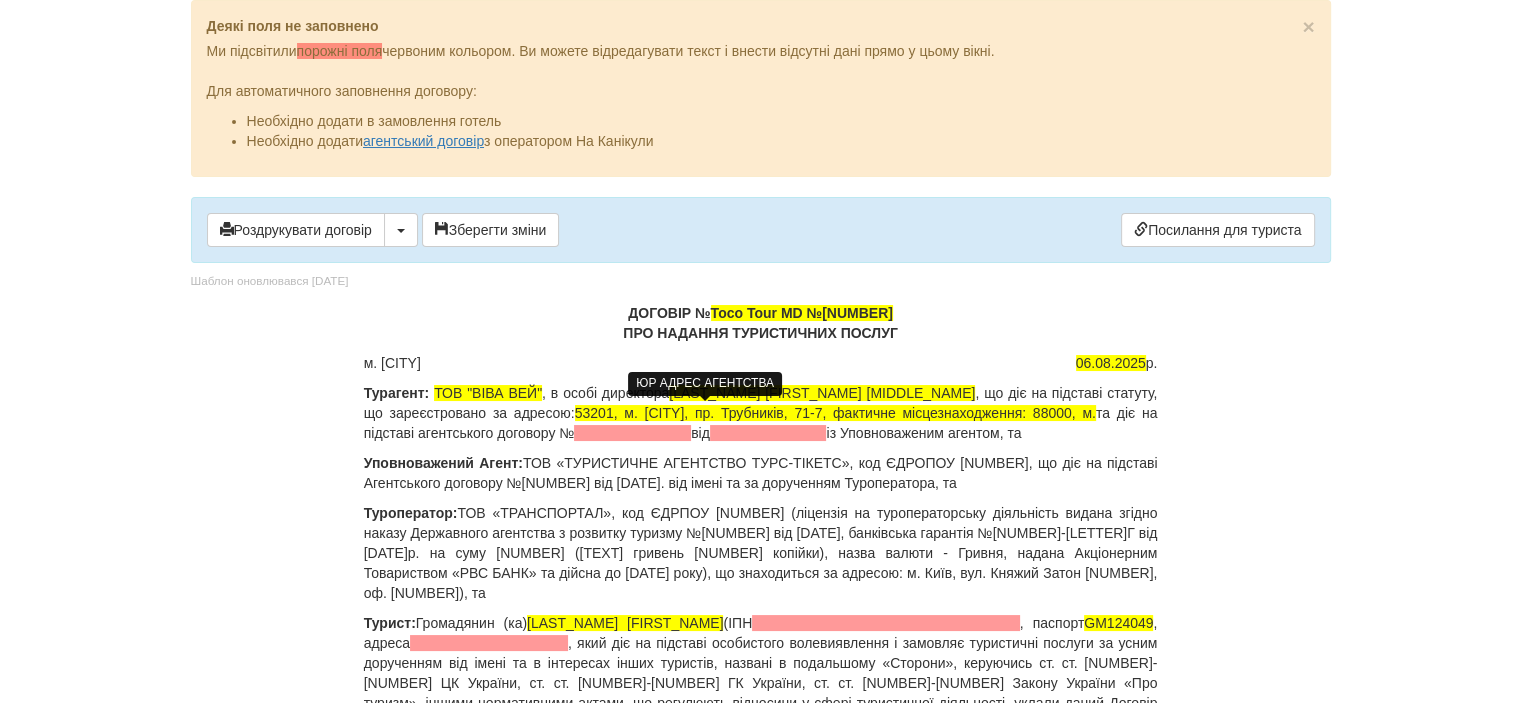 click on "53201, м. [CITY], пр. Трубників, 71-7, фактичне місцезнаходження: 88000, м." at bounding box center [835, 413] 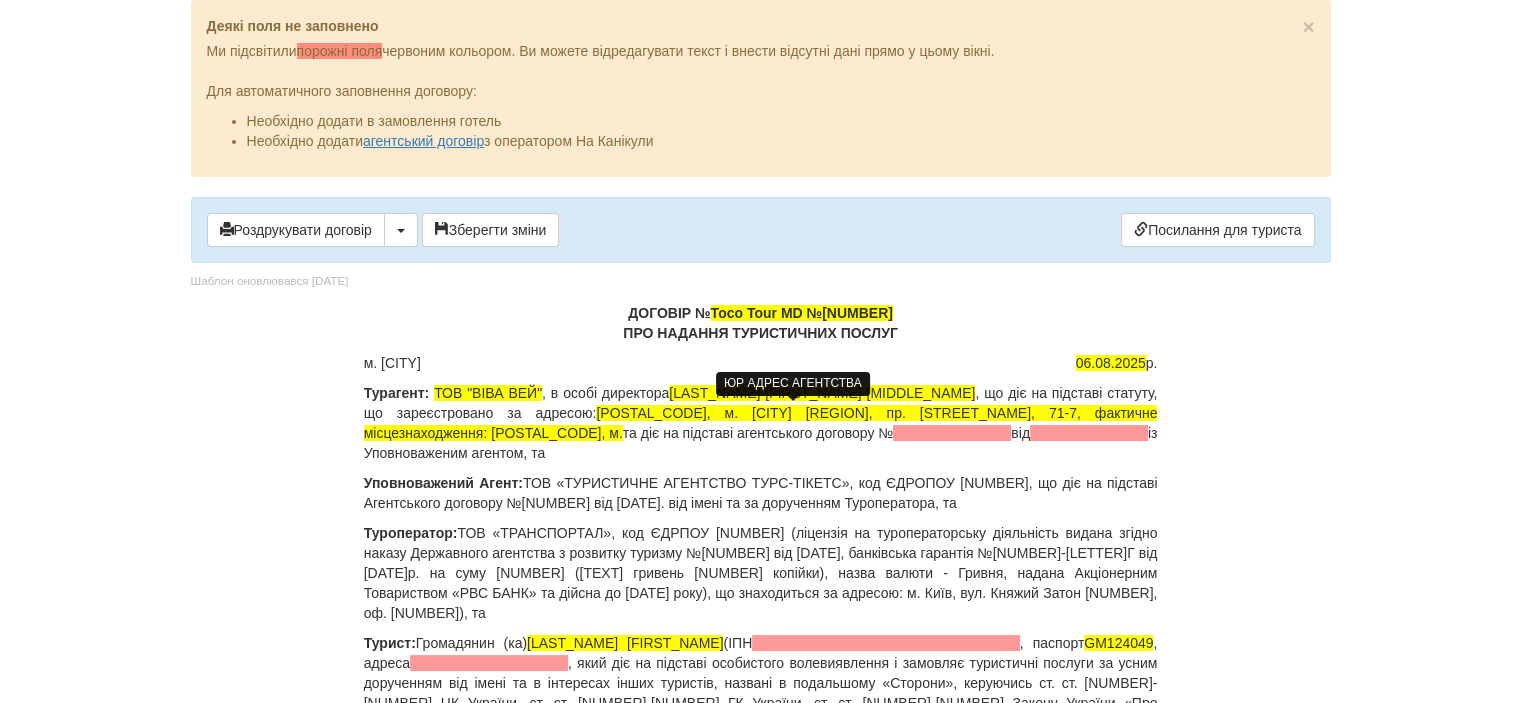 click on "[POSTAL_CODE], м. [CITY] [REGION], пр. [STREET_NAME], 71-7, фактичне місцезнаходження: [POSTAL_CODE], м." at bounding box center (761, 423) 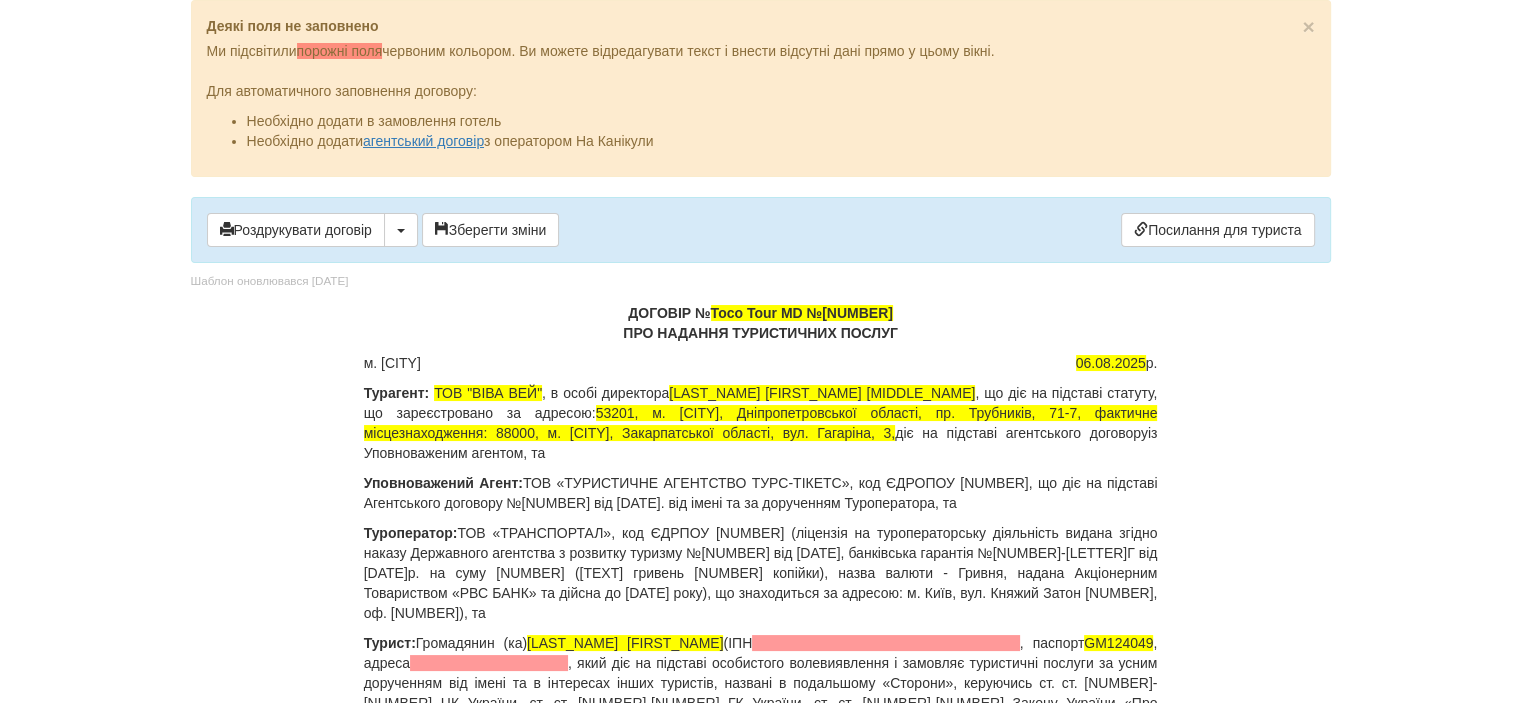 click on "Уповноважений Агент:  ТОВ «ТУРИСТИЧНЕ АГЕНТСТВО ТУРС-ТІКЕТС», код ЄДРОПОУ 39895487 (розмір банківської гарантії Турагента складає 2000 євро, видана ПАТ «УкрСиббанк» ЄДРПОУ 09807750 за номером №0812-10402 від 08 грудня 2021 року, дійсна з 11 грудня 2023 року до 10 грудня 2025 року), зареєстрований за адресою м. Київ , вул. Воздвиженська  56, що діє на підставі Агентського договору №230410 ТТ1 від 10.04.2023. від імені та за дорученням Туроператора, та" at bounding box center [761, 493] 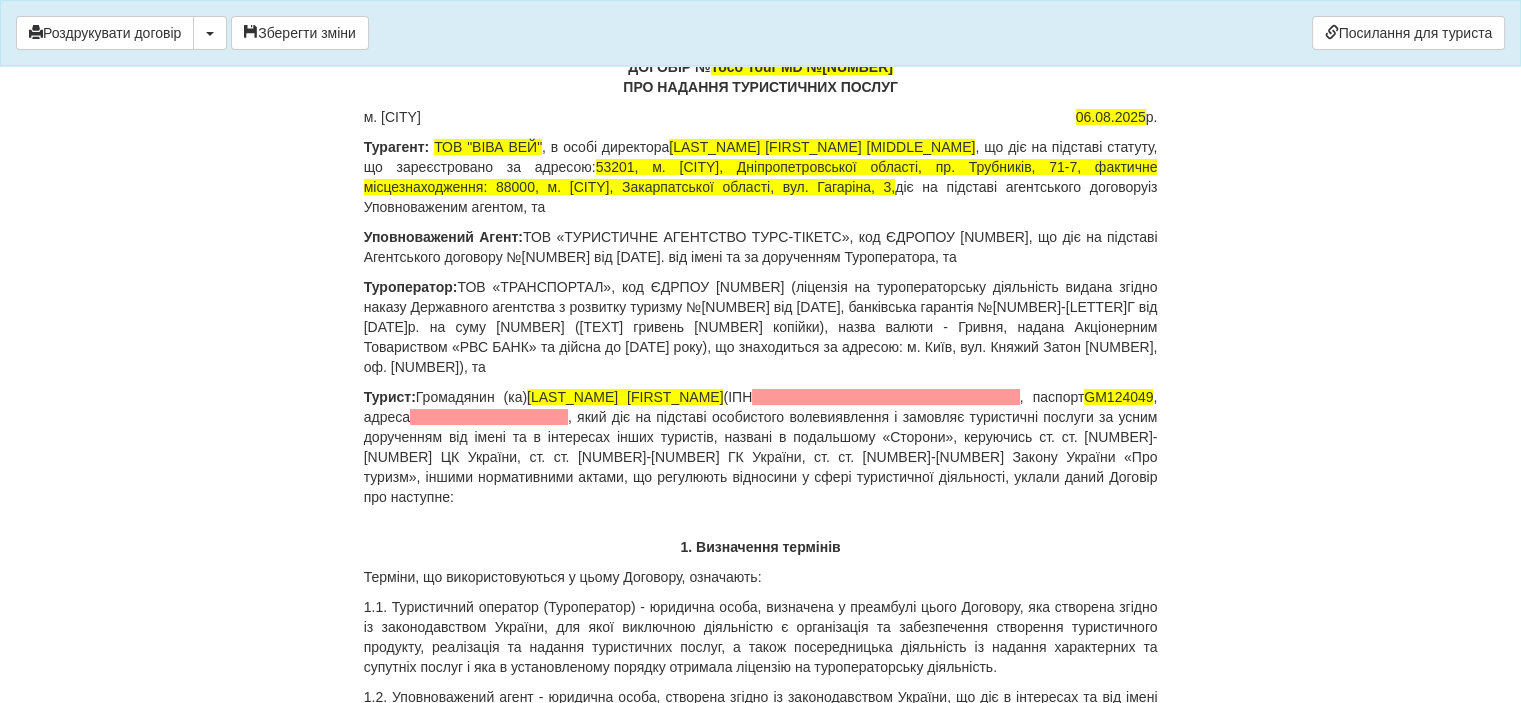 scroll, scrollTop: 200, scrollLeft: 0, axis: vertical 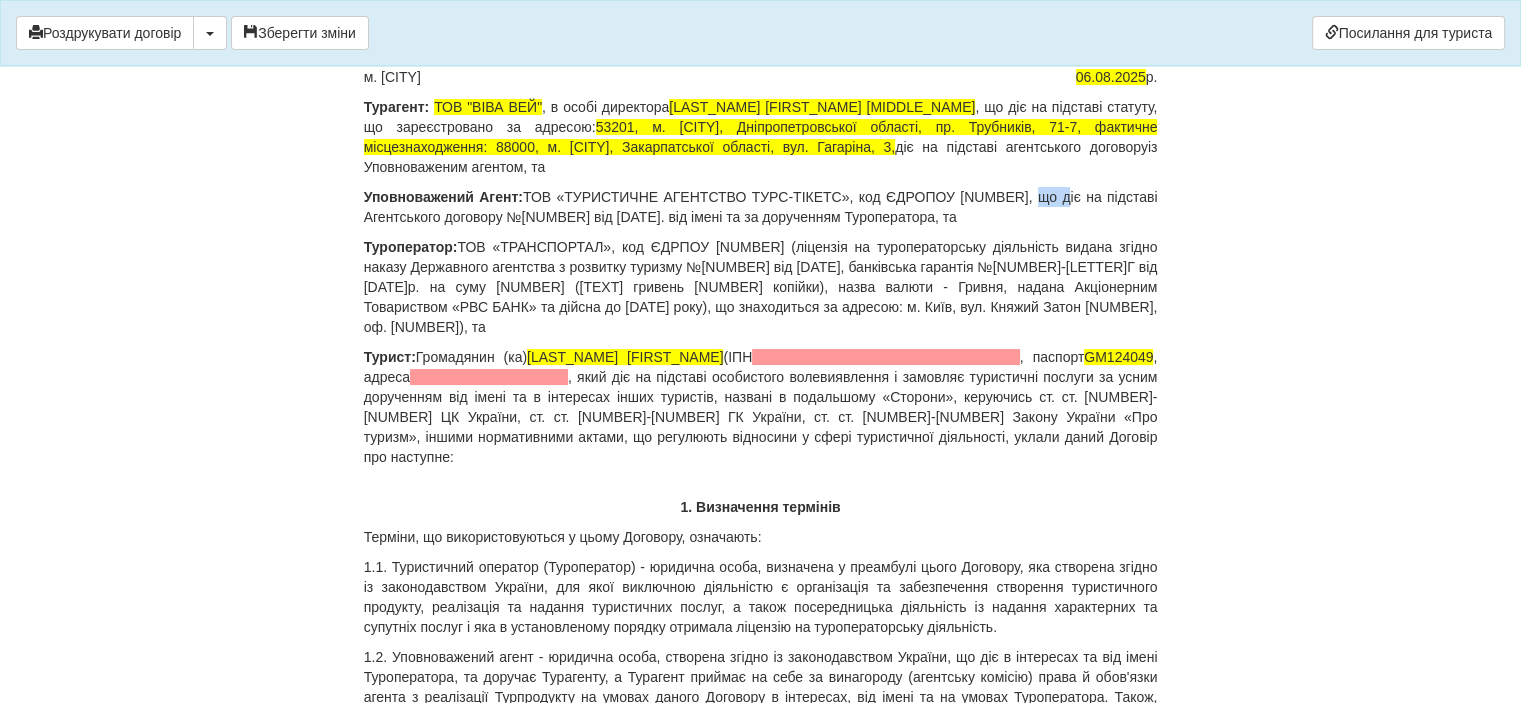 drag, startPoint x: 1033, startPoint y: 177, endPoint x: 1060, endPoint y: 179, distance: 27.073973 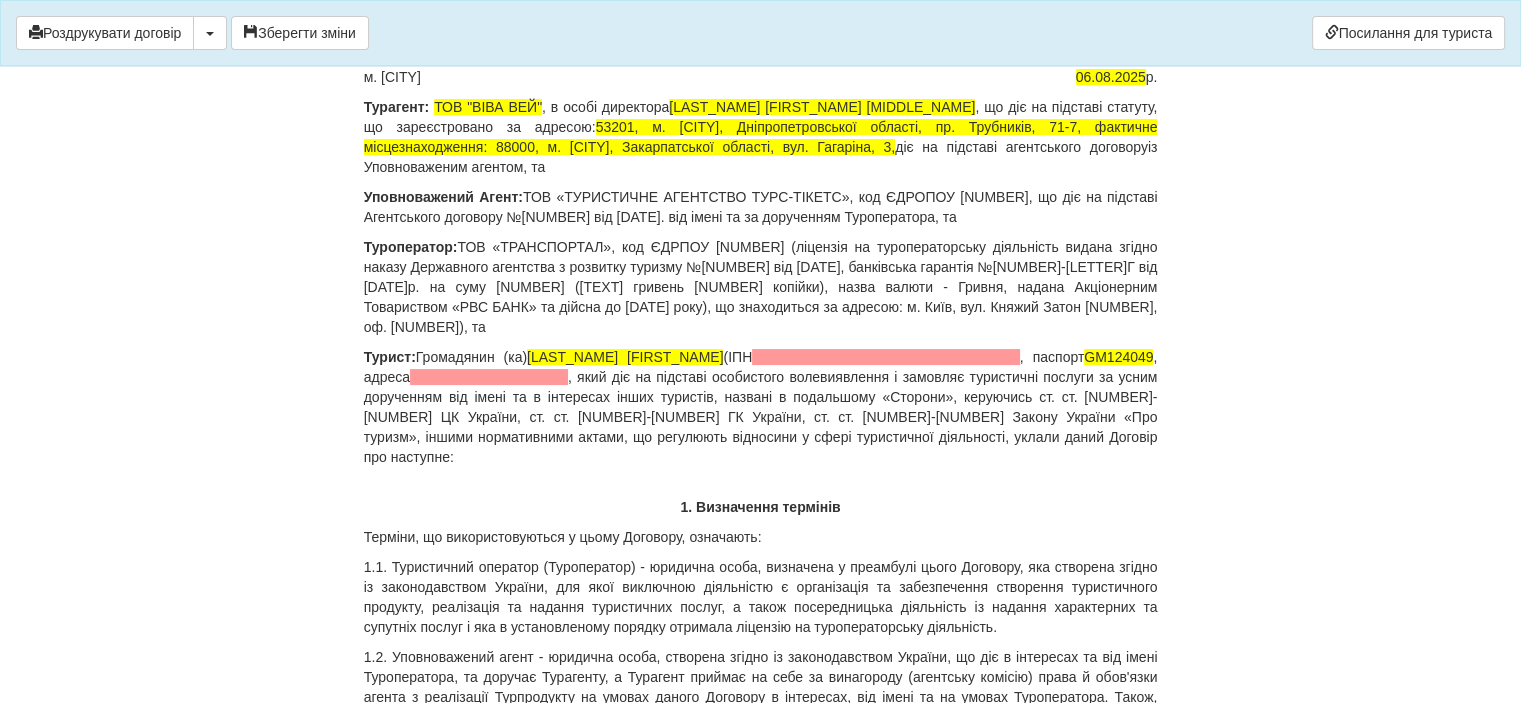click on "Турагент: ТОВ "ВІВА ВЕЙ" , в особі директора Наливайко Надії Анатоліївни , що діє на підставі статуту, що зареєстровано за адресою: 53201, м. Нікополь Дніпропетровської області, пр. Трубників, 71-7, фактичне місцезнаходження: 88000, м. Ужгород Закарпатської області, вул. Гагаріна, 3, діє на підставі агентського договору із Уповноваженим агентом, та" at bounding box center (761, 137) 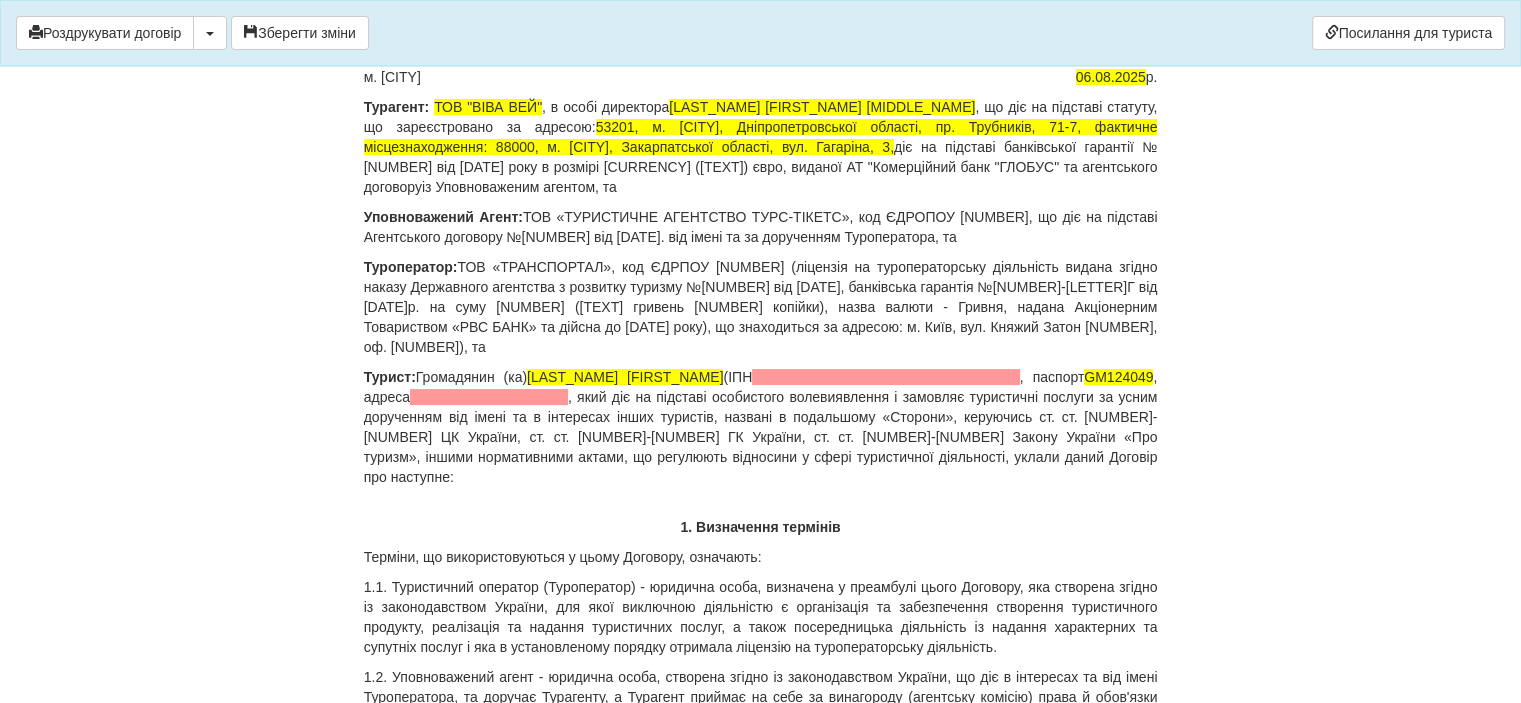click on "Турагент:   ТОВ "ВІВА ВЕЙ" , в особі директора  [LAST] [FIRST] [PATRONYMIC] , що діє на підставі статуту, що зареєстровано за адресою:  [POSTAL_CODE], м. [CITY] [REGION], пр. [STREET], [HOUSE_NUMBER]-[APARTMENT], фактичне місцезнаходження: [POSTAL_CODE], м. [CITY] [REGION], вул. [STREET], [HOUSE_NUMBER],    діє на підставі банківської гарантії № [NUMBER] від [DATE] року в розмірі [CURRENCY] ([AMOUNT]) євро, виданої АТ "Комерційний банк "ГЛОБУС" та агентського договору  із Уповноваженим агентом, та" at bounding box center (761, 147) 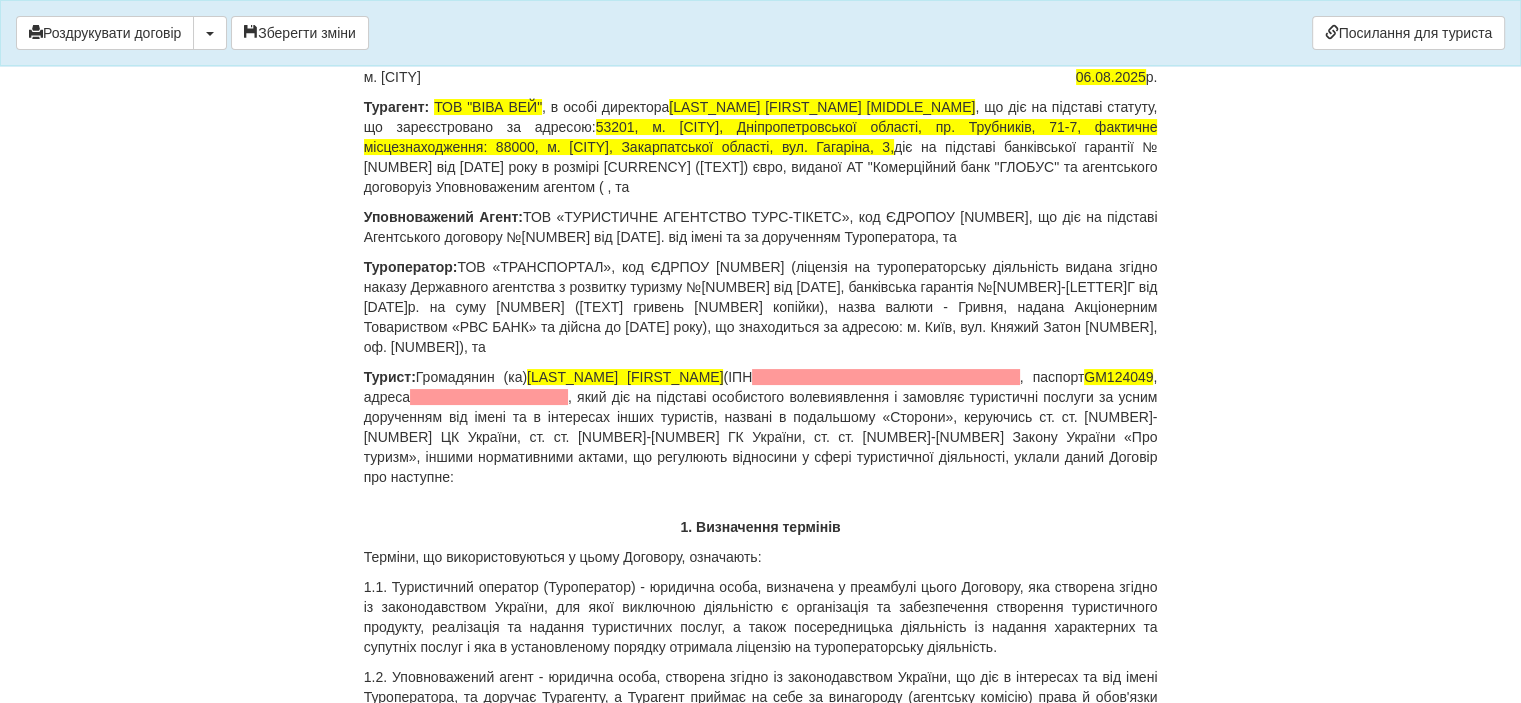 scroll, scrollTop: 300, scrollLeft: 0, axis: vertical 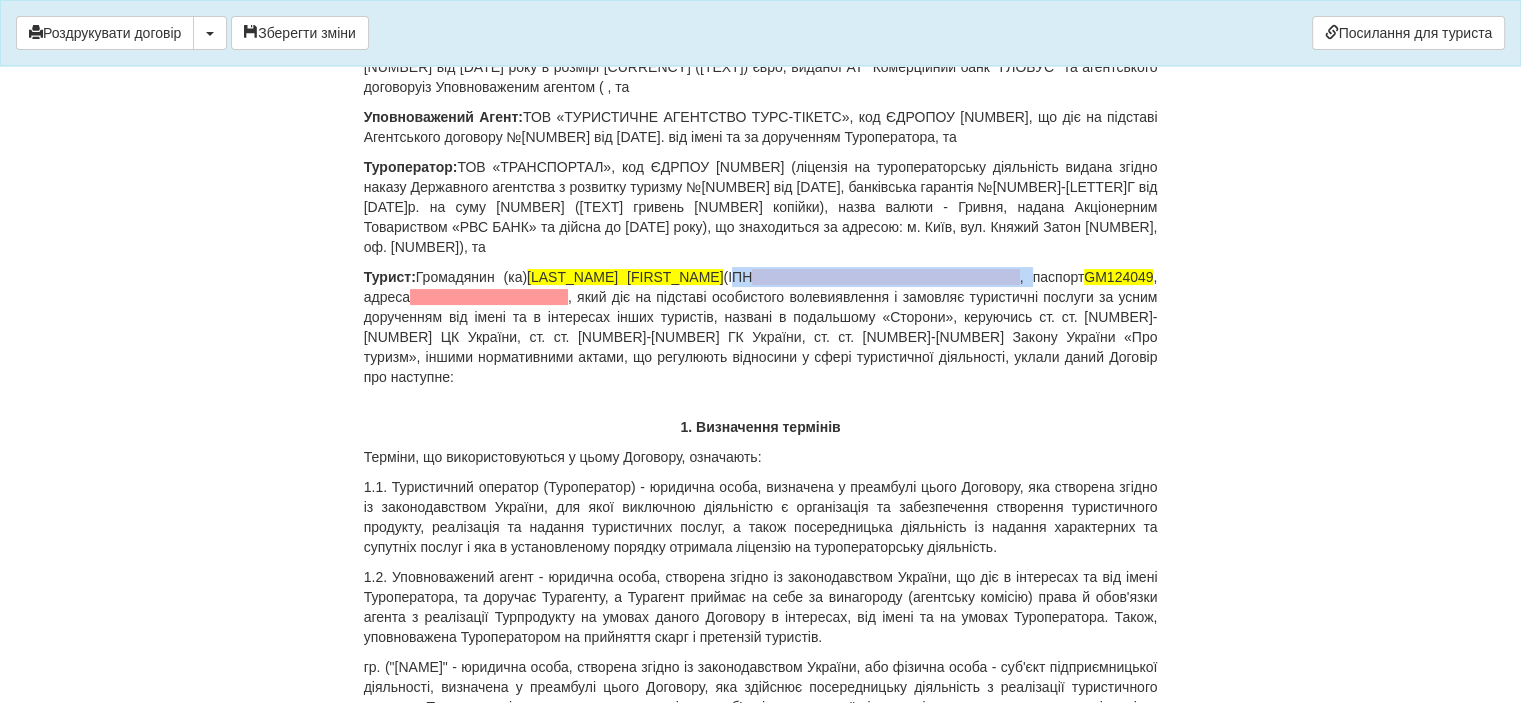 drag, startPoint x: 634, startPoint y: 339, endPoint x: 792, endPoint y: 335, distance: 158.05063 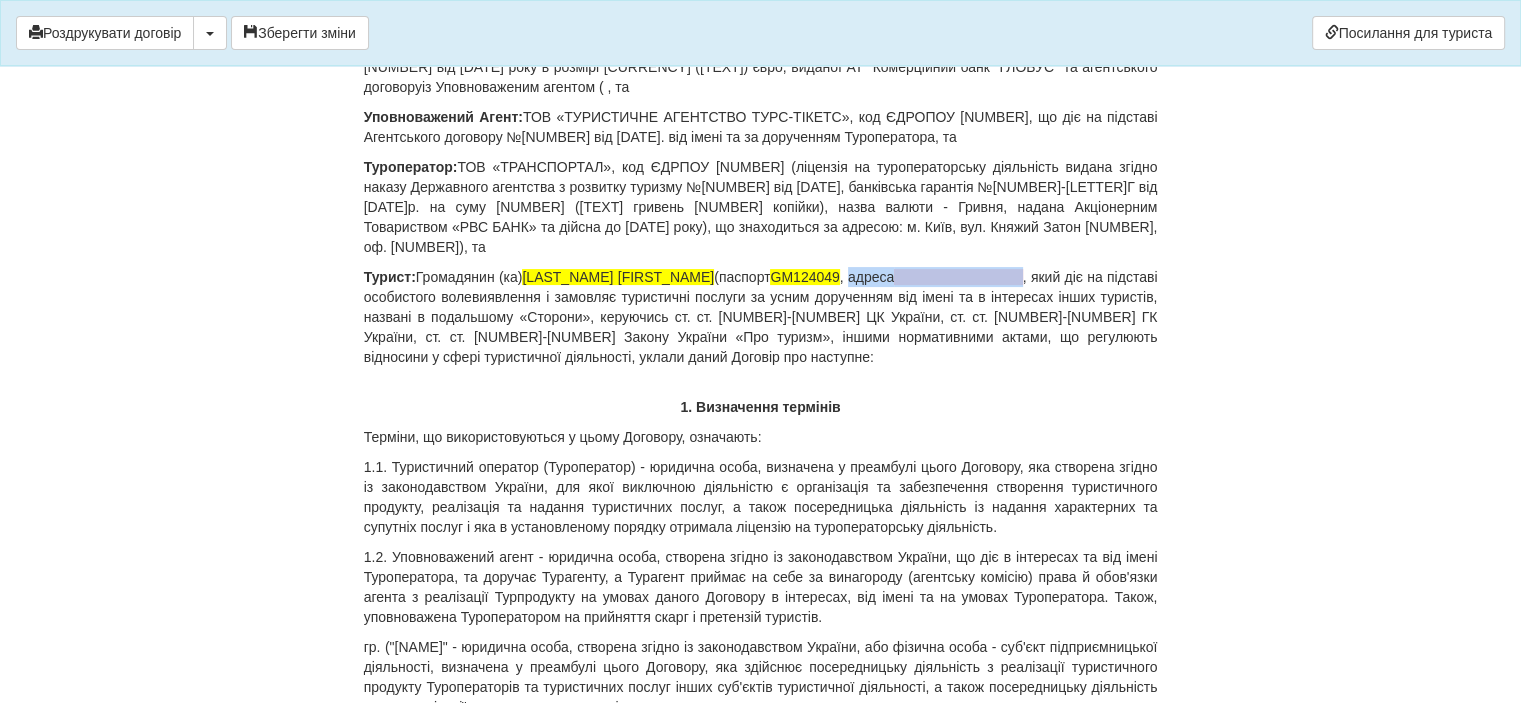 drag, startPoint x: 771, startPoint y: 335, endPoint x: 948, endPoint y: 330, distance: 177.0706 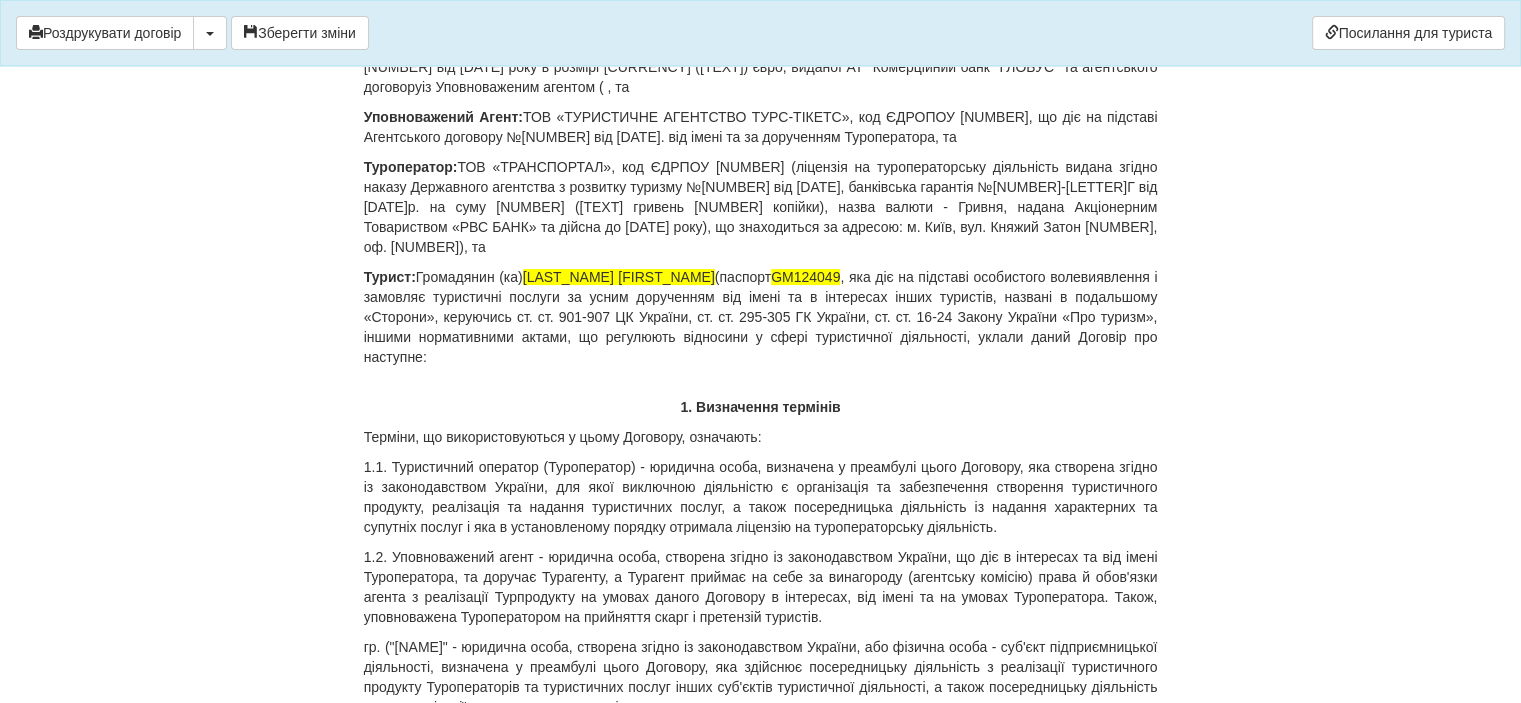 click on "Турист: Громадянин (ка) [NAME] ( паспорт GM124049 , яка діє на підставі особистого волевиявлення і замовляє туристичні послуги за усним дорученням від імені та в інтересах інших туристів, названі в подальшому «Сторони», керуючись ст. ст. 901-907 ЦК України, ст. ст. 295-305 ГК України, ст. ст. 16-24 Закону України «Про туризм», іншими нормативними актами, що регулюють відносини у сфері туристичної діяльності, уклали даний Договір про наступне:" at bounding box center [761, 317] 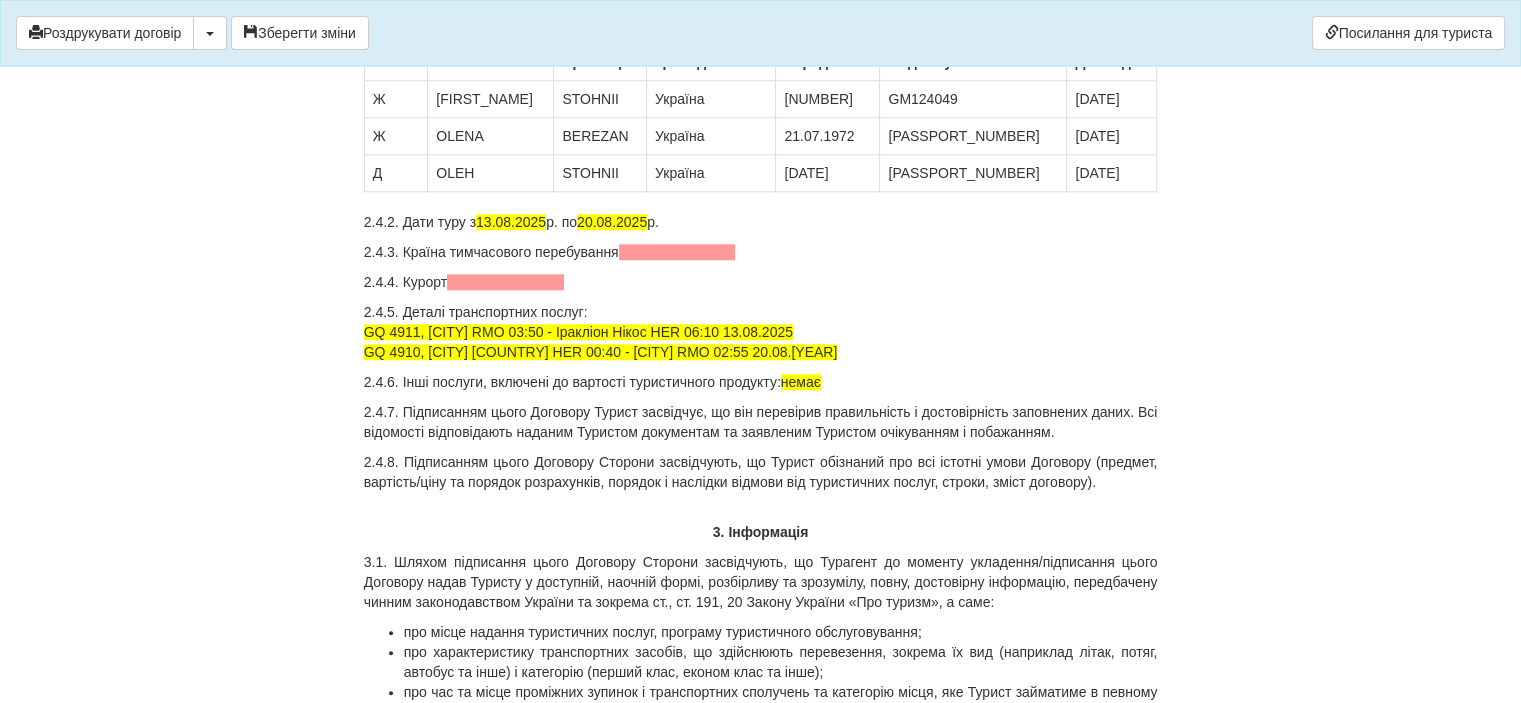 scroll, scrollTop: 2100, scrollLeft: 0, axis: vertical 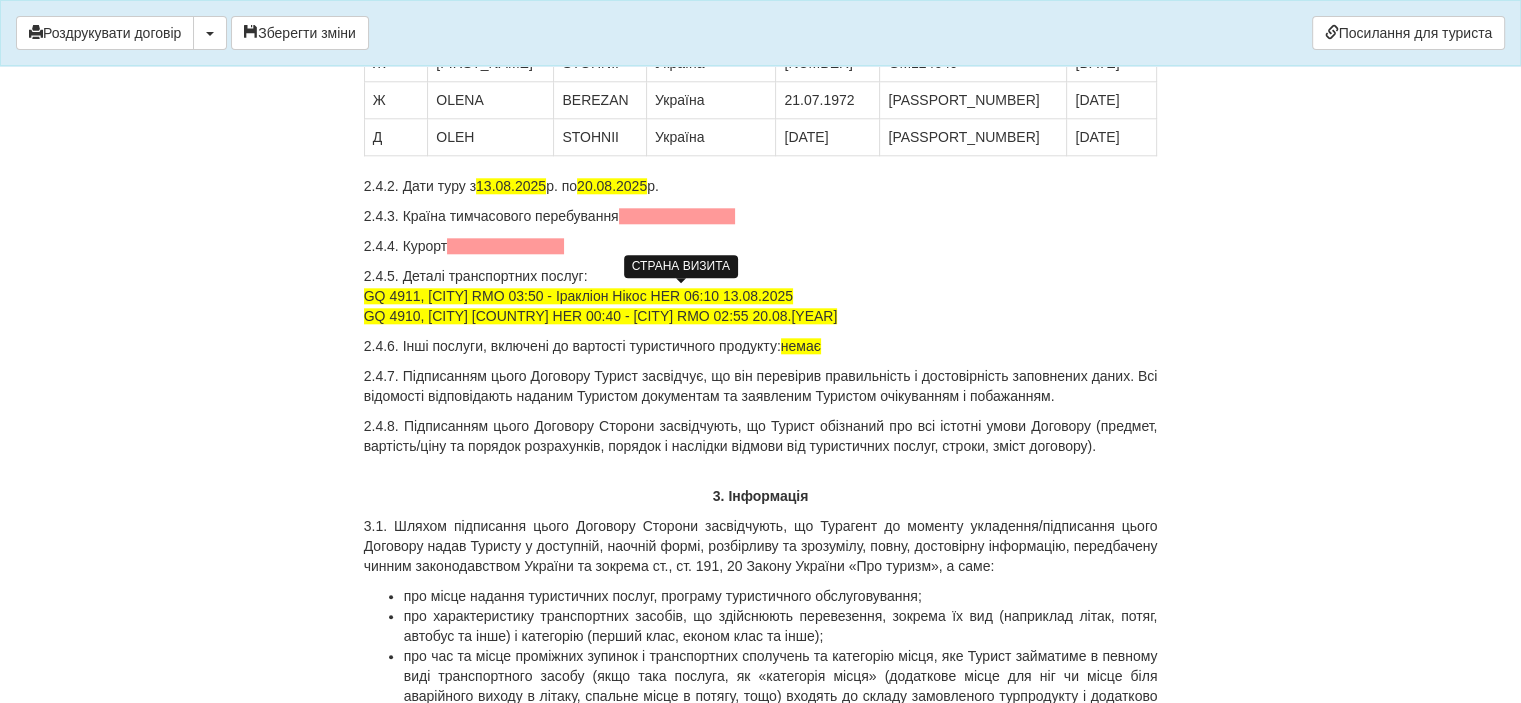 click at bounding box center [677, 216] 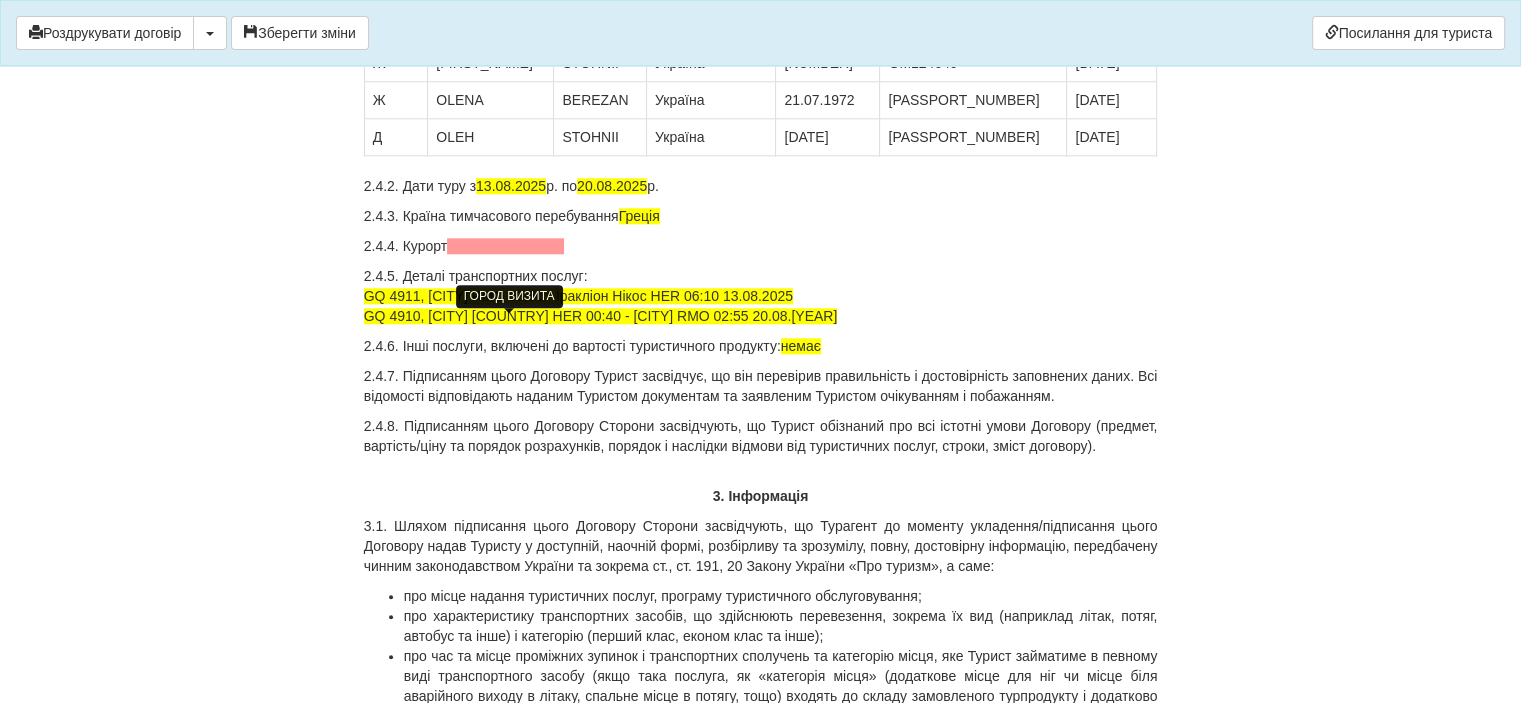 click at bounding box center (505, 246) 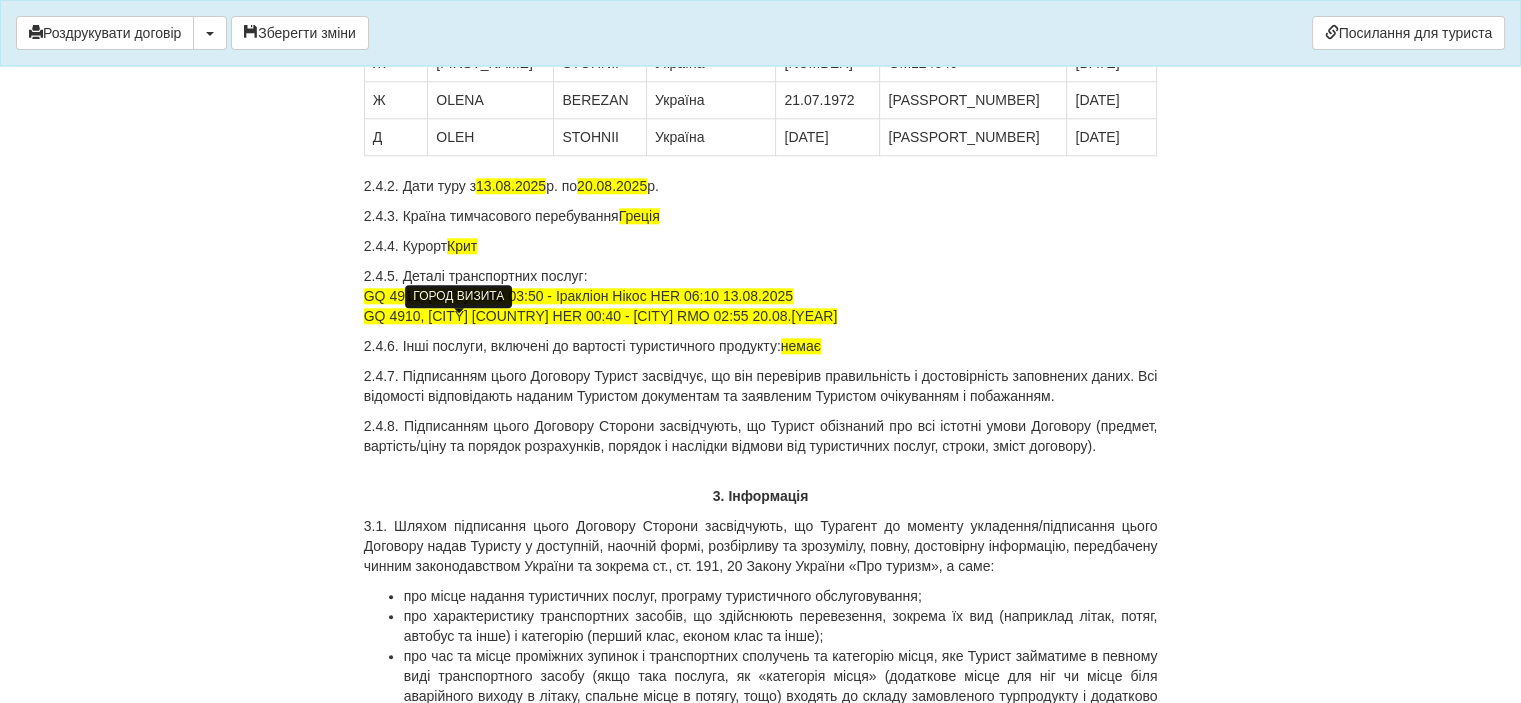 click on "Крит" at bounding box center [462, 246] 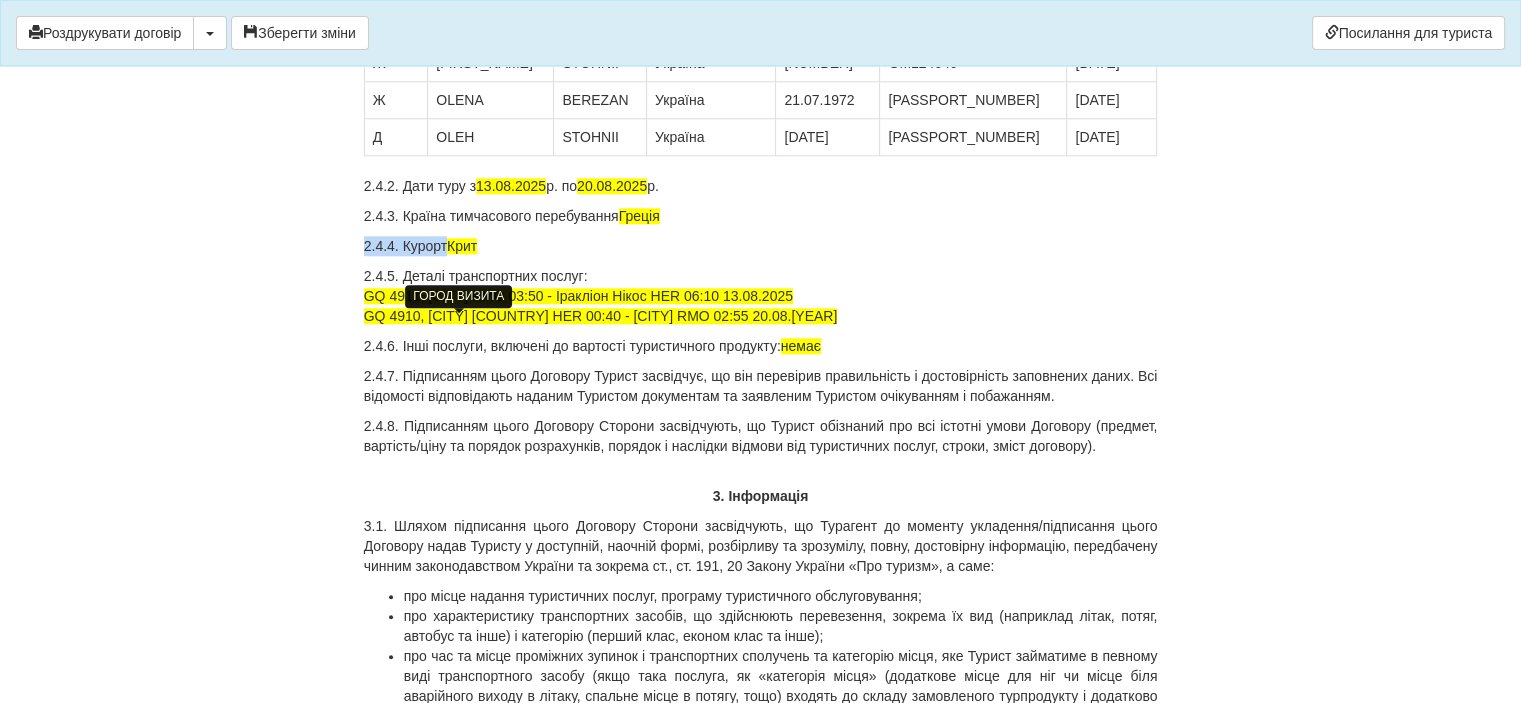 click on "Крит" at bounding box center [462, 246] 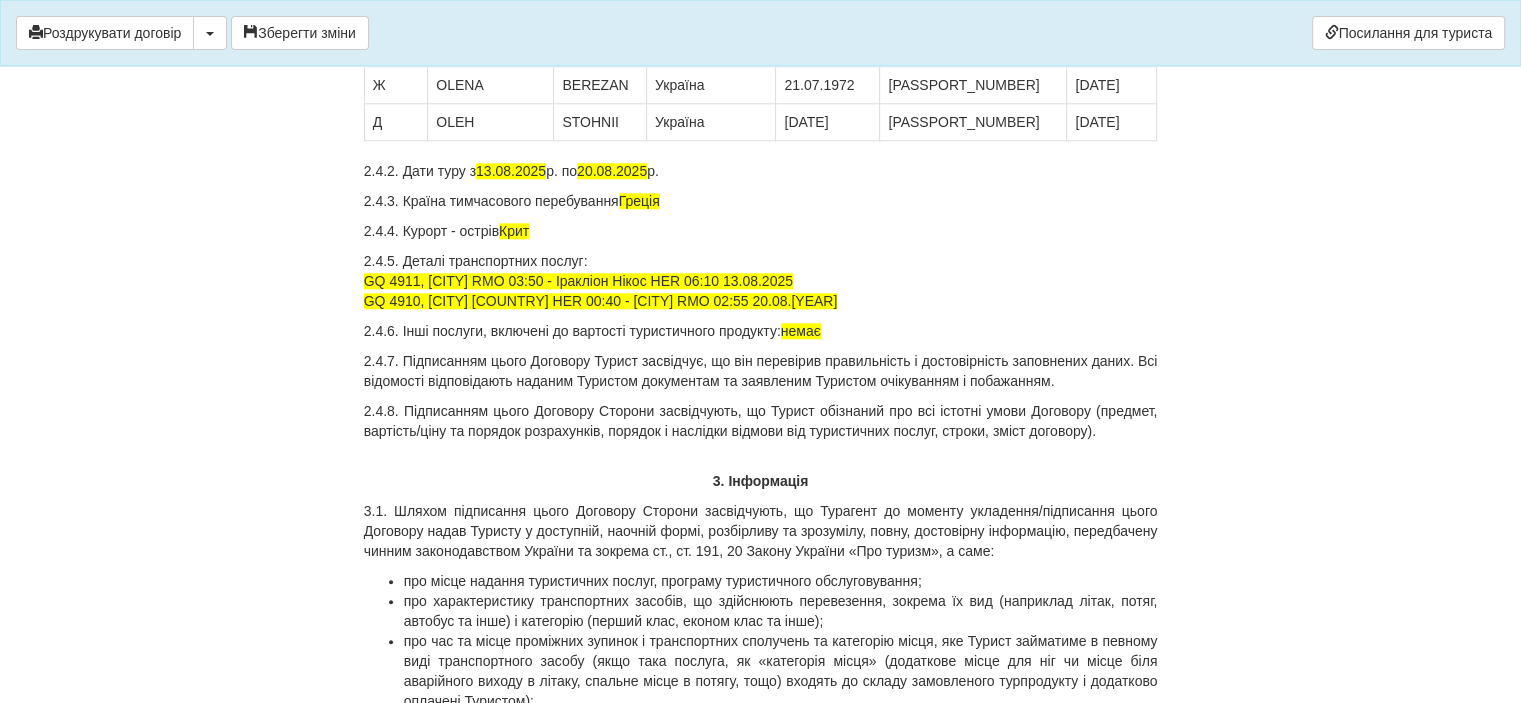 scroll, scrollTop: 2100, scrollLeft: 0, axis: vertical 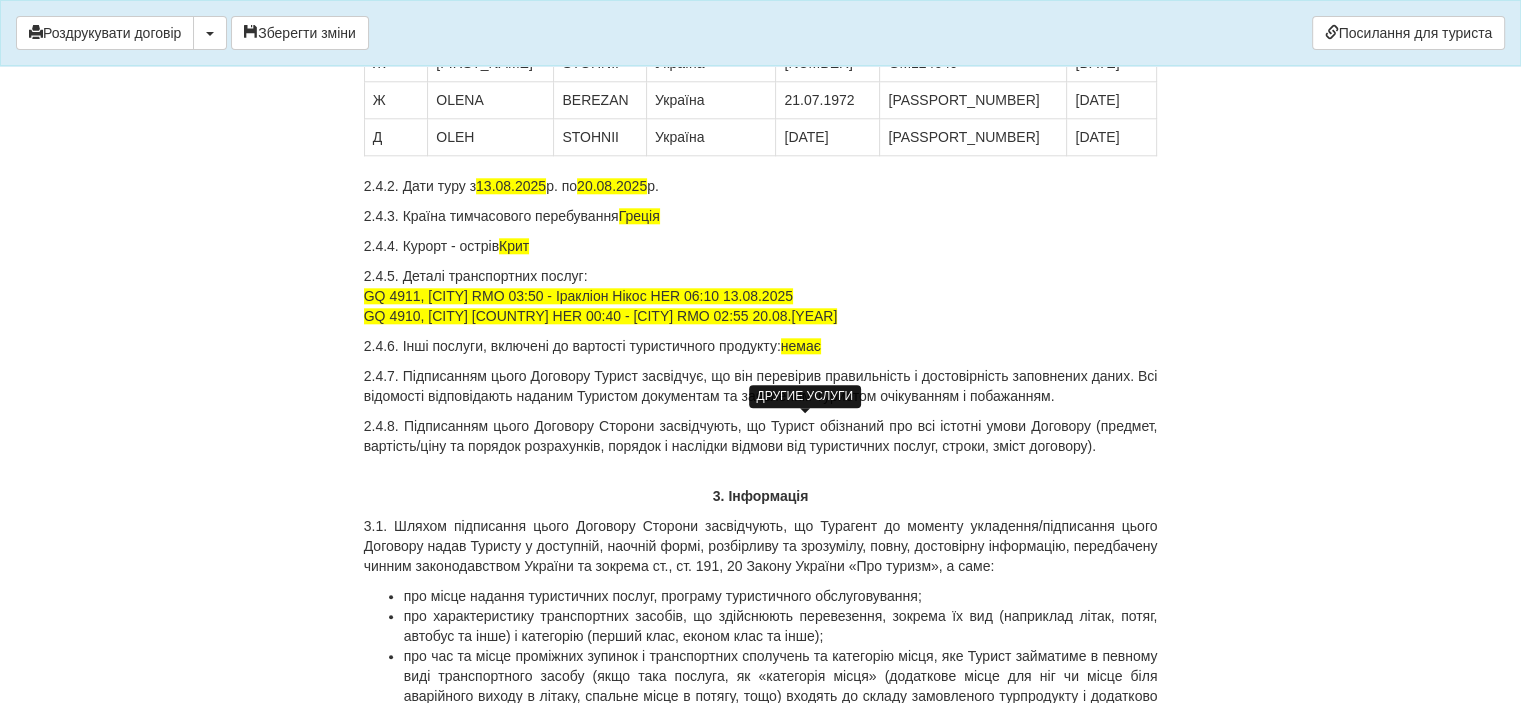 click on "немає" at bounding box center [801, 346] 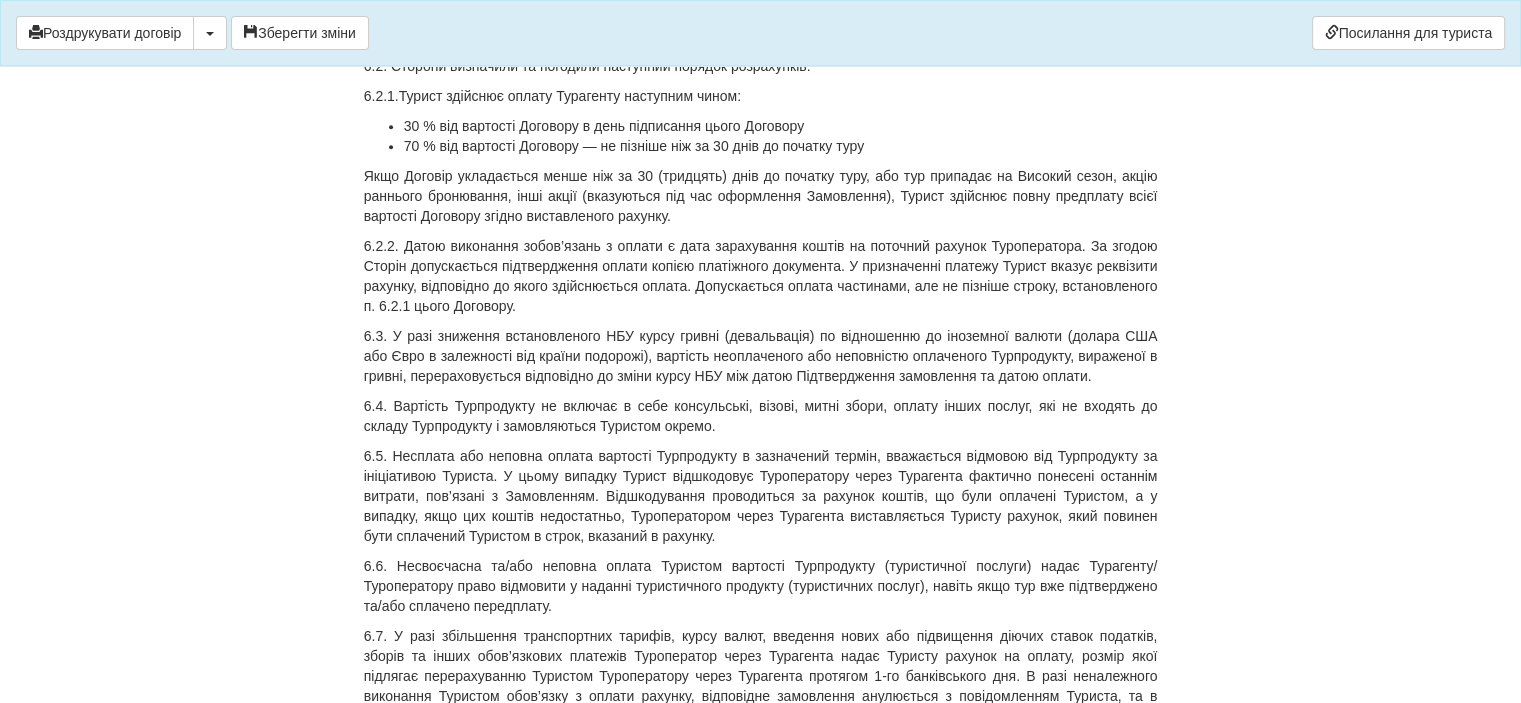 scroll, scrollTop: 9100, scrollLeft: 0, axis: vertical 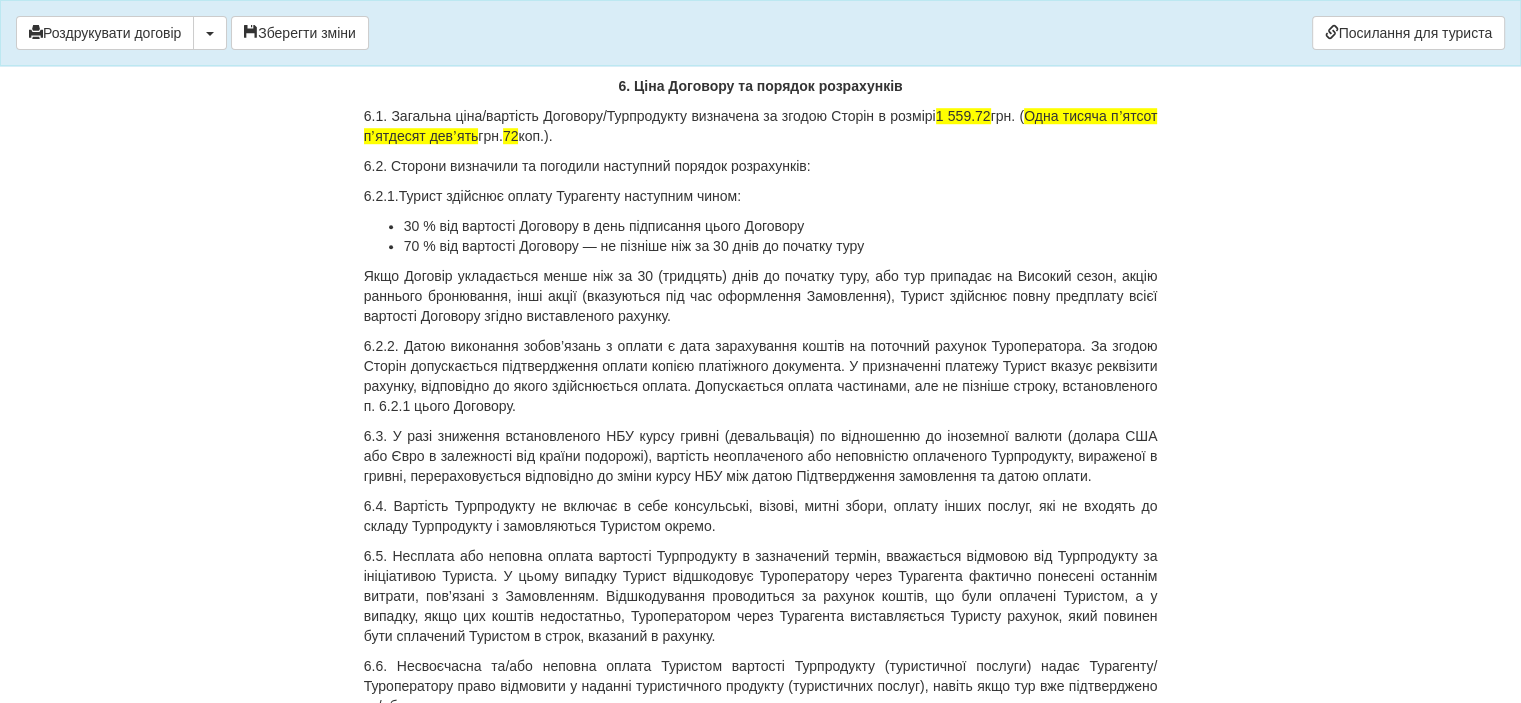 click on "6.1. Загальна ціна/вартість Договору/Турпродукту визначена за згодою Сторін в розмірі 1 559.72 грн. ( Одна тисяча пʼятсот пʼятдесят девʼять грн. 72 коп.)." at bounding box center (761, 126) 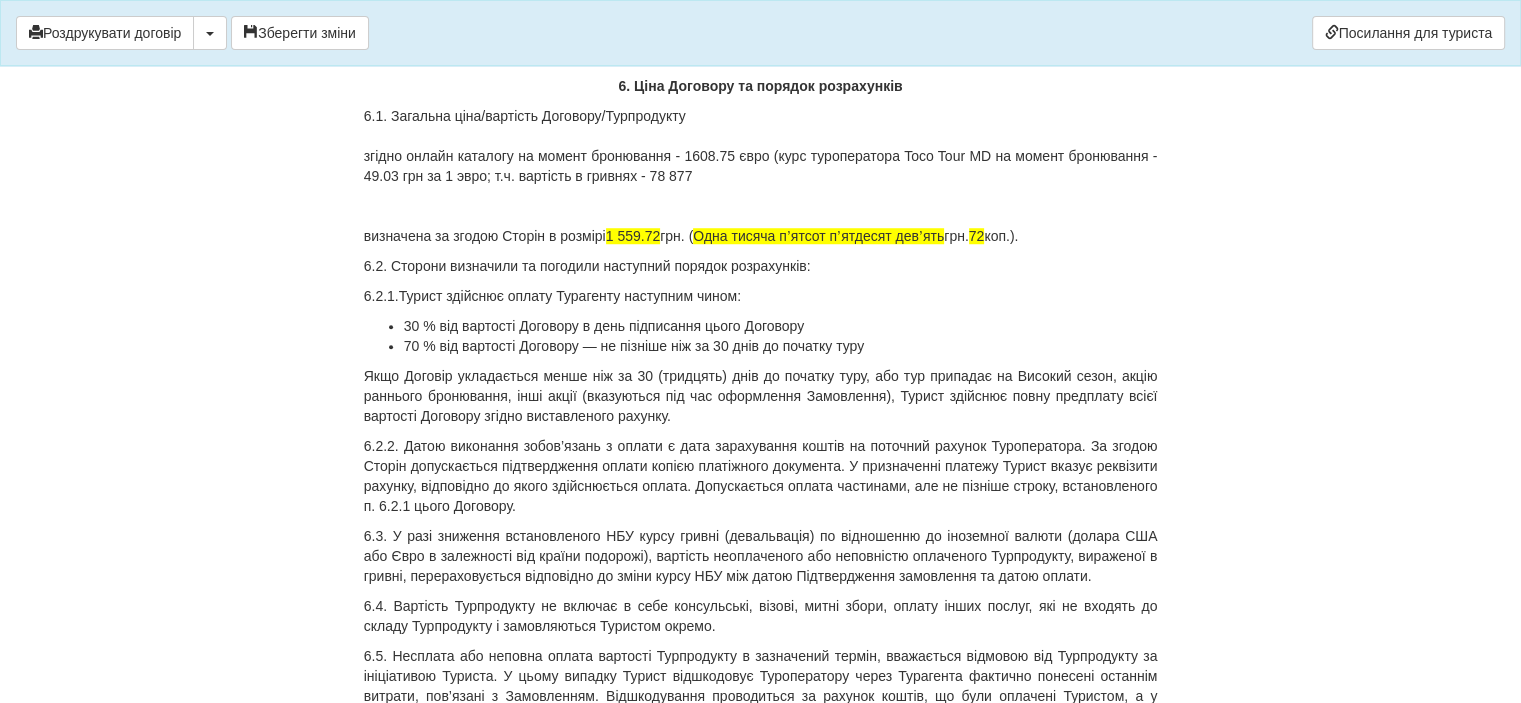 click on "6.1. Загальна ціна/вартість Договору/Турпродукту  згідно онлайн каталогу на момент бронювання - [PRICE] євро (курс туроператора     Toco Tour MD на момент бронювання - [PRICE] грн за 1 эвро; т.ч. вартість в гривнях - [PRICE] визначена за згодою Сторін в розмірі  [PRICE]  грн. ( Одна тисяча пʼятсот пʼятдесят девʼять  грн.  72  коп.)." at bounding box center (761, 176) 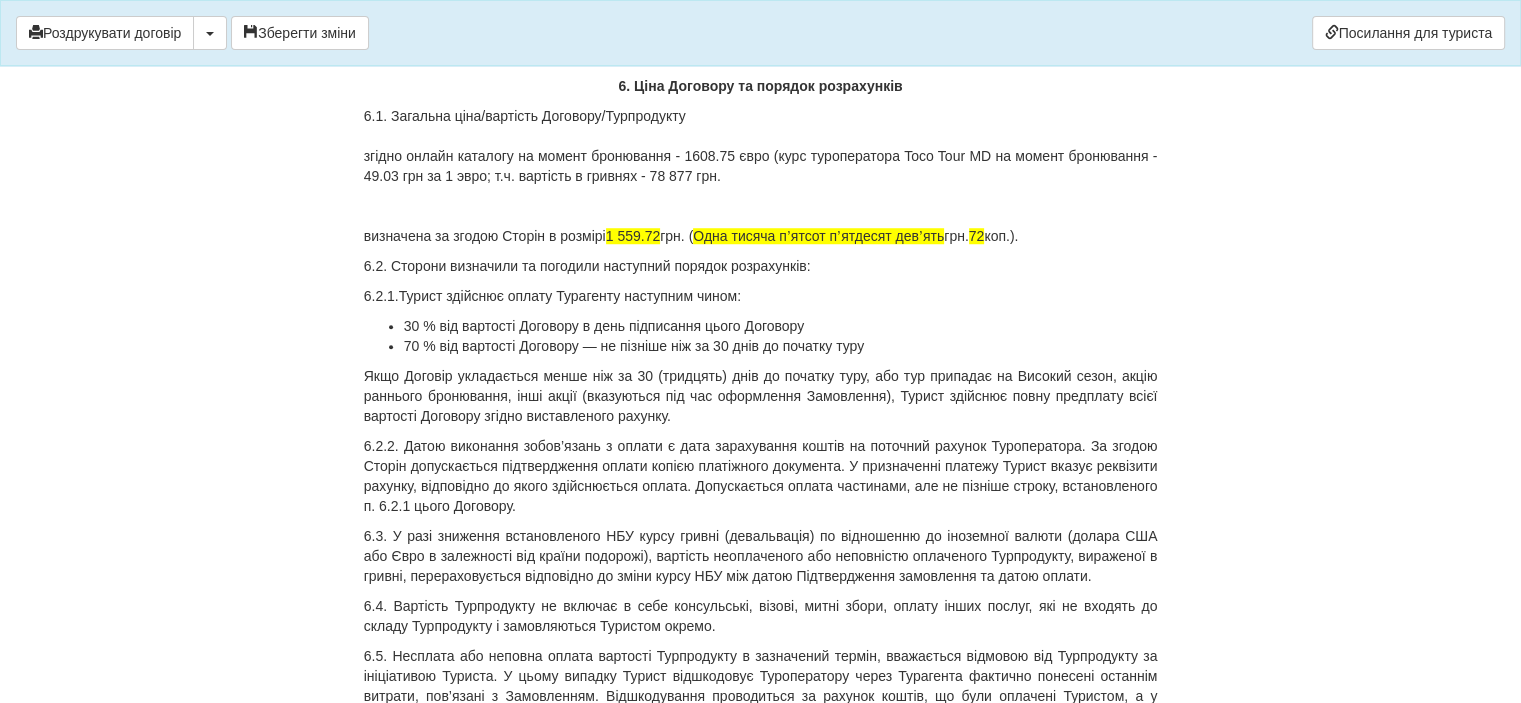 click on "6.1. Загальна ціна/вартість Договору/Турпродукту  згідно онлайн каталогу на момент бронювання - 1608.75 євро (курс туроператора     Toco Tour MD на момент бронювання - 49.03 грн за 1 эвро; т.ч. вартість в гривнях -  78 877 грн.  визначена за згодою Сторін в розмірі  1 559.72  грн. ( Одна тисяча пʼятсот пʼятдесят девʼять  грн.  72  коп.)." at bounding box center [761, 176] 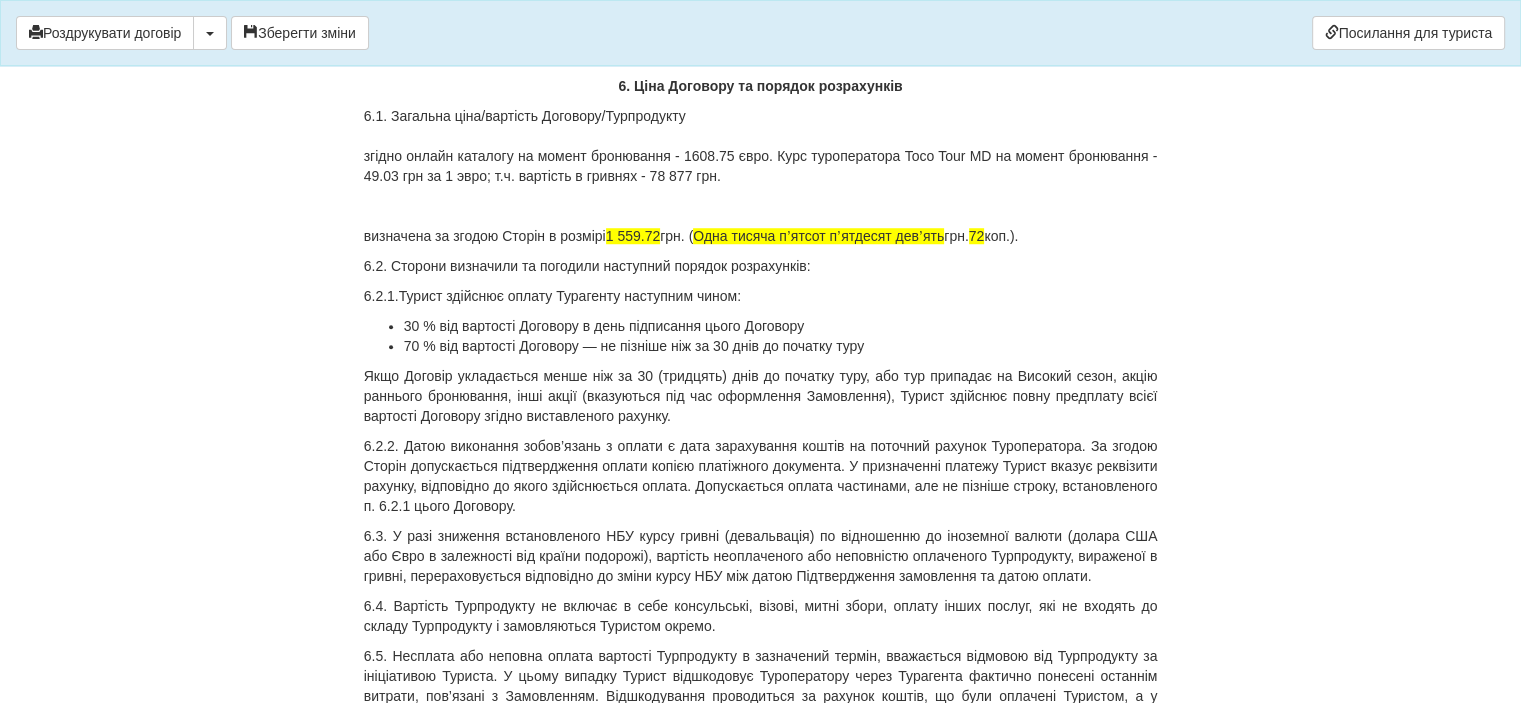click on "6.1. Загальна ціна/вартість Договору/Турпродукту  згідно онлайн каталогу на момент бронювання - 1608.75 євро. Курс туроператора     Toco Tour MD на момент бронювання - 49.03 грн за 1 эвро; т.ч. вартість в гривнях -  78 877 грн.  визначена за згодою Сторін в розмірі  1 559.72  грн. ( Одна тисяча пʼятсот пʼятдесят девʼять  грн.  72  коп.)." at bounding box center [761, 176] 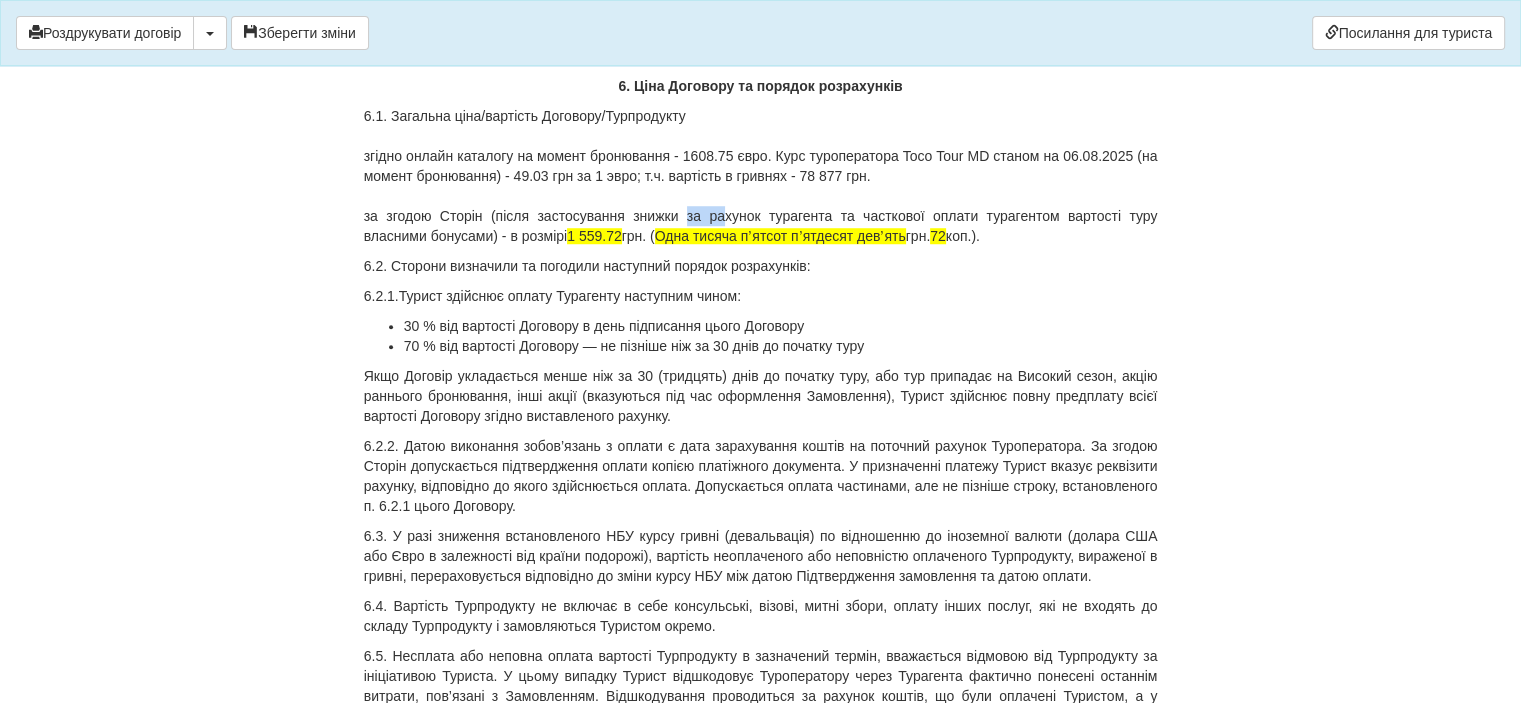 drag, startPoint x: 687, startPoint y: 393, endPoint x: 721, endPoint y: 398, distance: 34.36568 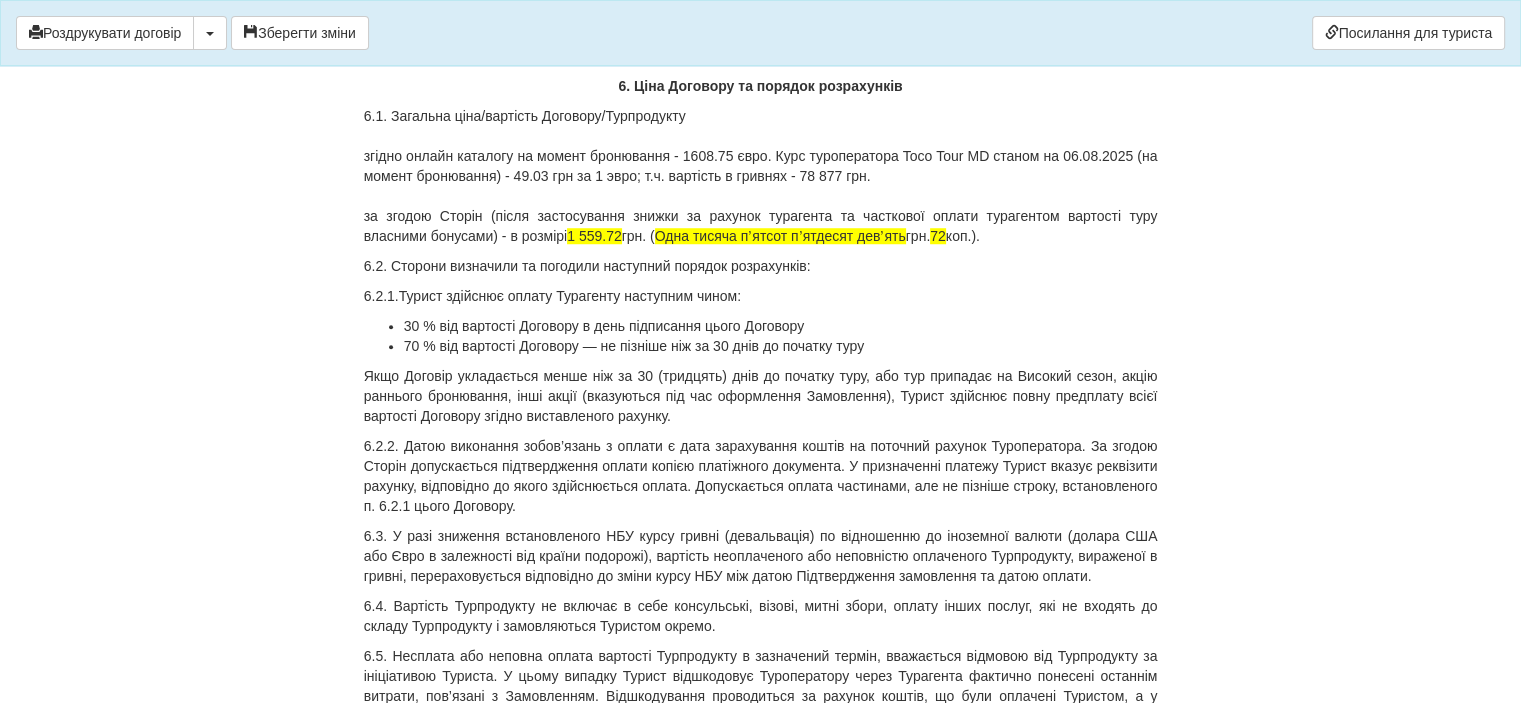 drag, startPoint x: 581, startPoint y: 415, endPoint x: 603, endPoint y: 428, distance: 25.553865 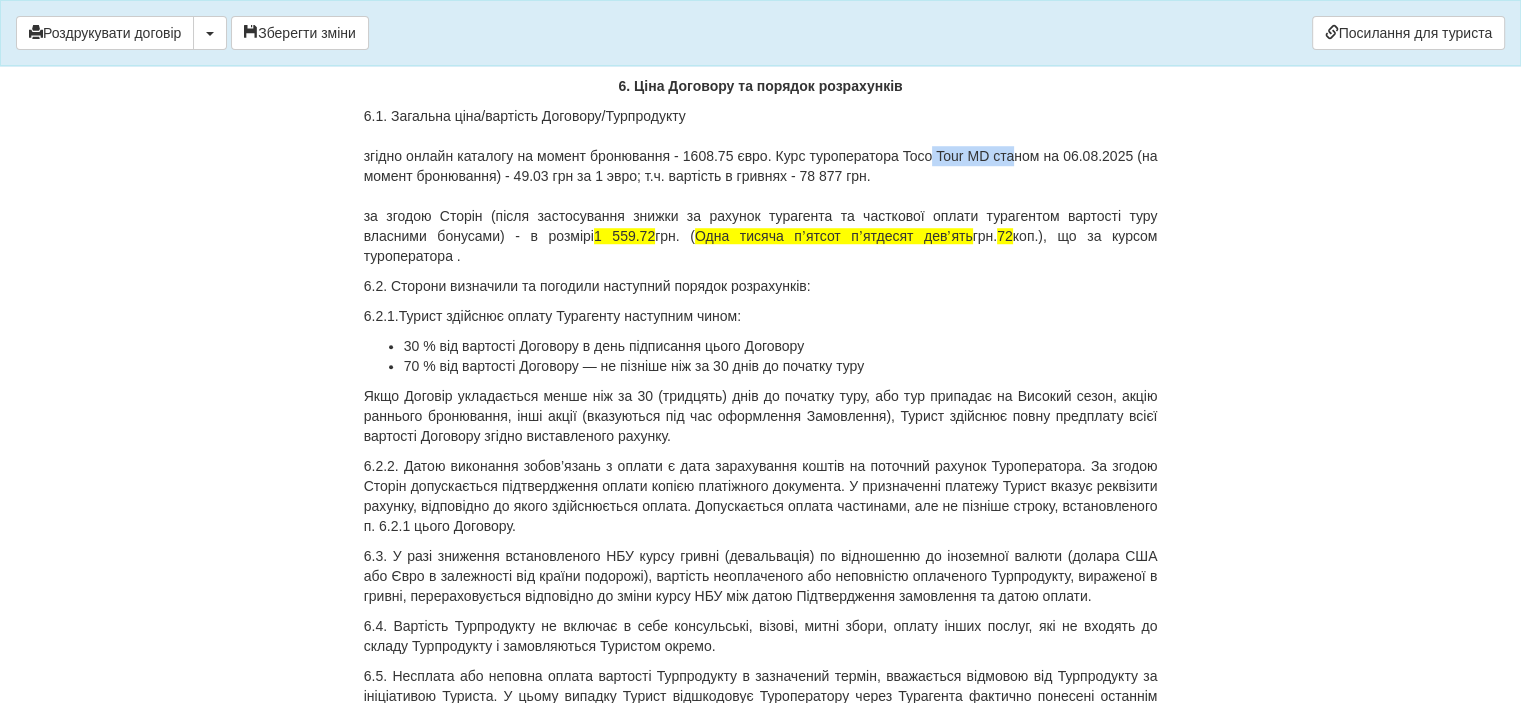 drag, startPoint x: 904, startPoint y: 333, endPoint x: 987, endPoint y: 333, distance: 83 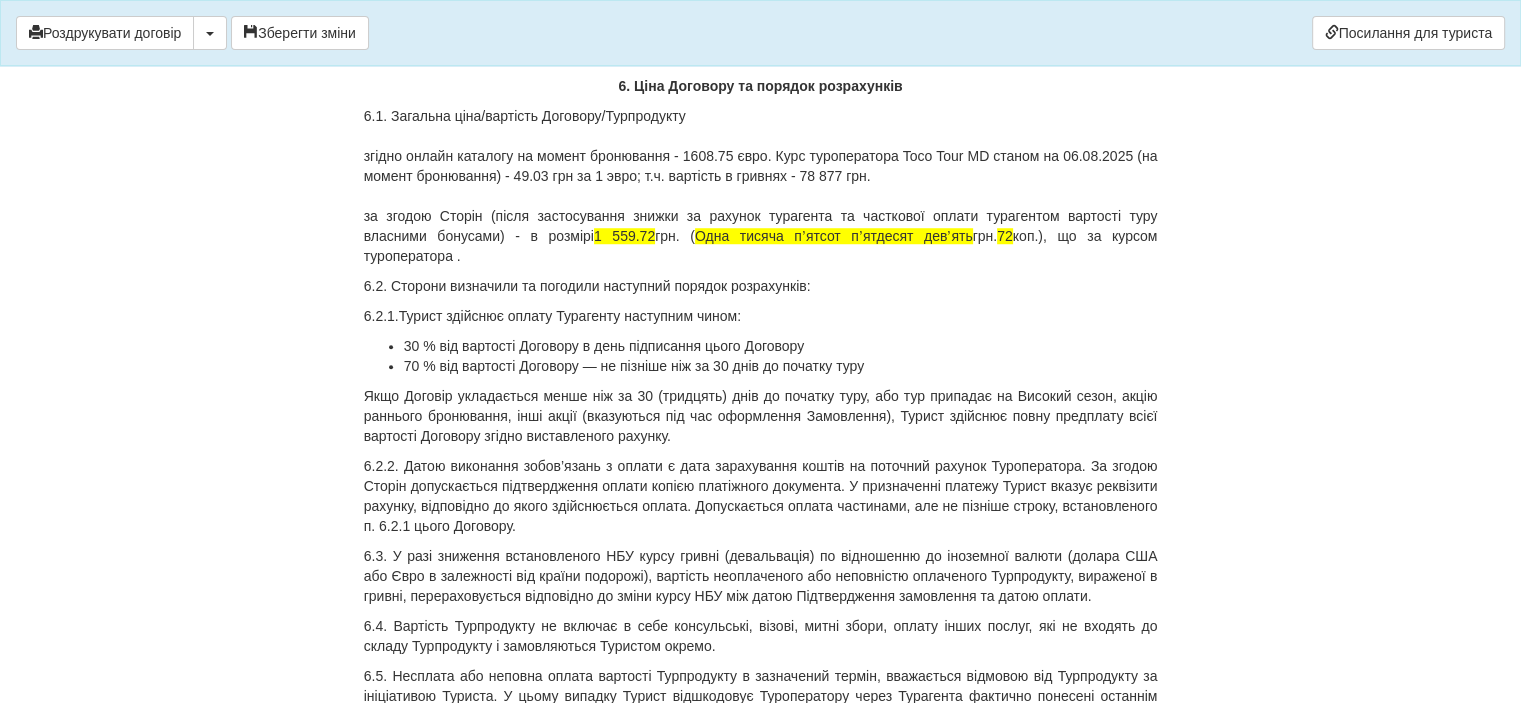 click on "6.1. Загальна ціна/вартість Договору/Турпродукту  згідно онлайн каталогу на момент бронювання - 1608.75 євро. Курс туроператора     Toco Tour MD станом на 06.08.2025 (на момент бронювання) - 49.03 грн за 1 эвро; т.ч. вартість в гривнях -  78 877 грн.  за згодою Сторін (після застосування знижки за рахунок турагента та часткової оплати турагентом вартості туру власними бонусами) - в розмірі  1 559.72  грн. ( Одна тисяча пʼятсот пʼятдесят девʼять  грн.  72  коп.), що за курсом туроператора ." at bounding box center (761, 186) 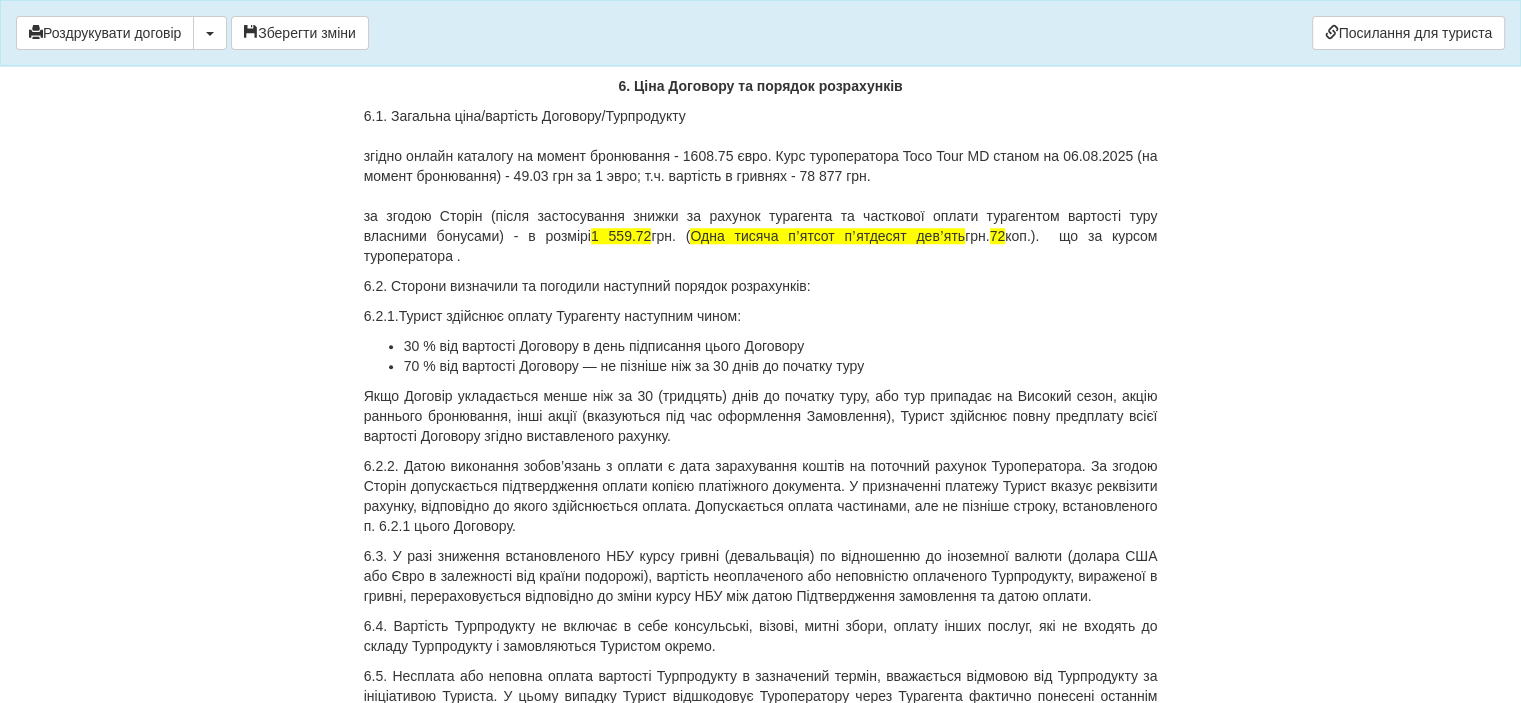 click on "Загальна ціна/вартість Договору/Турпродукту згідно онлайн каталогу на момент бронювання - 1608.75 євро. Курс туроператора Toco Tour MD станом на 06.08.2025 (на момент бронювання) - 49.03 грн за 1 эвро; т.ч. вартість в гривнях - 78 877 грн. за згодою Сторін (після застосування знижки за рахунок турагента та часткової оплати турагентом вартості туру власними бонусами) - в розмірі 1 559.72 грн. ( Одна тисяча пʼятсот пʼятдесят девʼять грн. 72 коп.). що за курсом туроператора ." at bounding box center [761, 186] 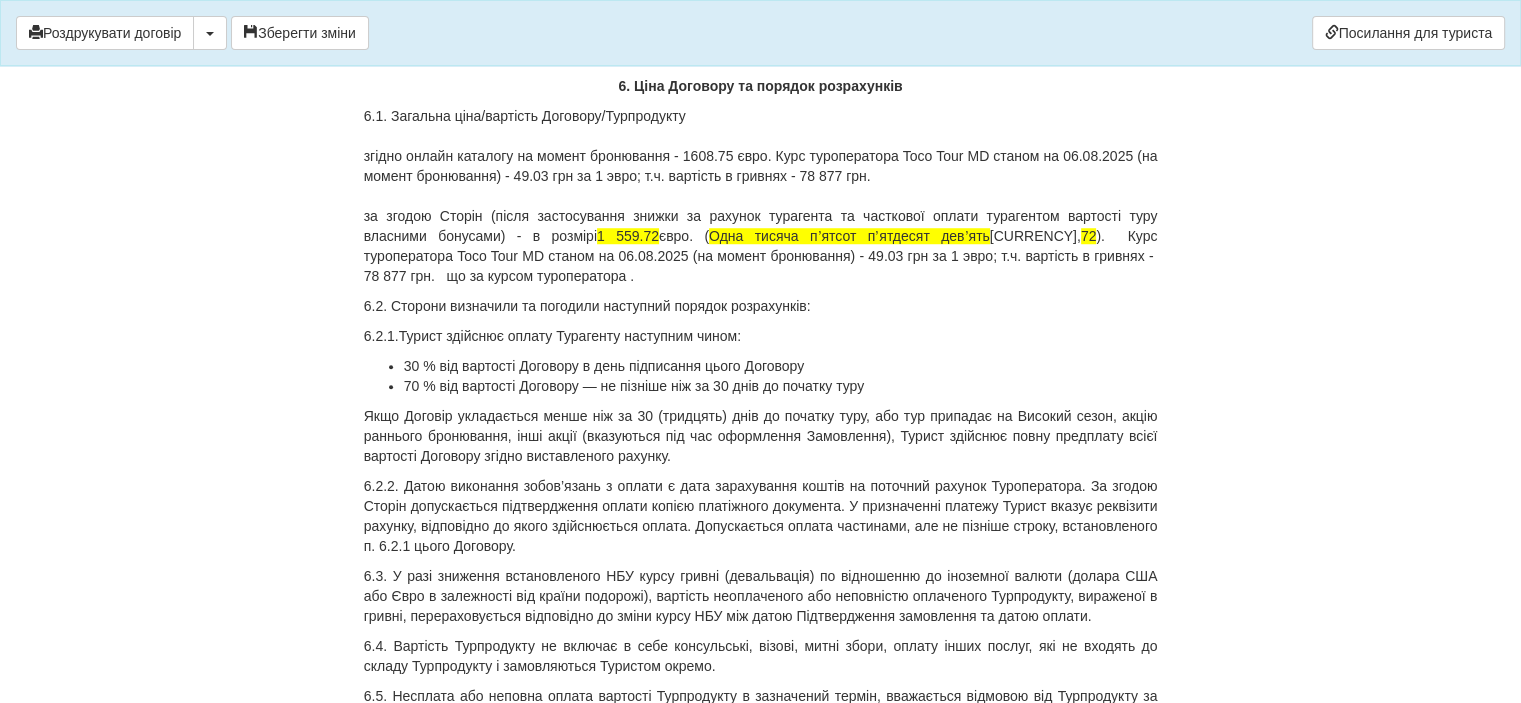 click on "6.1. Загальна ціна/вартість Договору/Турпродукту  згідно онлайн каталогу на момент бронювання - [AMOUNT] євро. Курс туроператора     Toco Tour MD станом на [DATE] (на момент бронювання) - [AMOUNT] грн за 1 эвро; т.ч. вартість в гривнях -  [AMOUNT] грн.  за згодою Сторін (після застосування знижки за рахунок турагента та часткової оплати турагентом вартості туру власними бонусами) - в розмірі  [AMOUNT]  євро. ( Одна тисяча пʼятсот пʼятдесят девʼять  євро,  [AMOUNT]" at bounding box center [761, 196] 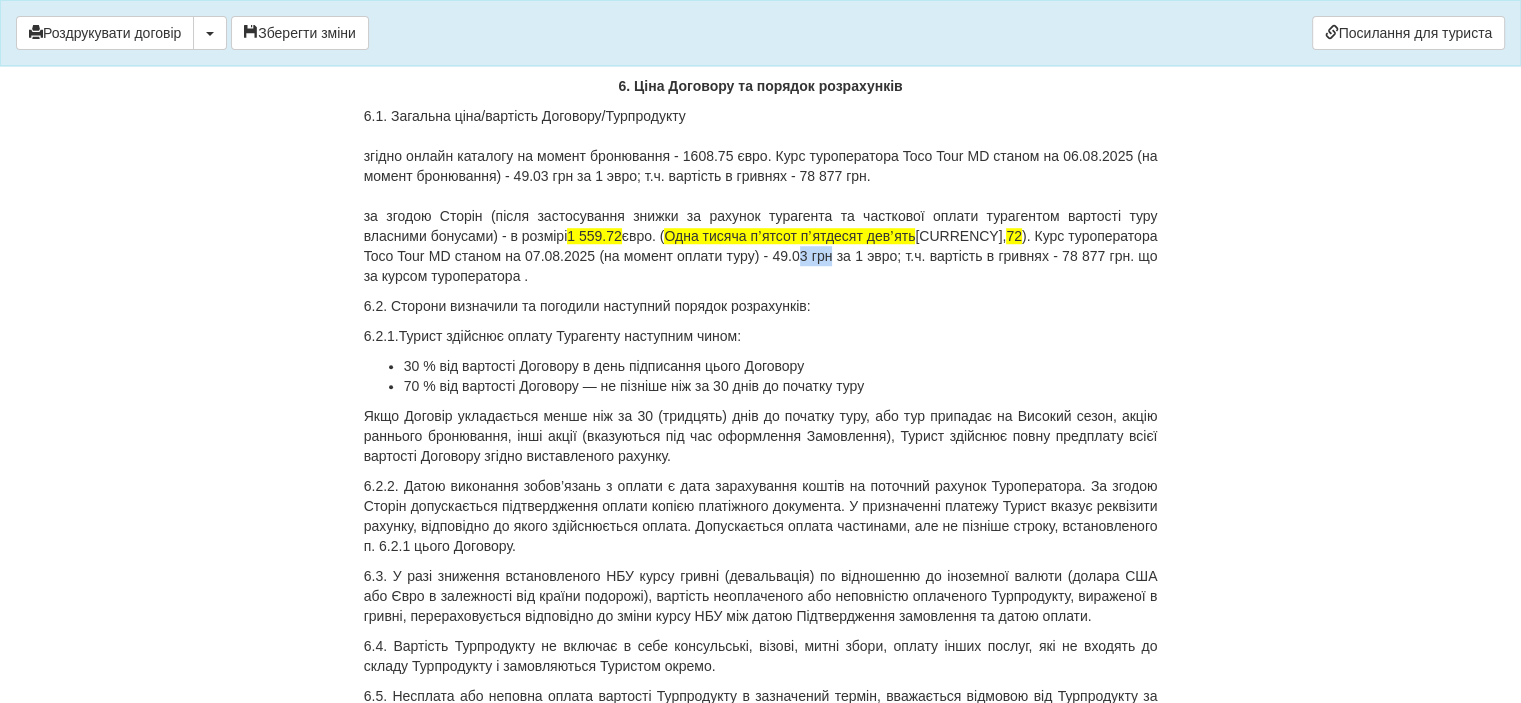 drag, startPoint x: 741, startPoint y: 433, endPoint x: 776, endPoint y: 435, distance: 35.057095 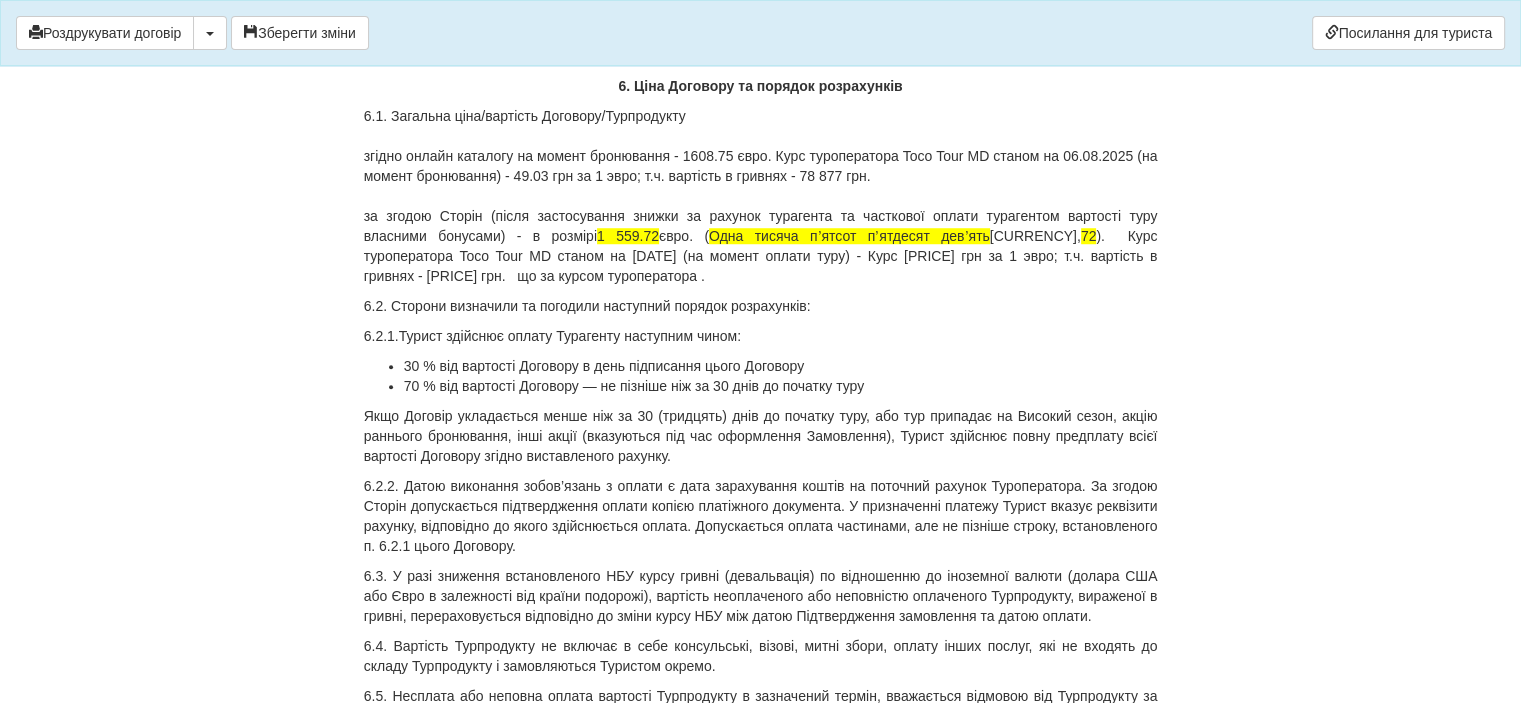 drag, startPoint x: 778, startPoint y: 436, endPoint x: 818, endPoint y: 471, distance: 53.15073 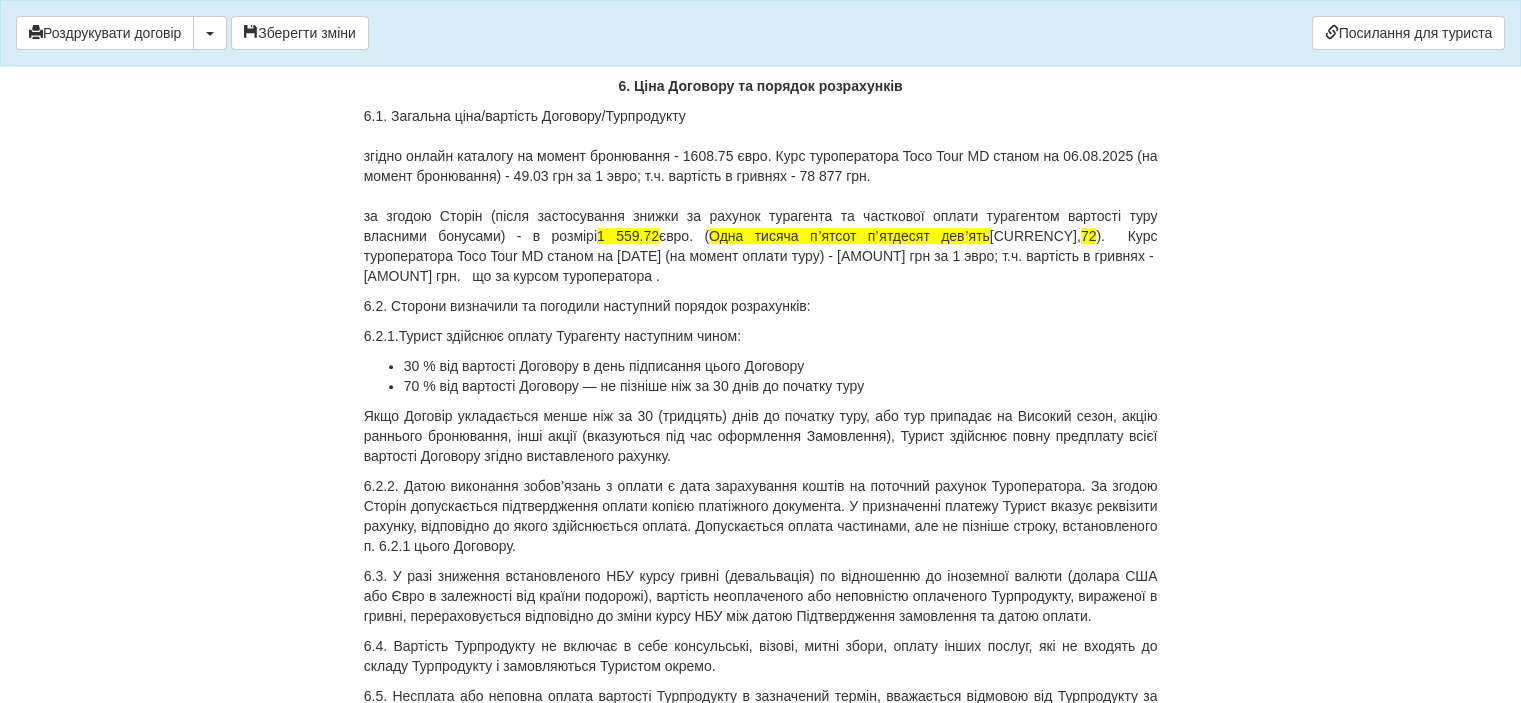 click on "6.1. Загальна ціна/вартість Договору/Турпродукту  згідно онлайн каталогу на момент бронювання - [AMOUNT] євро. Курс туроператора     Toco Tour MD станом на [DATE] (на момент бронювання) - [AMOUNT] грн за 1 эвро; т.ч. вартість в гривнях -  [AMOUNT] грн.  за згодою Сторін (після застосування знижки за рахунок турагента та часткової оплати турагентом вартості туру власними бонусами) - в розмірі  [AMOUNT]  євро. ( Одна тисяча пʼятсот пʼятдесят девʼять  євро,  [AMOUNT]" at bounding box center (761, 196) 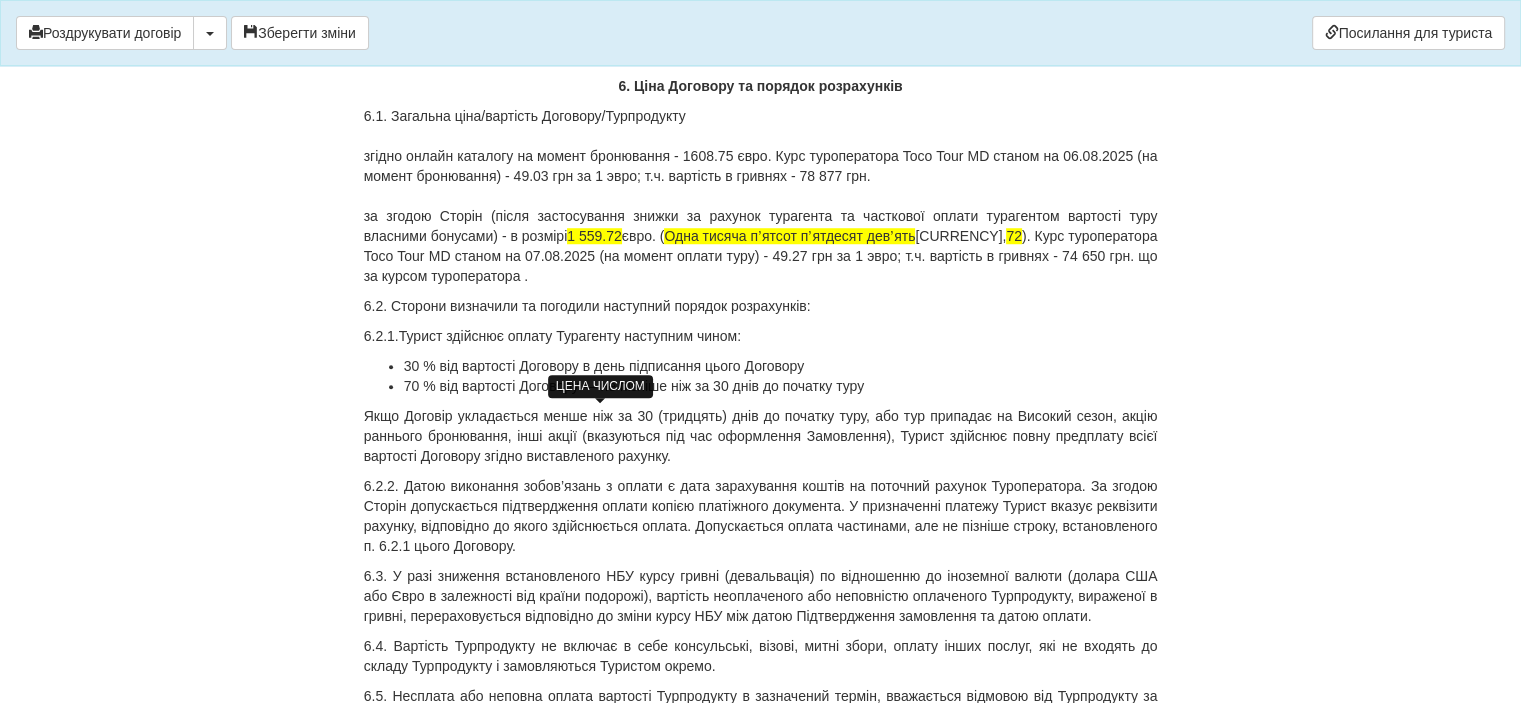 click on "1 559.72" at bounding box center [594, 236] 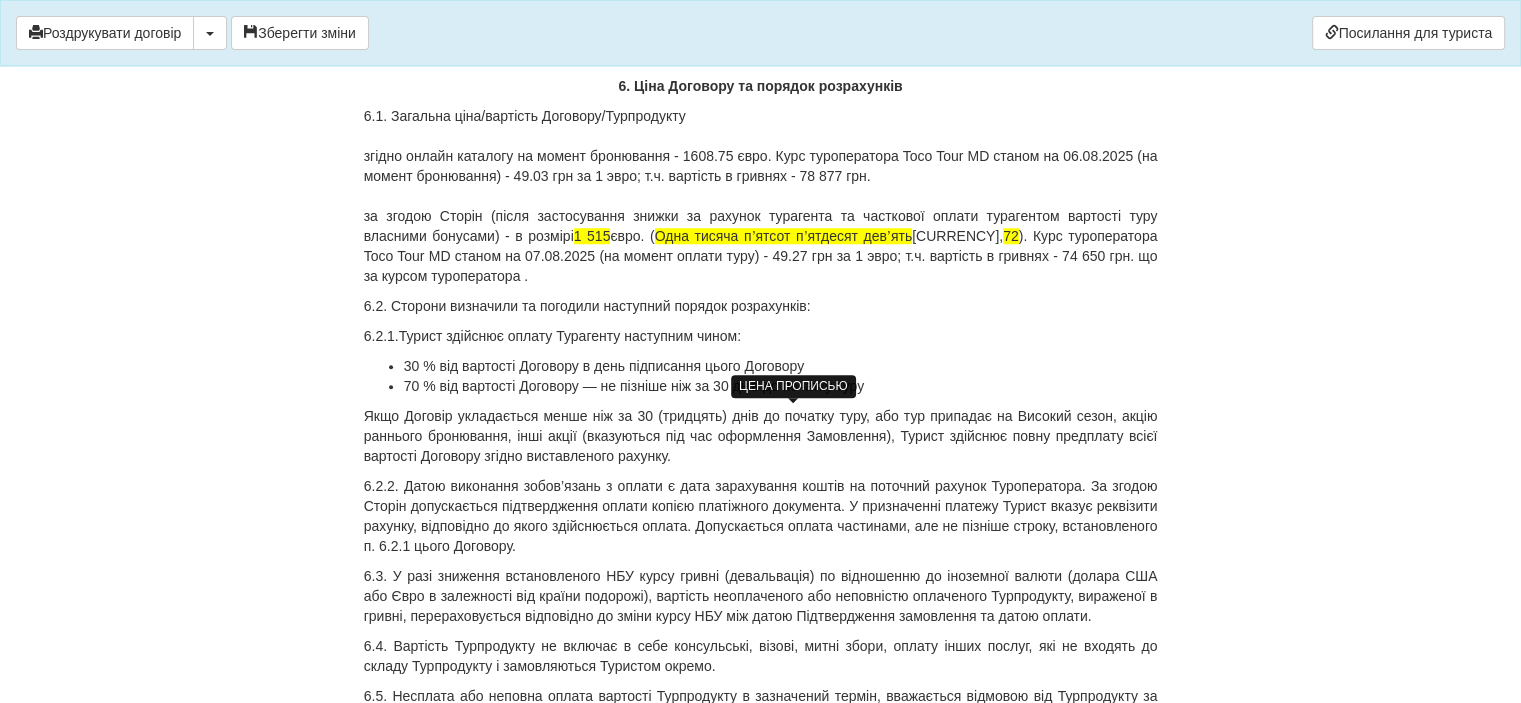 click on "Одна тисяча пʼятсот пʼятдесят девʼять" at bounding box center (783, 236) 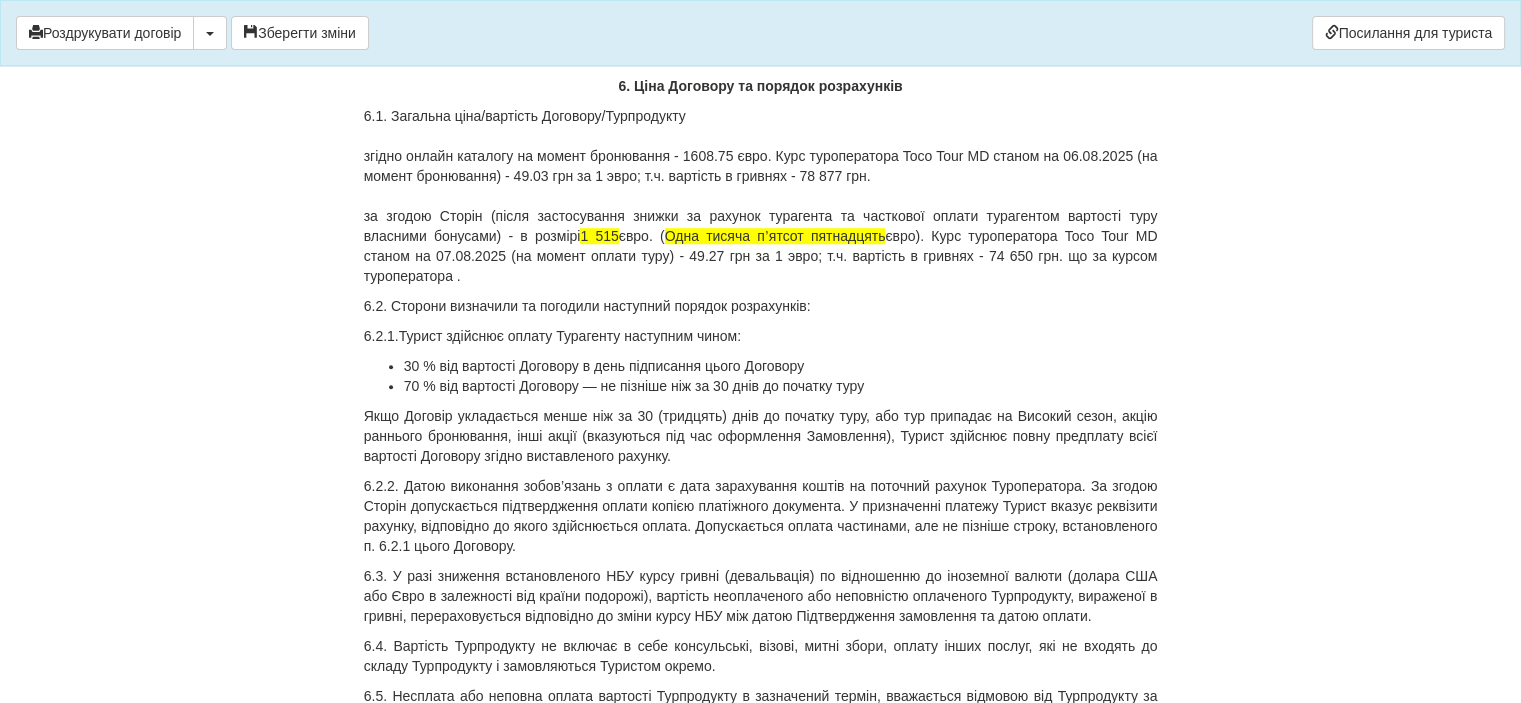 drag, startPoint x: 657, startPoint y: 419, endPoint x: 656, endPoint y: 446, distance: 27.018513 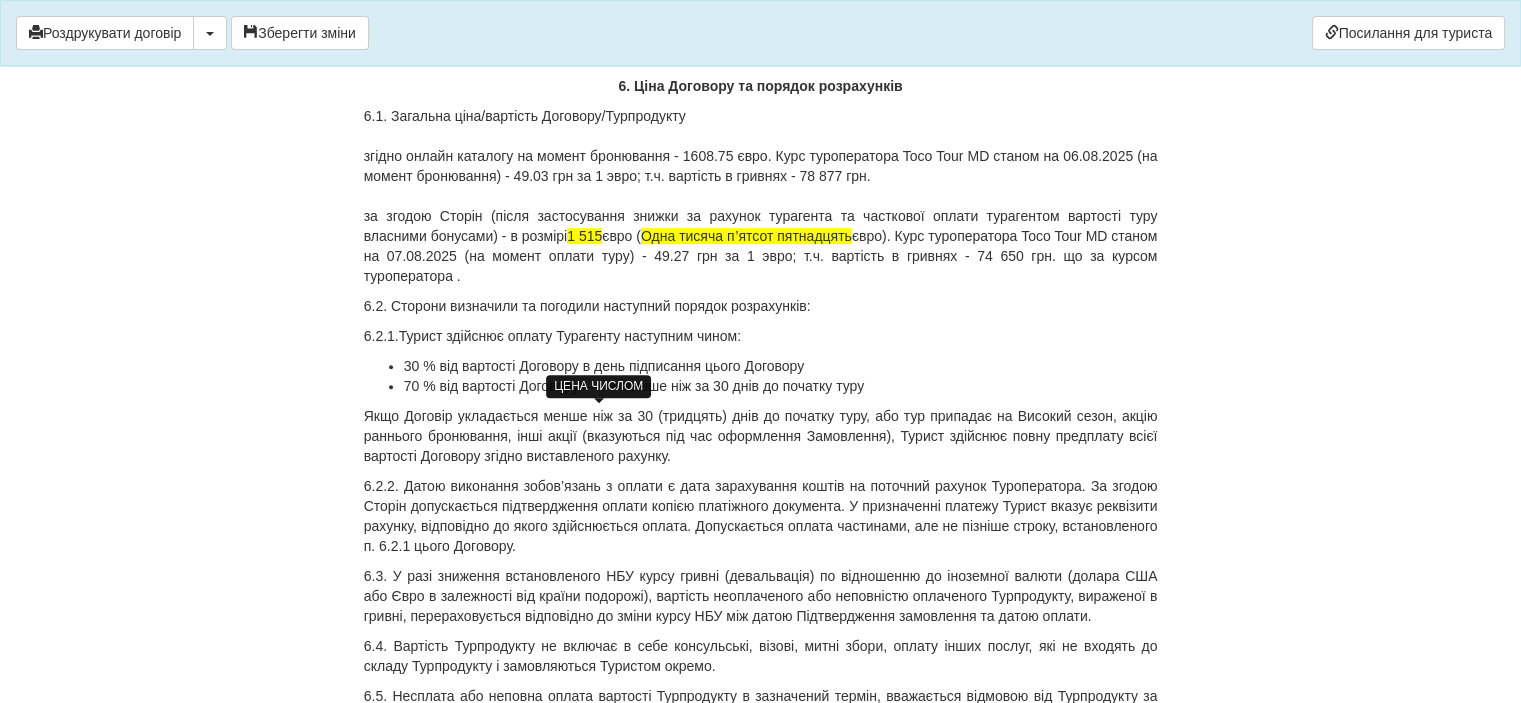 click on "1 515" at bounding box center [584, 236] 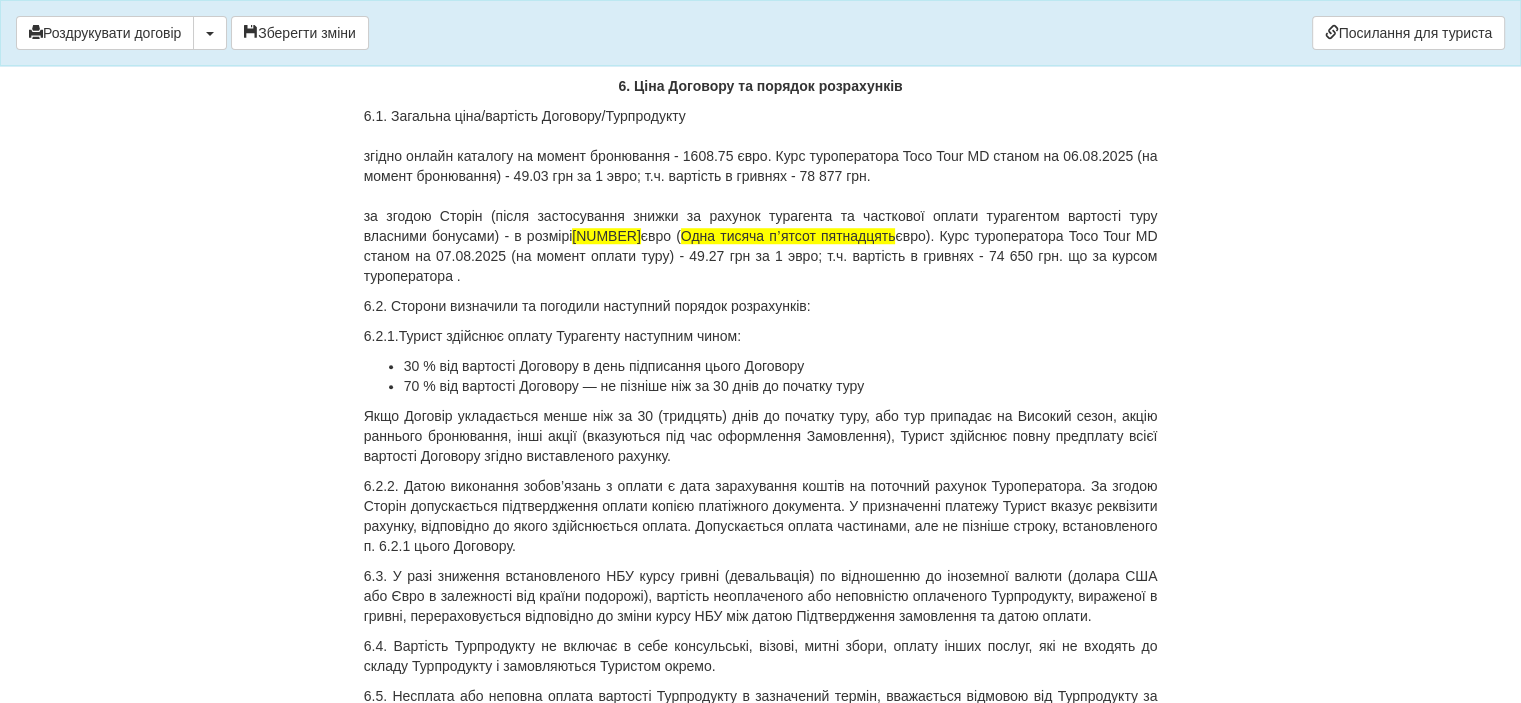 click on "6.1. Загальна ціна/вартість Договору/Турпродукту згідно онлайн каталогу на момент бронювання - 1608.75 євро. Курс туроператора Toco Tour MD станом на 06.08.2025 (на момент бронювання) - 49.03 грн за 1 эвро; т.ч. вартість в гривнях - 78 877 грн. за згодою Сторін (після застосування знижки за рахунок турагента та часткової оплати турагентом вартості туру власними бонусами) - в розмірі 1 515.00 євро ( Одна тисяча пʼятсот пятнадцять євро" at bounding box center (761, 196) 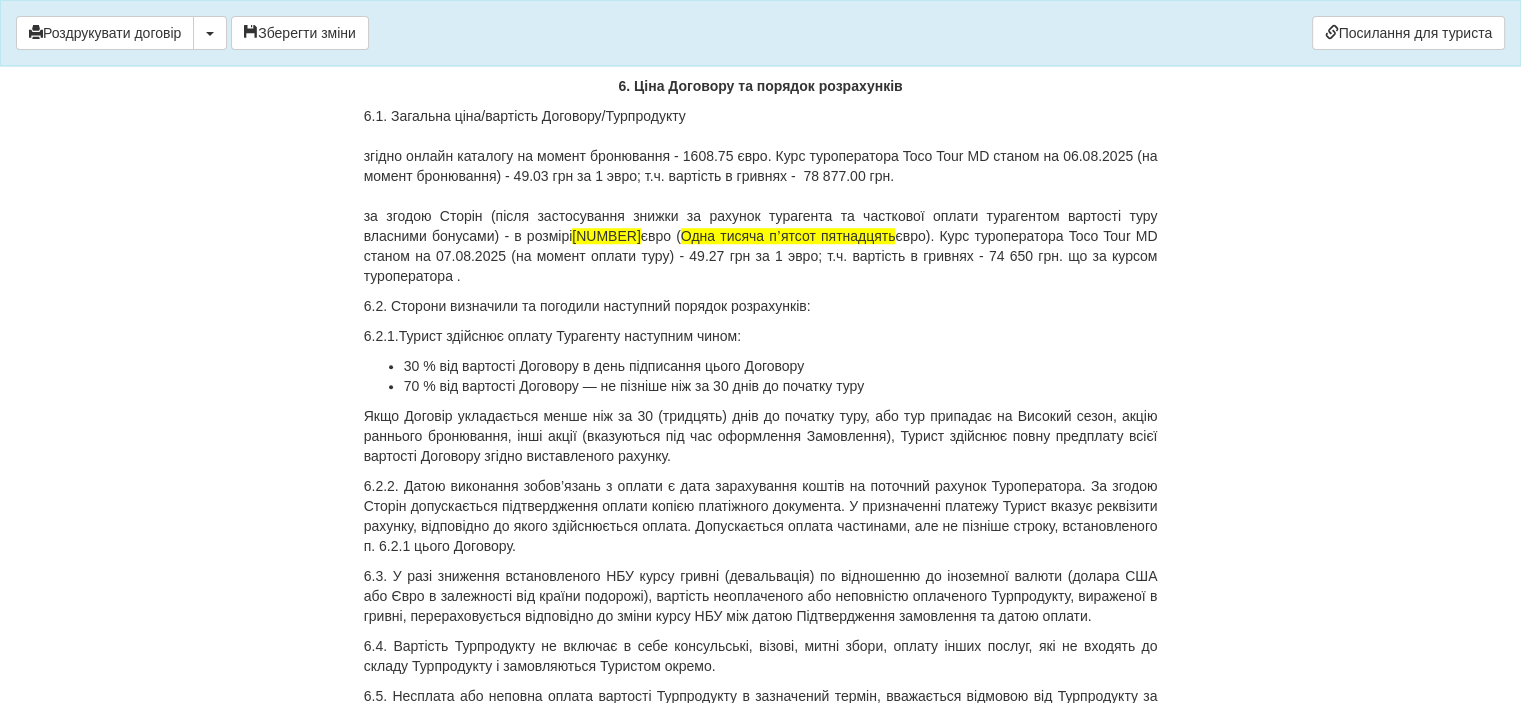click on "6.1. Загальна ціна/вартість Договору/Турпродукту  згідно онлайн каталогу на момент бронювання - 1608.75 євро. Курс туроператора     Toco Tour MD станом на 06.08.2025 (на момент бронювання) - 49.03 грн за 1 эвро; т.ч. вартість в гривнях -  78 877.00 грн.  за згодою Сторін (після застосування знижки за рахунок турагента та часткової оплати турагентом вартості туру власними бонусами) - в розмірі  1 515.00   євро ( Одна тисяча пʼятсот пятнадцять   євро" at bounding box center (761, 196) 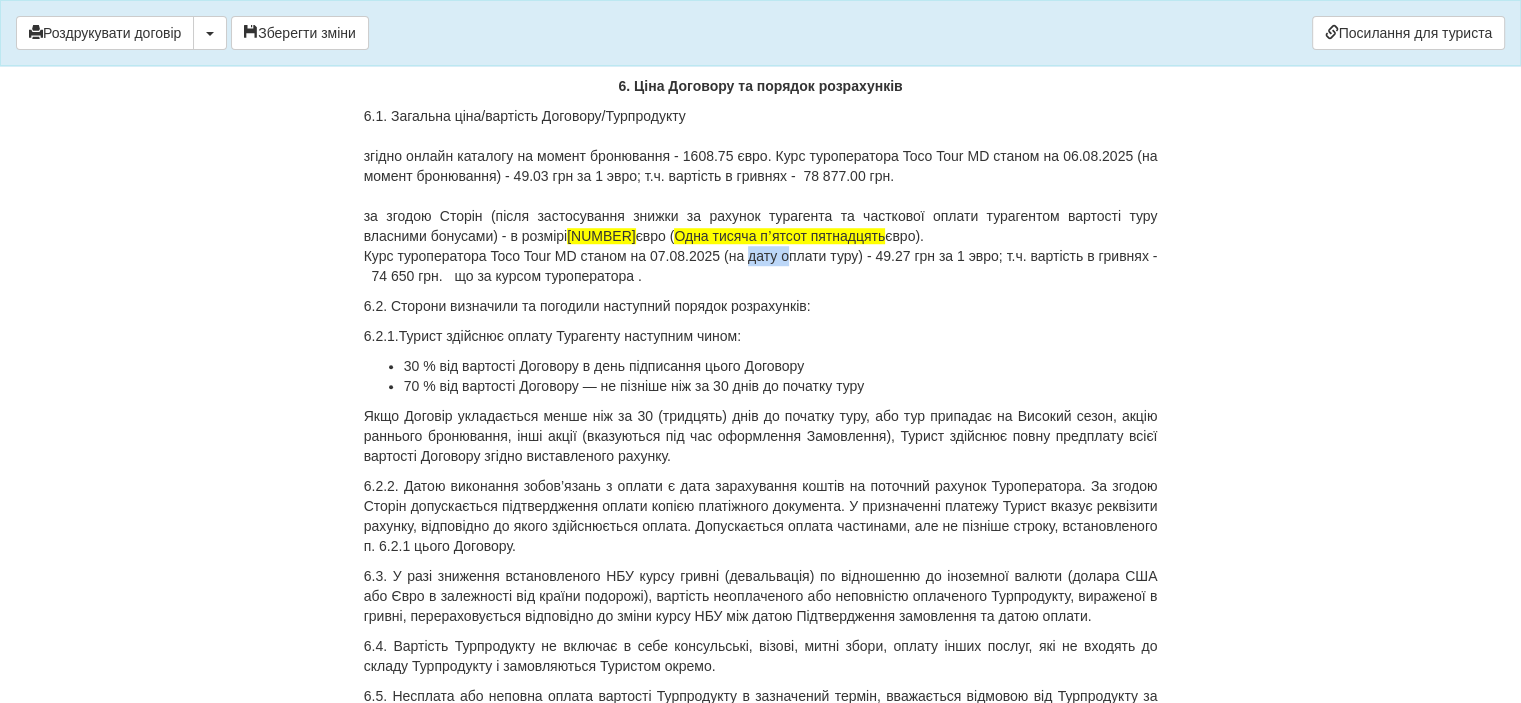 drag, startPoint x: 813, startPoint y: 434, endPoint x: 771, endPoint y: 438, distance: 42.190044 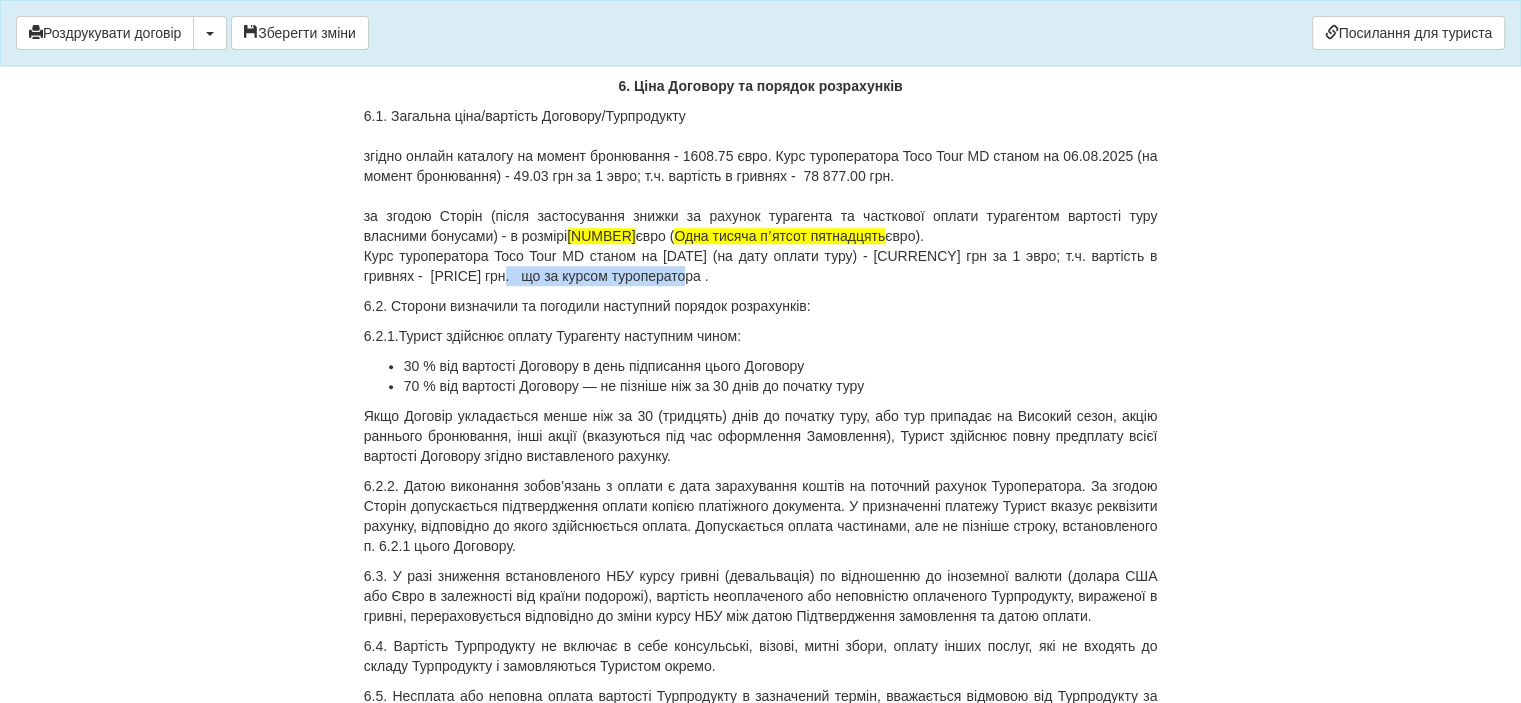 drag, startPoint x: 448, startPoint y: 454, endPoint x: 631, endPoint y: 451, distance: 183.02458 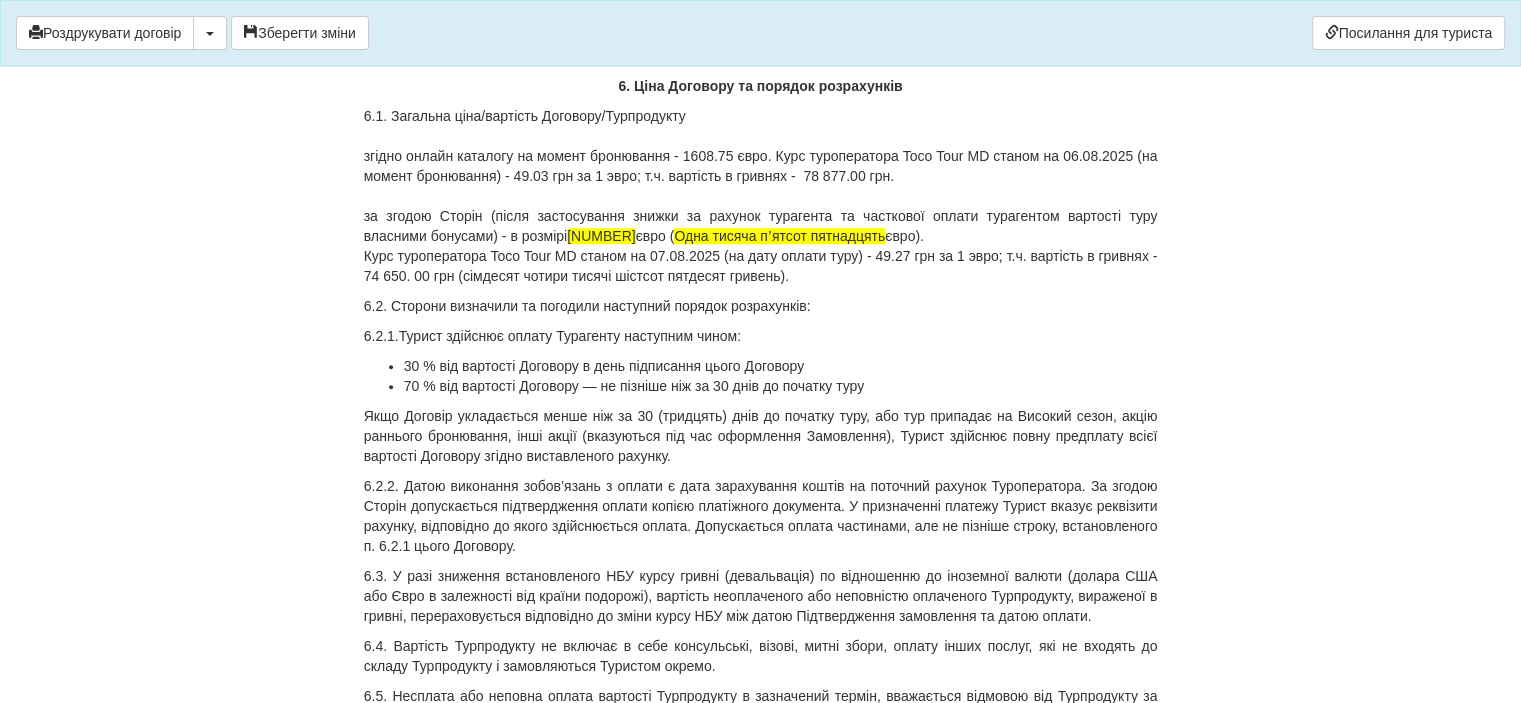 click on "6.1. Загальна ціна/вартість Договору/Турпродукту згідно онлайн каталогу на момент бронювання - 1608.75 євро. Курс туроператора Toco Tour MD станом на 06.08.[YEAR] (на момент бронювання) - 49.03 грн за 1 эвро; т.ч. вартість в гривнях - 78 877.00 грн. за згодою Сторін (після застосування знижки за рахунок турагента та часткової оплати турагентом вартості туру власними бонусами) - в розмірі 1 515.00 євро ( Одна тисяча пʼятсот пятнадцять євро )." at bounding box center [761, 196] 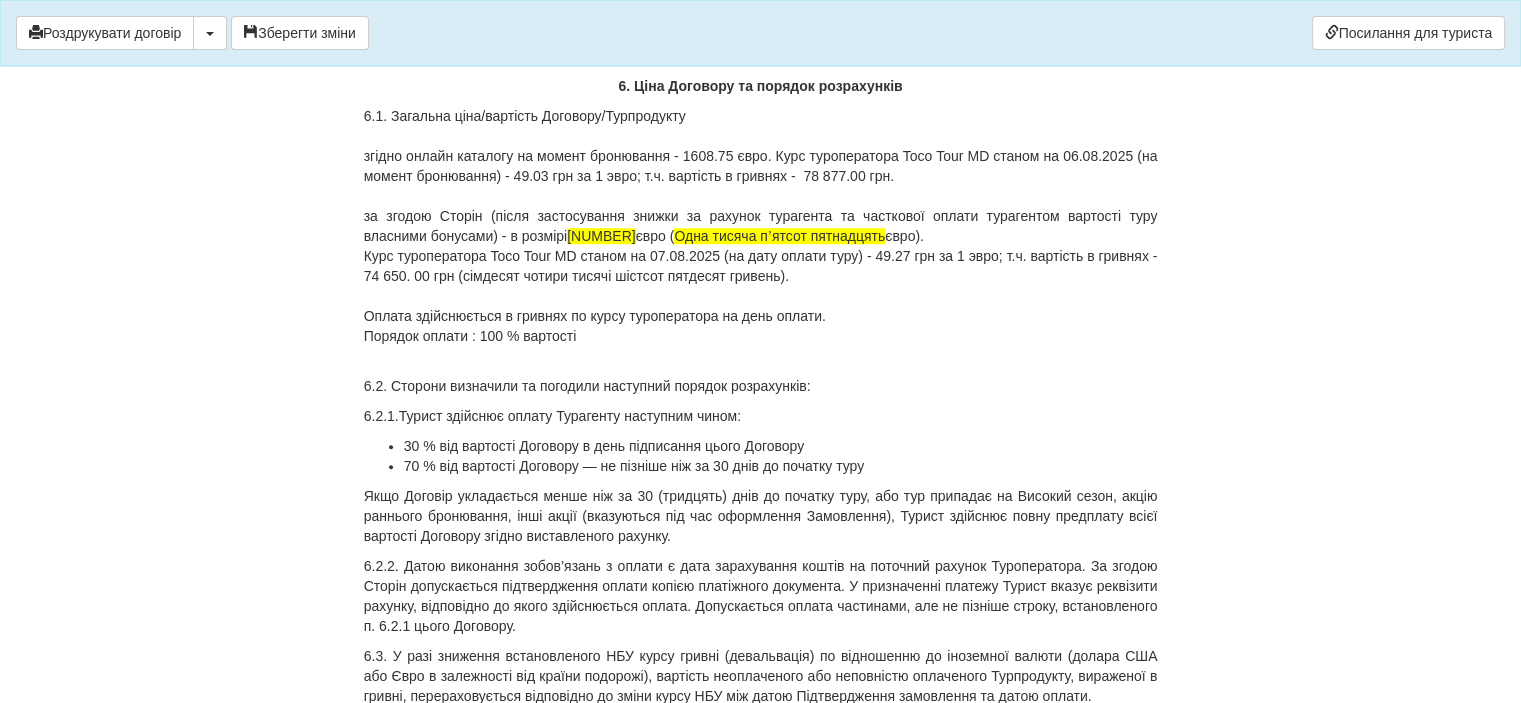 click on "6.1. Загальна ціна/вартість Договору/Турпродукту  згідно онлайн каталогу на момент бронювання - [PRICE] євро. Курс туроператора     Toco Tour MD станом на [DATE] (на момент бронювання) - [PRICE] грн за 1 эвро; т.ч. вартість в гривнях - [PRICE].00 грн.  за згодою Сторін (після застосування знижки за рахунок турагента та часткової оплати турагентом вартості туру власними бонусами) - в розмірі  [PRICE]   євро ( Одна тисяча пʼятсот пятнадцять   євро ).   Оплата здійснюється в гривнях по курсу туроператора на день оплати.  Порядок оплати : 100 % вартості" at bounding box center (761, 236) 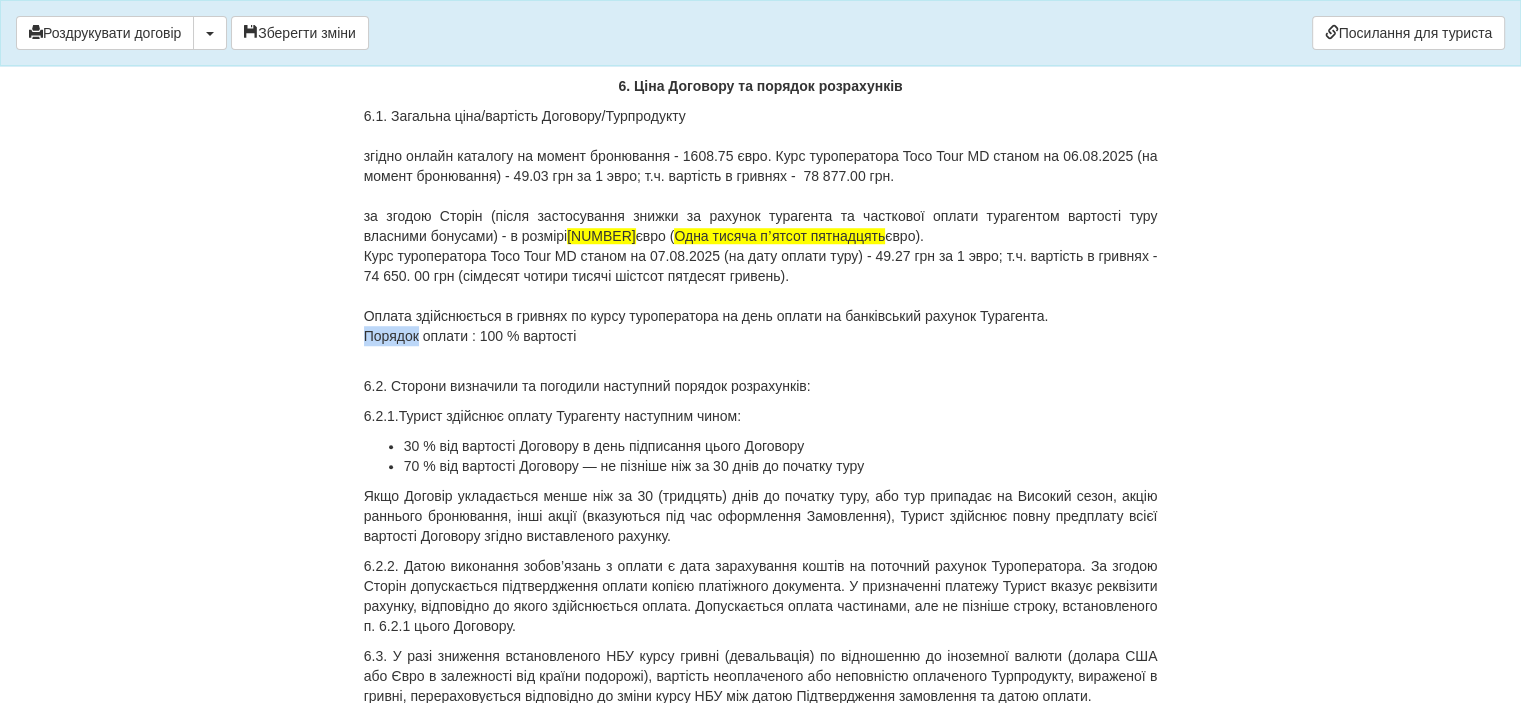 drag, startPoint x: 416, startPoint y: 514, endPoint x: 366, endPoint y: 515, distance: 50.01 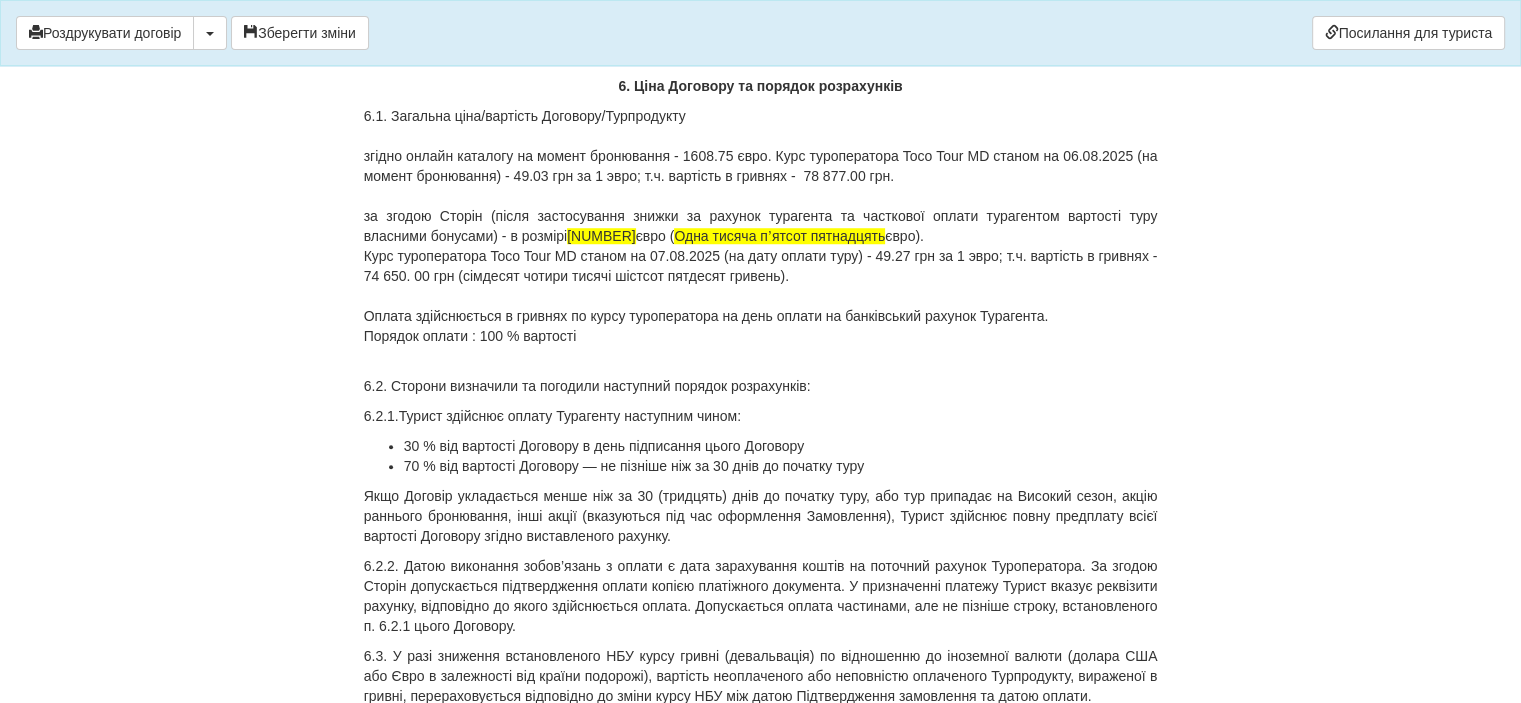 drag, startPoint x: 472, startPoint y: 531, endPoint x: 454, endPoint y: 523, distance: 19.697716 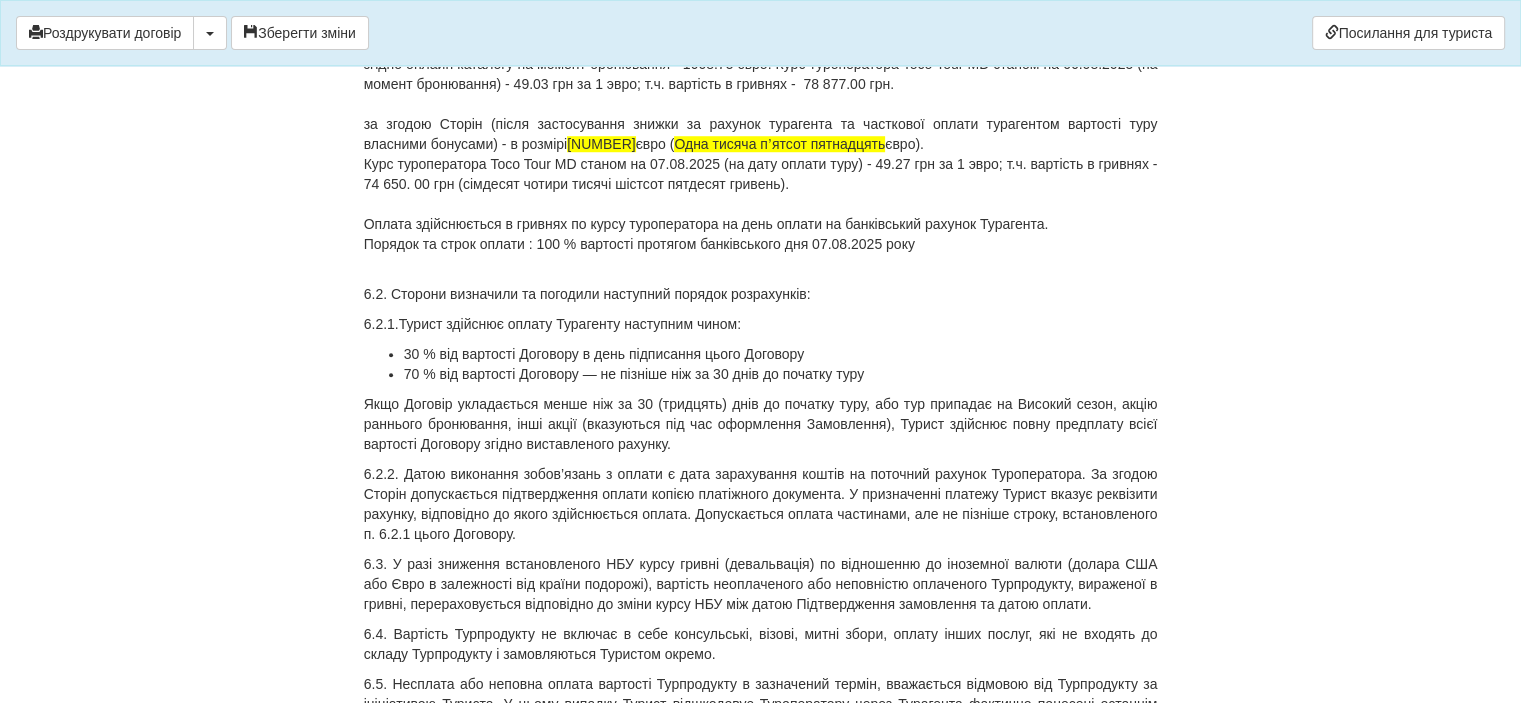 scroll, scrollTop: 9300, scrollLeft: 0, axis: vertical 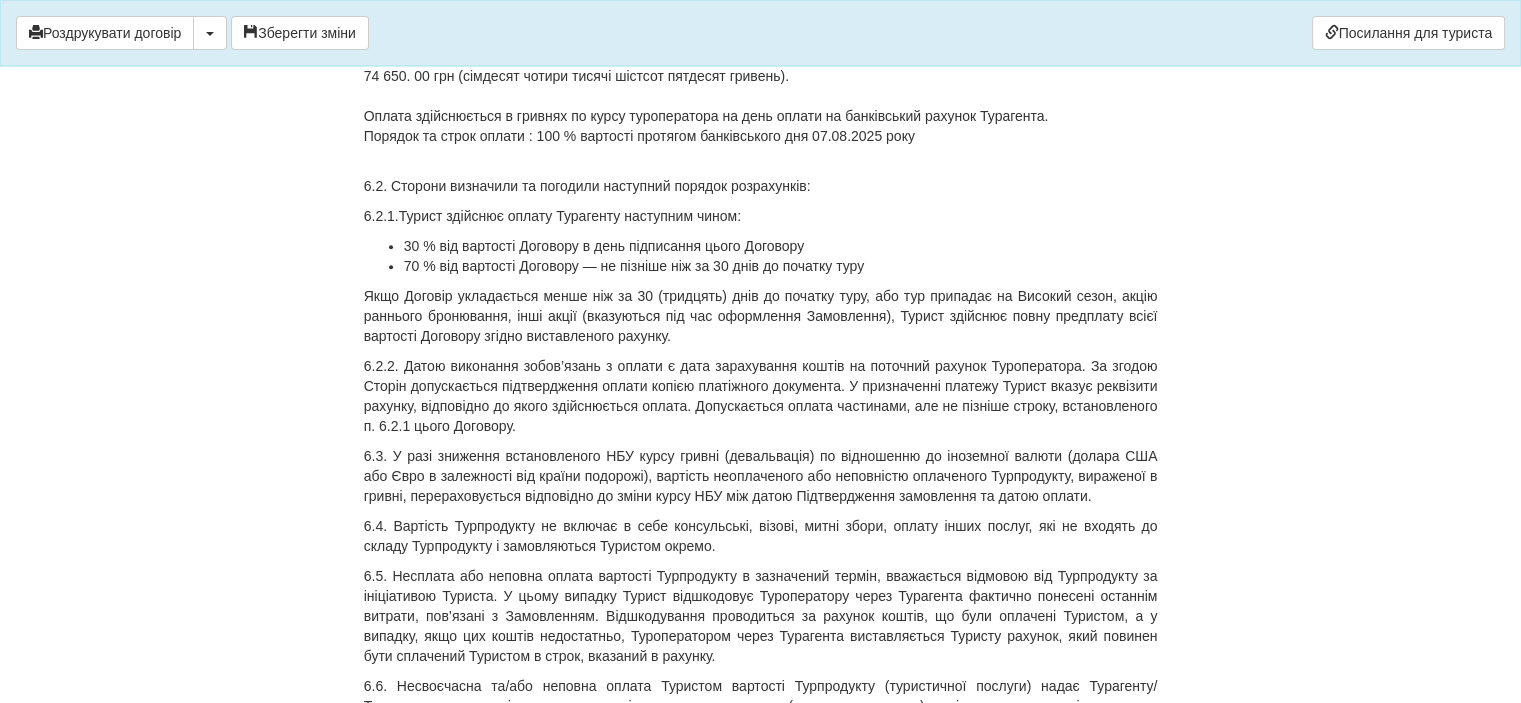 drag, startPoint x: 564, startPoint y: 314, endPoint x: 871, endPoint y: 322, distance: 307.10422 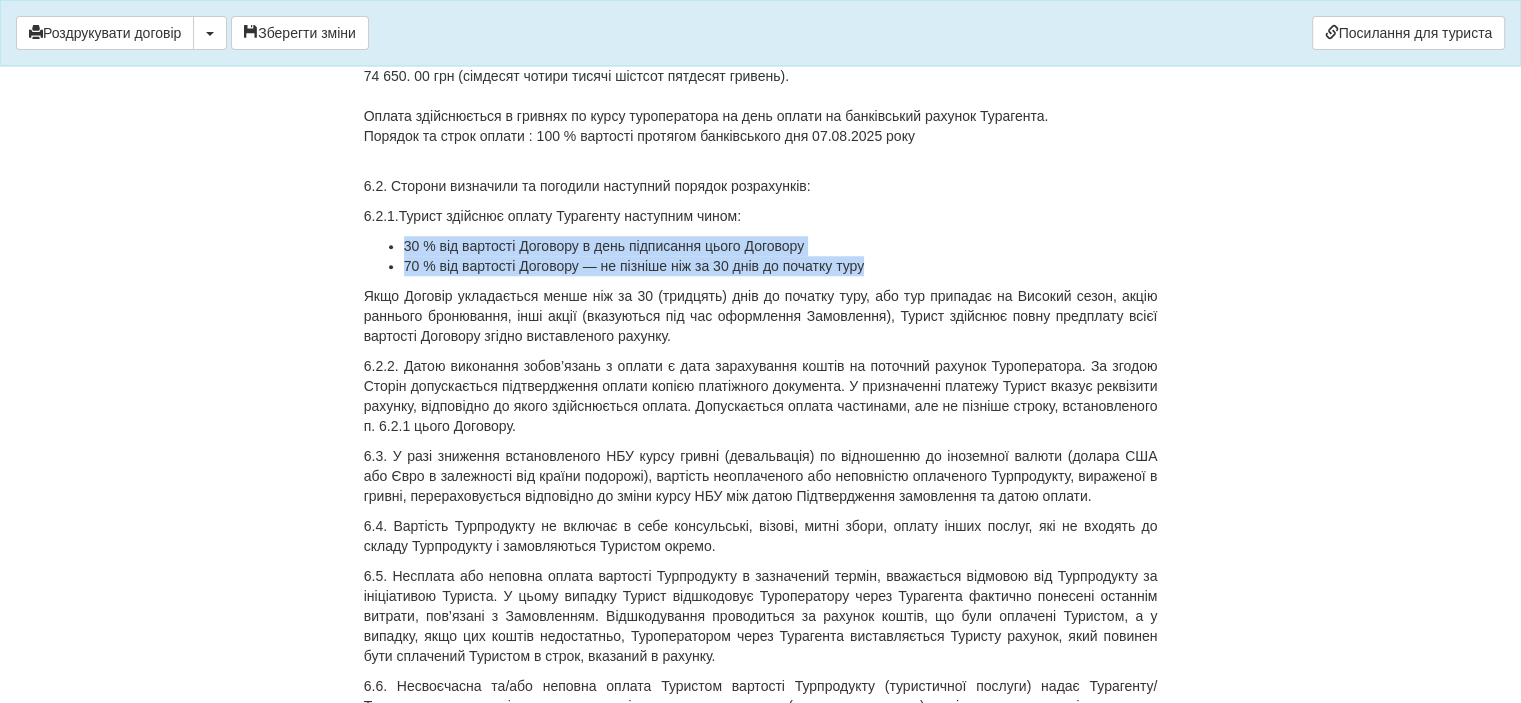 drag, startPoint x: 405, startPoint y: 423, endPoint x: 825, endPoint y: 441, distance: 420.38553 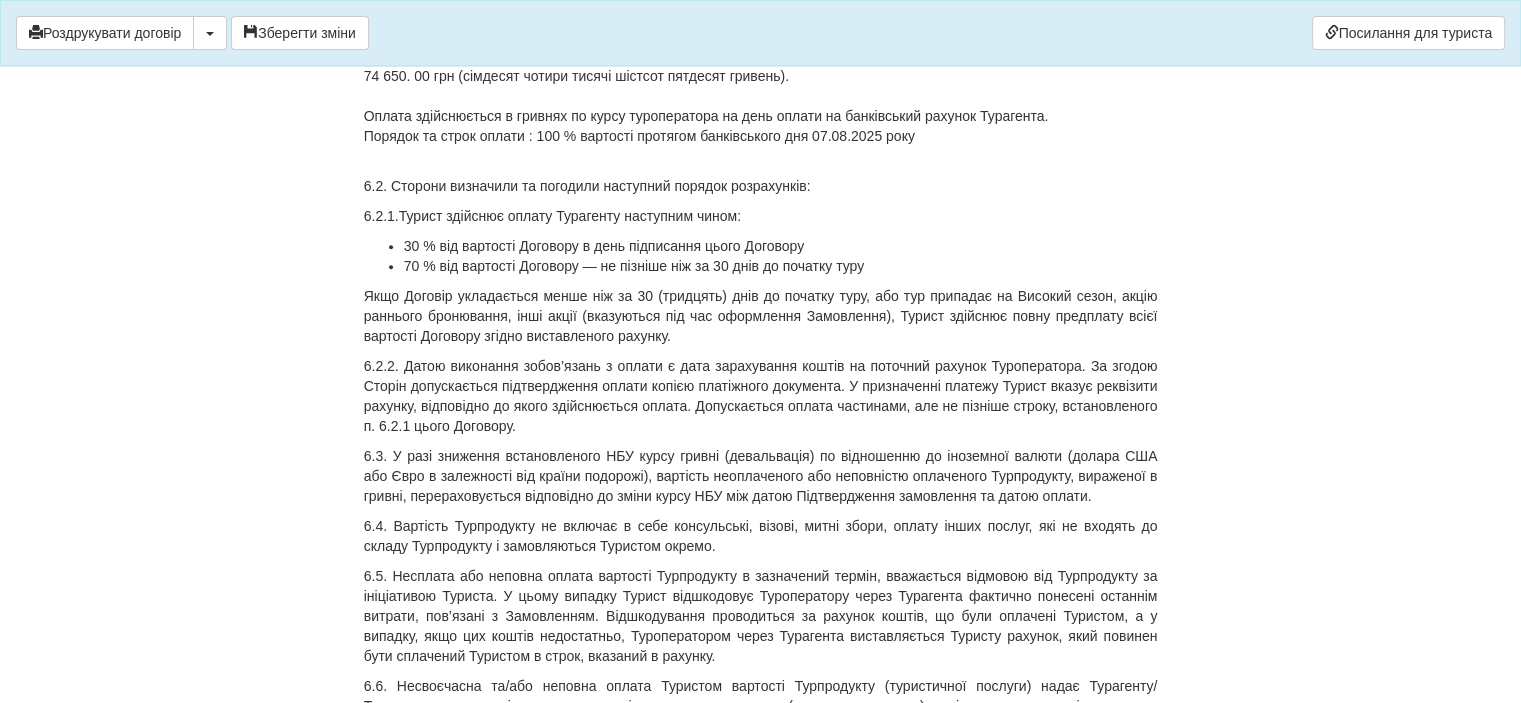 drag, startPoint x: 736, startPoint y: 442, endPoint x: 508, endPoint y: 389, distance: 234.07904 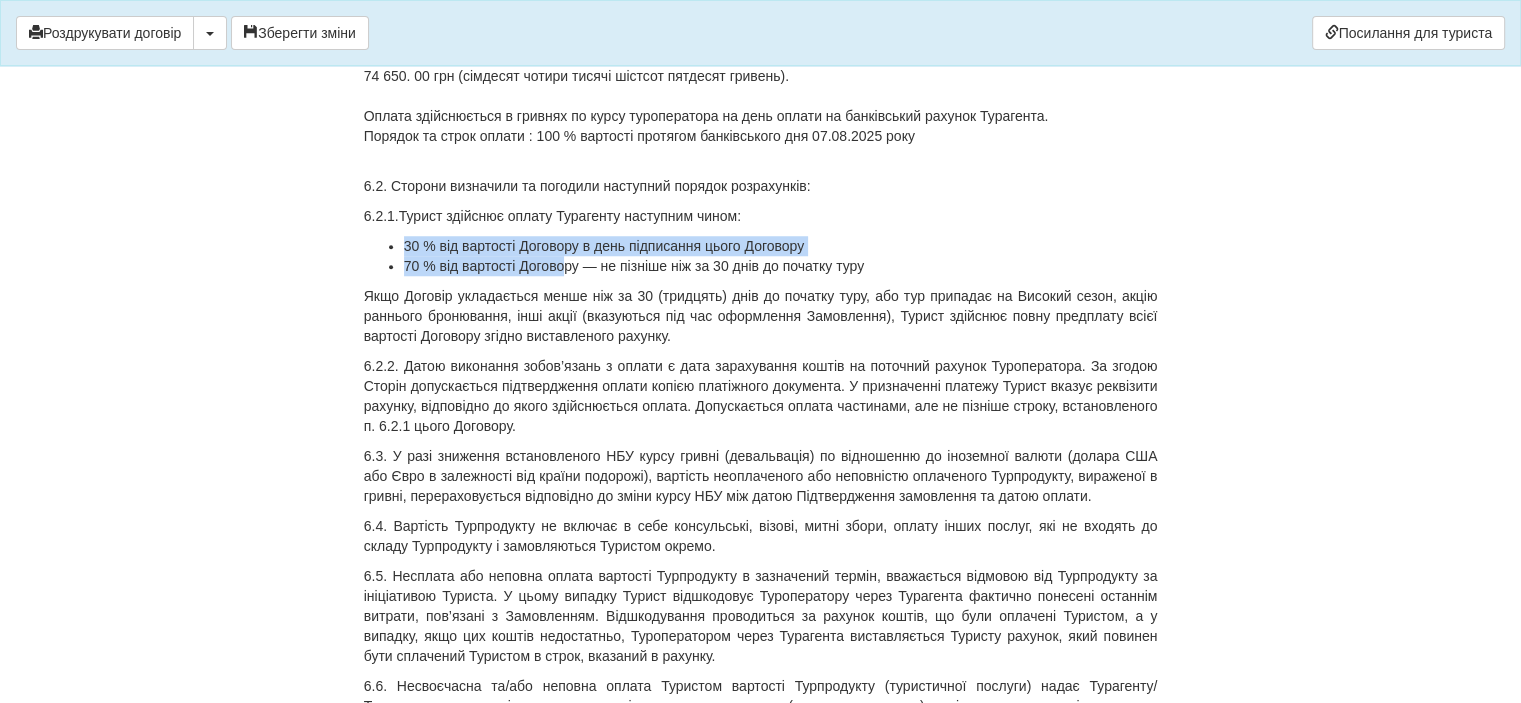 drag, startPoint x: 404, startPoint y: 418, endPoint x: 567, endPoint y: 435, distance: 163.88411 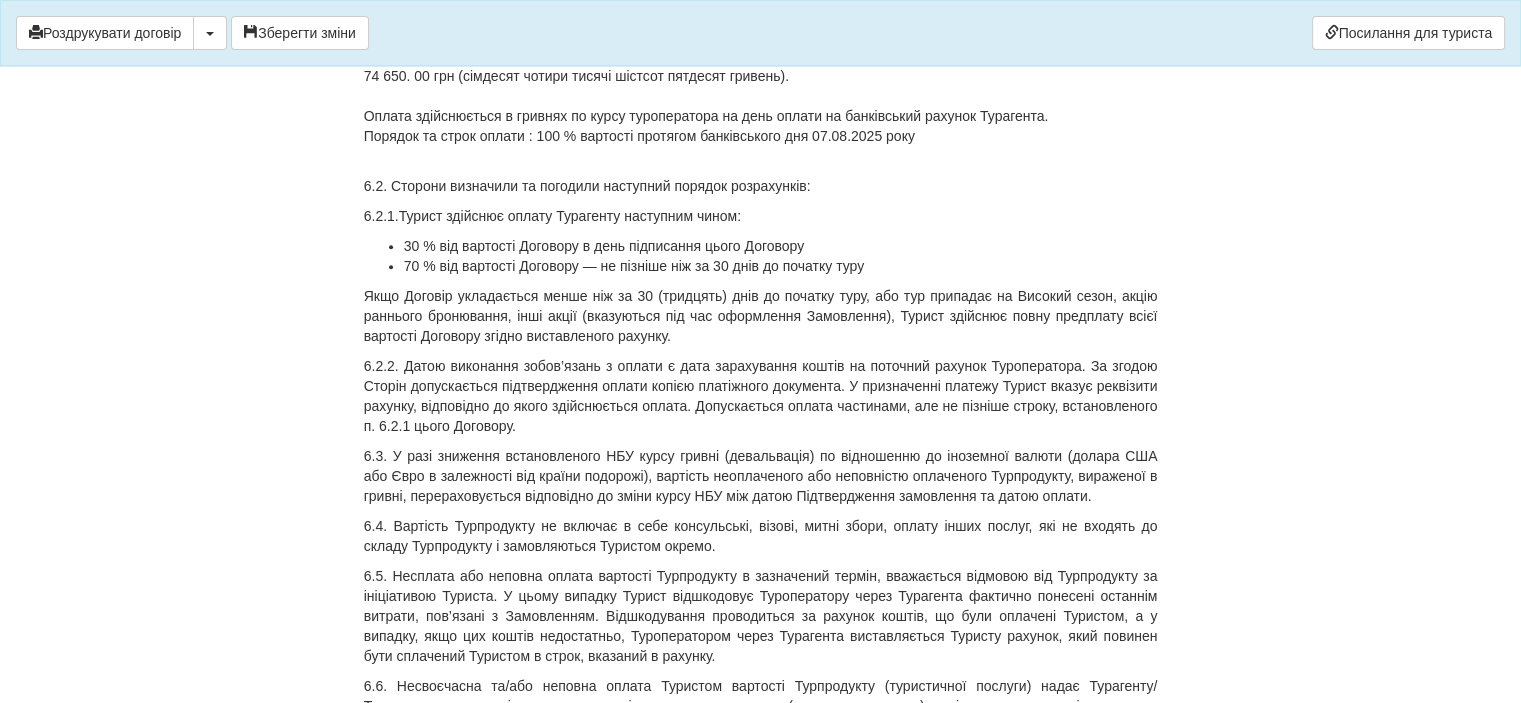 click on "Якщо Договір укладається менше ніж за  30 (тридцять) днів до початку туру, або тур припадає на Високий сезон, акцію раннього бронювання, інші акції (вказуються під час оформлення Замовлення), Турист здійснює повну предплату всієї вартості Договору згідно виставленого рахунку." at bounding box center (761, 316) 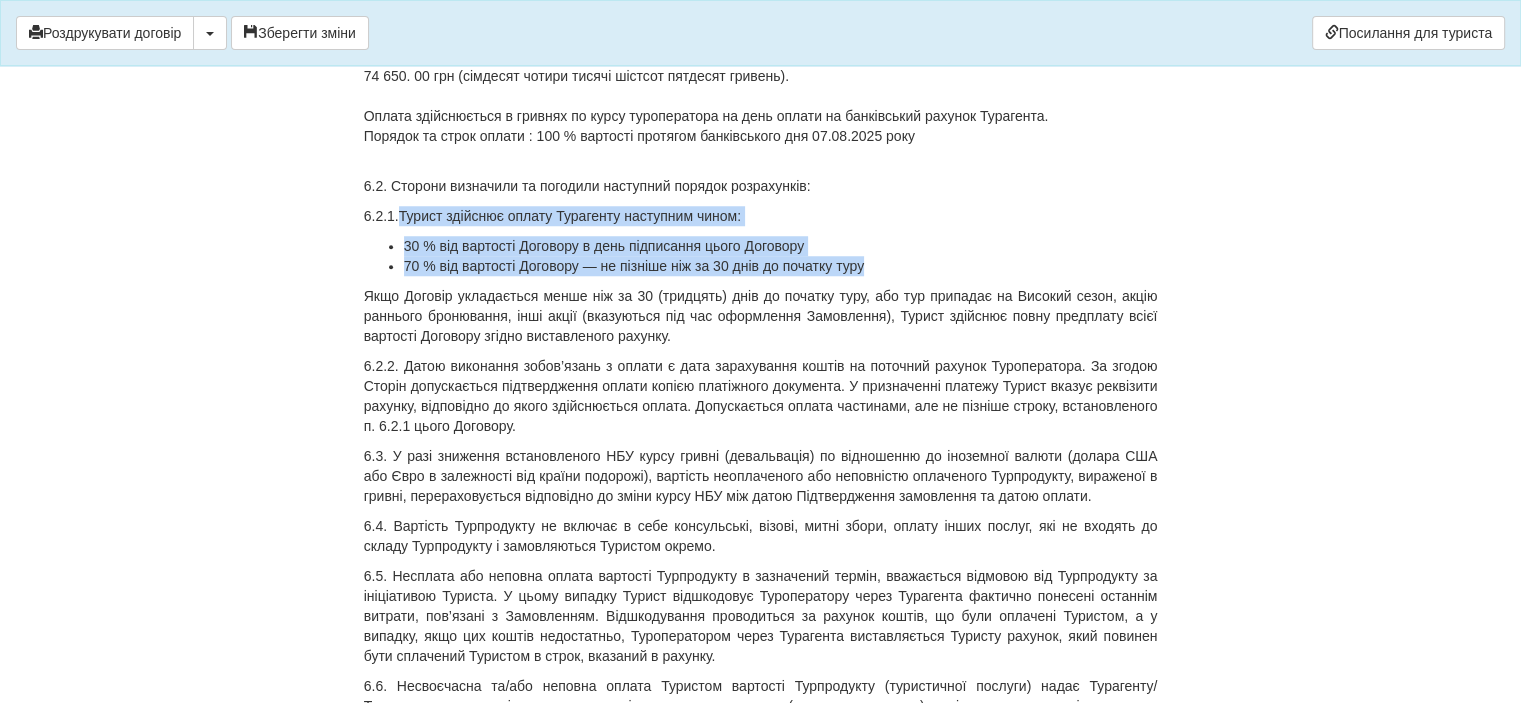 drag, startPoint x: 401, startPoint y: 390, endPoint x: 876, endPoint y: 447, distance: 478.40778 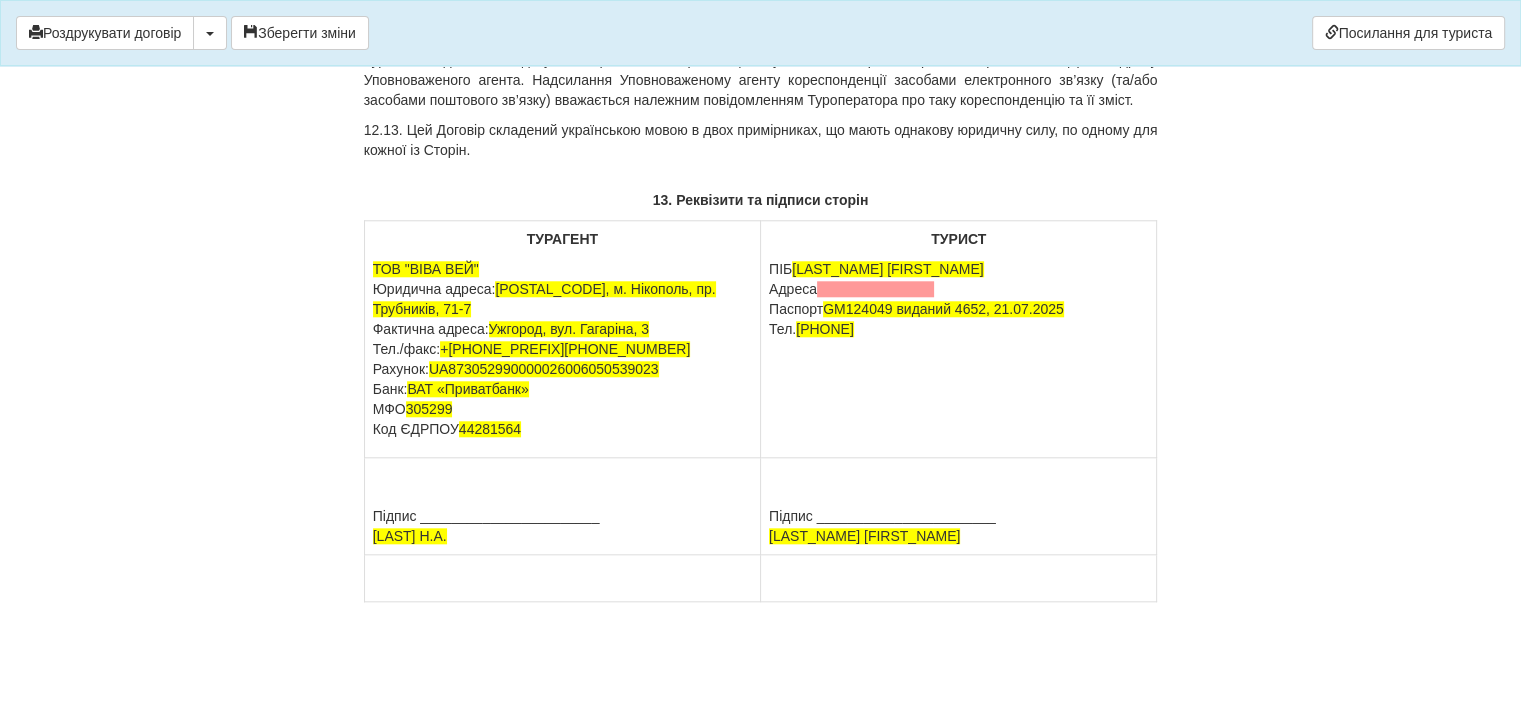 scroll, scrollTop: 17400, scrollLeft: 0, axis: vertical 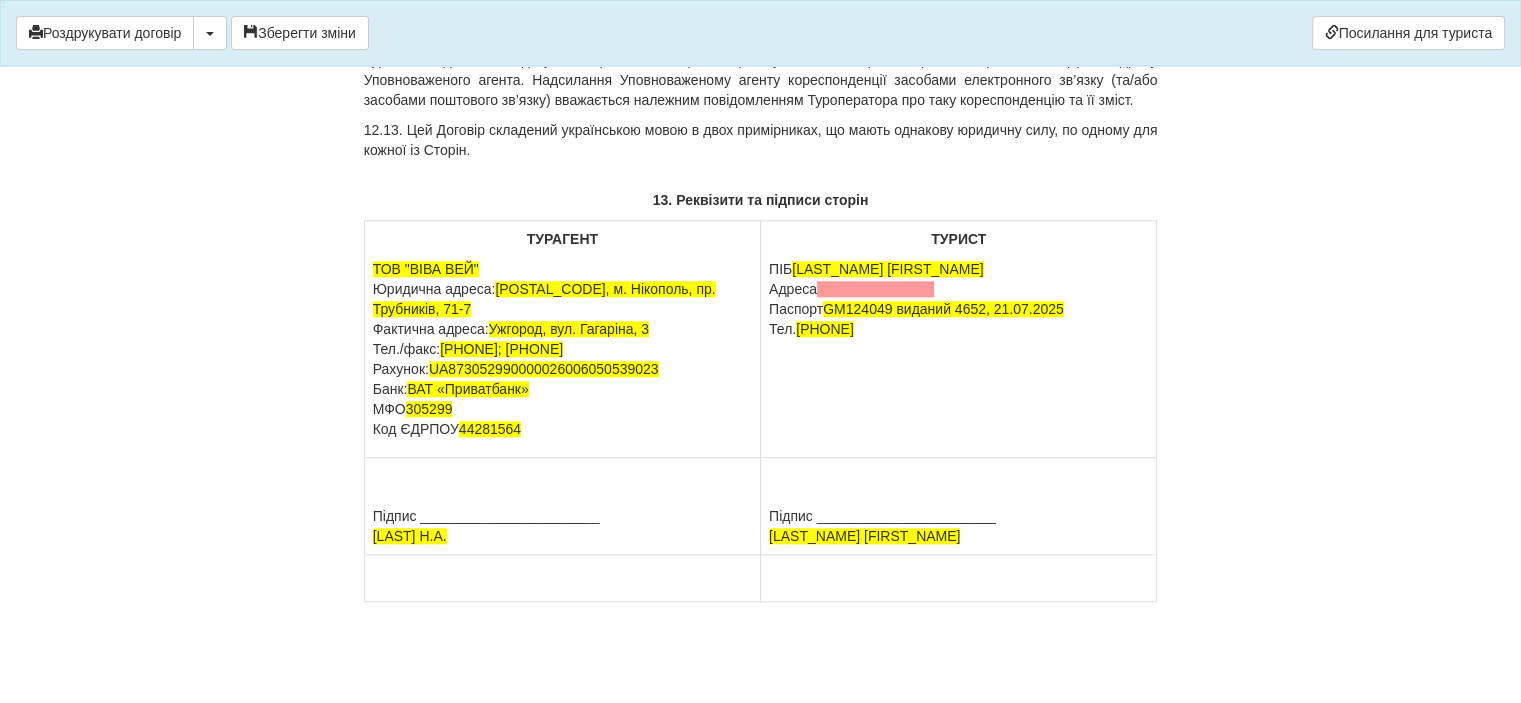 drag, startPoint x: 768, startPoint y: 368, endPoint x: 943, endPoint y: 374, distance: 175.10283 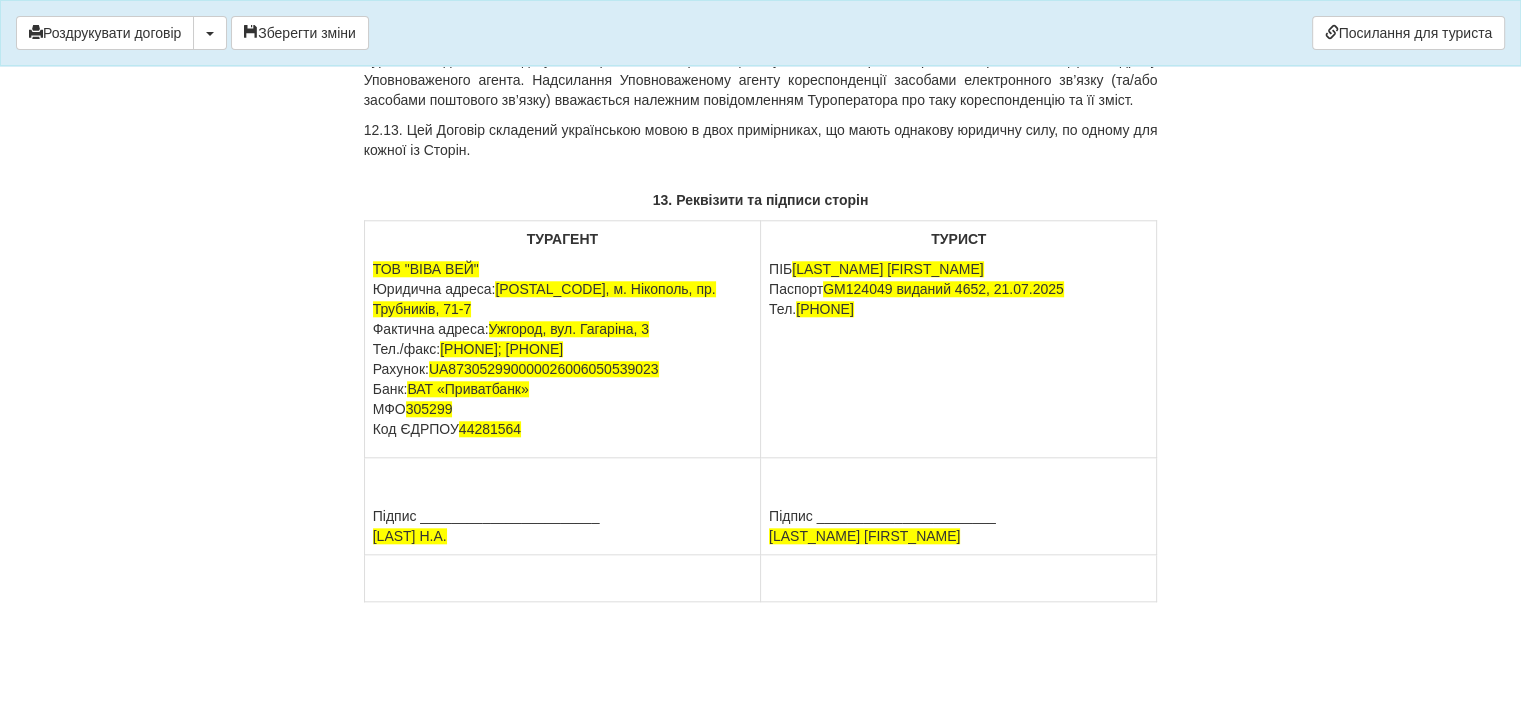 click on "ТУРИСТ
ПІБ [LAST_NAME] [FIRST_NAME]
Паспорт GM124049 виданий 4652, 21.07.[YEAR]
Тел. [PHONE]" at bounding box center [959, 339] 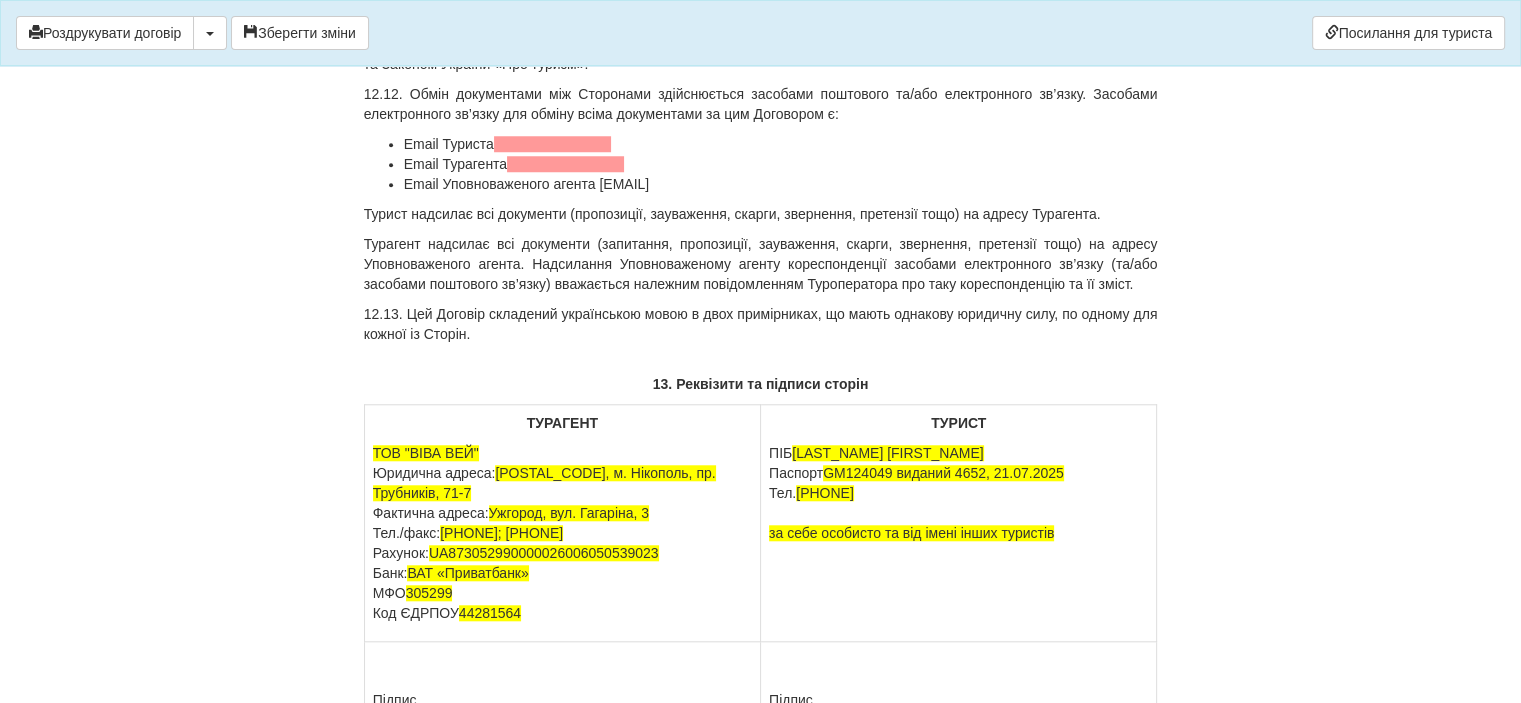 scroll, scrollTop: 17158, scrollLeft: 0, axis: vertical 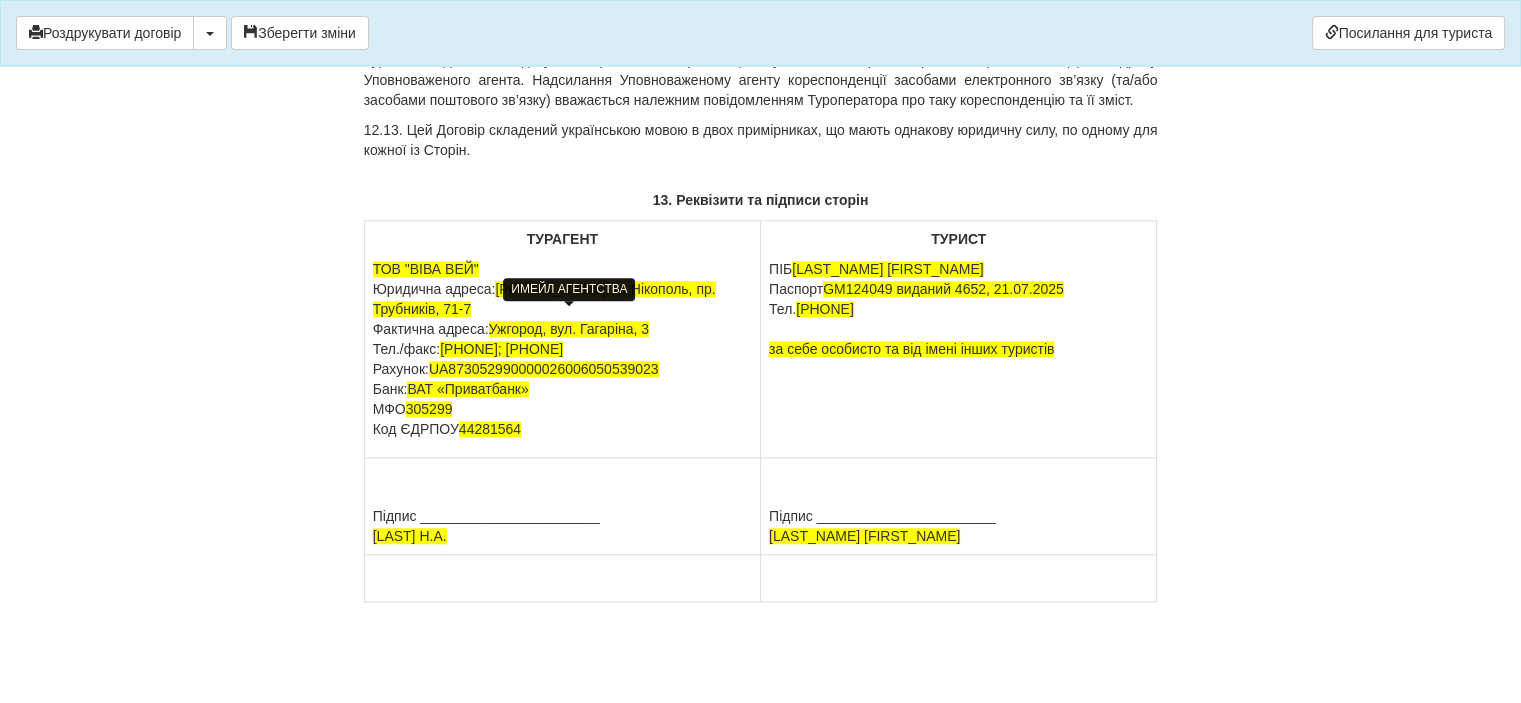 click at bounding box center [565, -20] 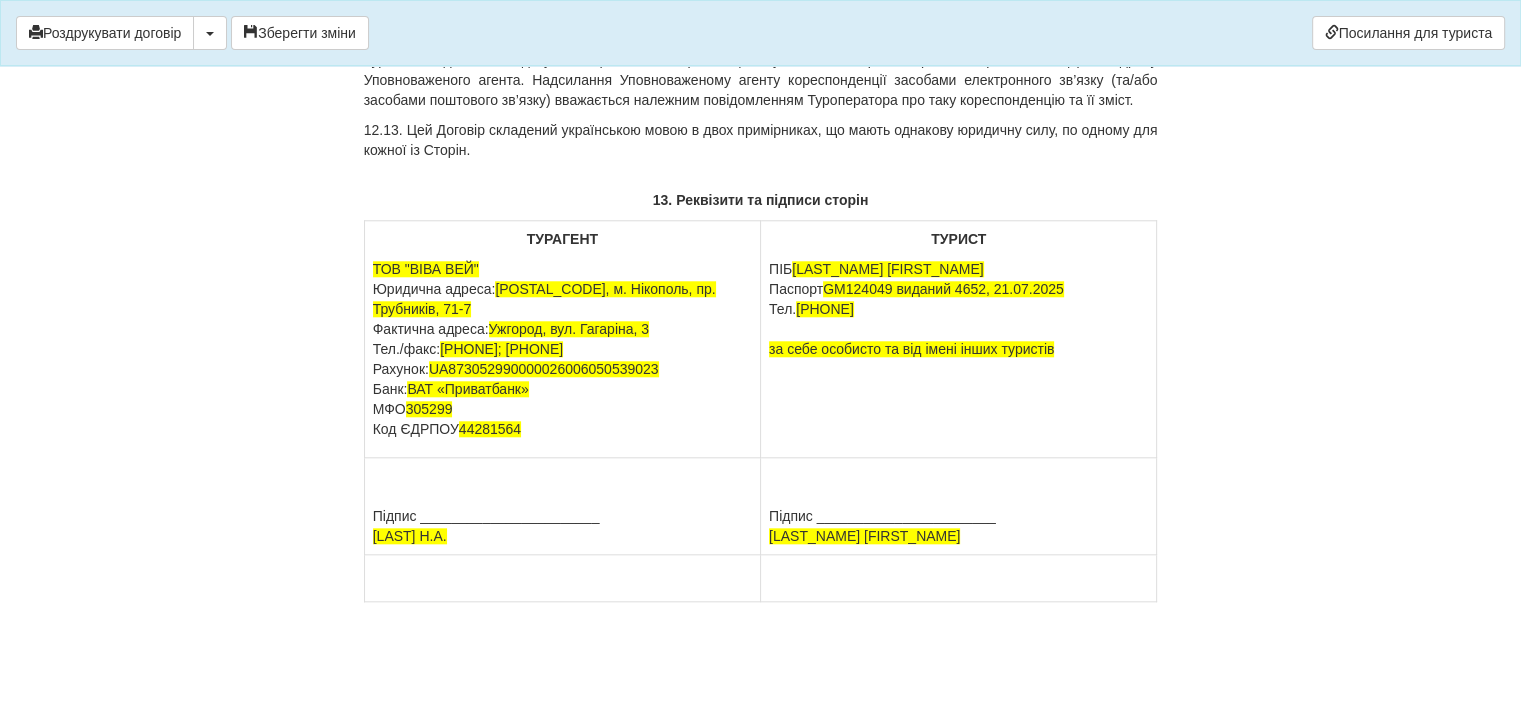 click on "ДОГОВІР №     Toco Tour MD №TT[NUMBER]-[LETTER]/[NUMBER]
ПРО НАДАННЯ ТУРИСТИЧНИХ ПОСЛУГ
м. Нікополь
[DATE]  р.
Турагент:   ТОВ "ВІВА ВЕЙ" , в особі директора  Наливайко Надії Анатоліївни , що діє на підставі статуту, що зареєстровано за адресою:  [POSTAL_CODE], м. Нікополь Дніпропетровської області, пр. Трубників, 71-7, фактичне місцезнаходження: [POSTAL_CODE], м. Ужгород Закарпатської області, вул. Гагаріна, 3,    діє на підставі банківської гарантії № [NUMBER] від [DATE] року в розмірі [CURRENCY] ([TEXT]) євро, виданої АТ "Комерційний банк "ГЛОБУС" та агентського договору
Туроператор:" at bounding box center (761, -8162) 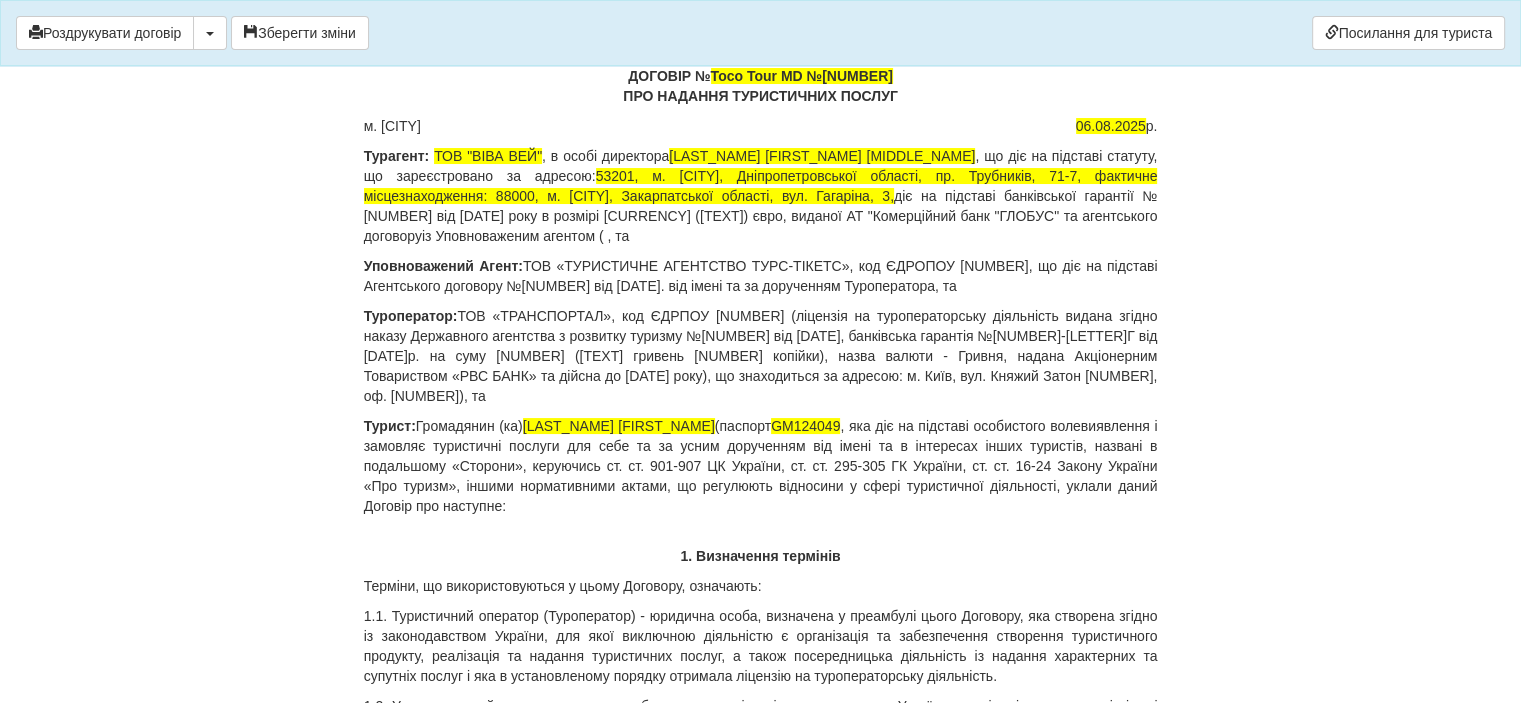 scroll, scrollTop: 0, scrollLeft: 0, axis: both 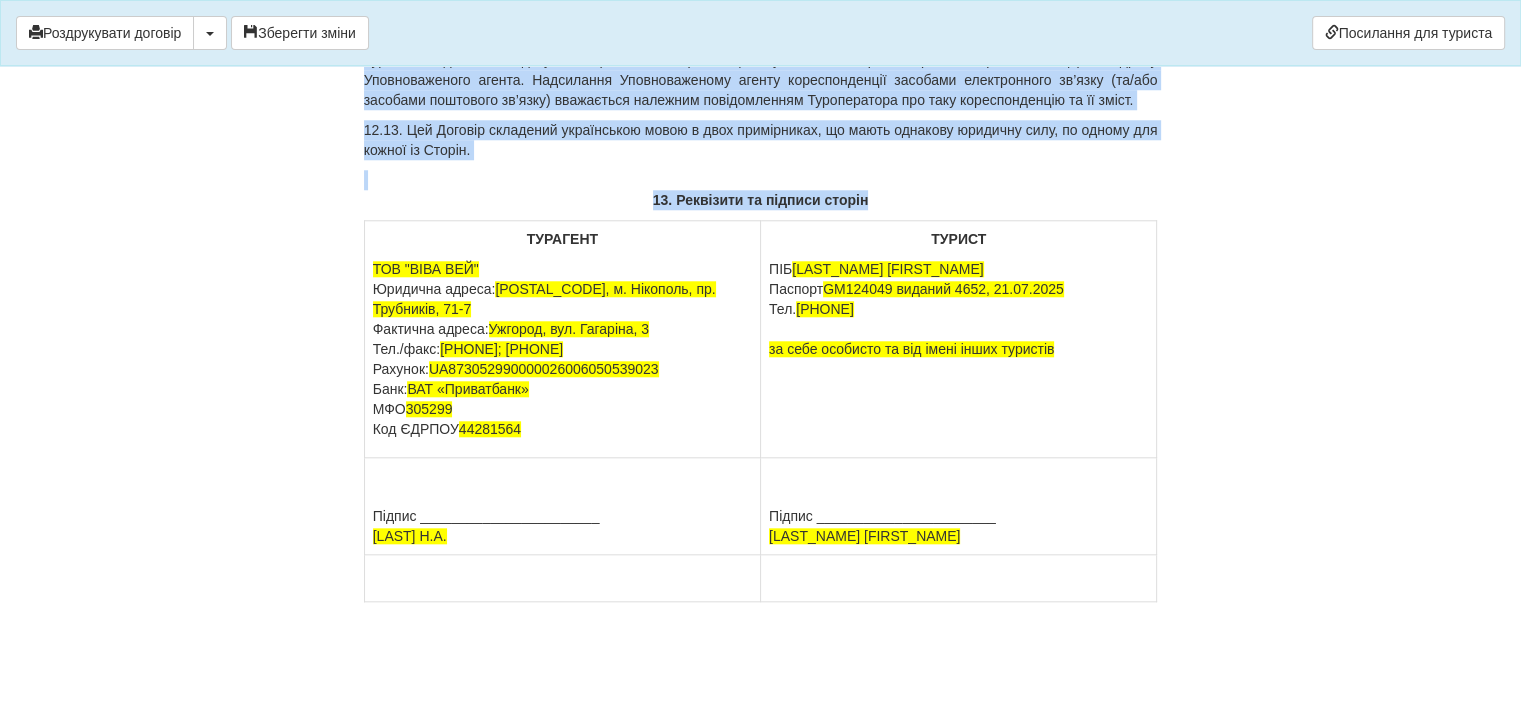 drag, startPoint x: 585, startPoint y: 308, endPoint x: 962, endPoint y: 742, distance: 574.87823 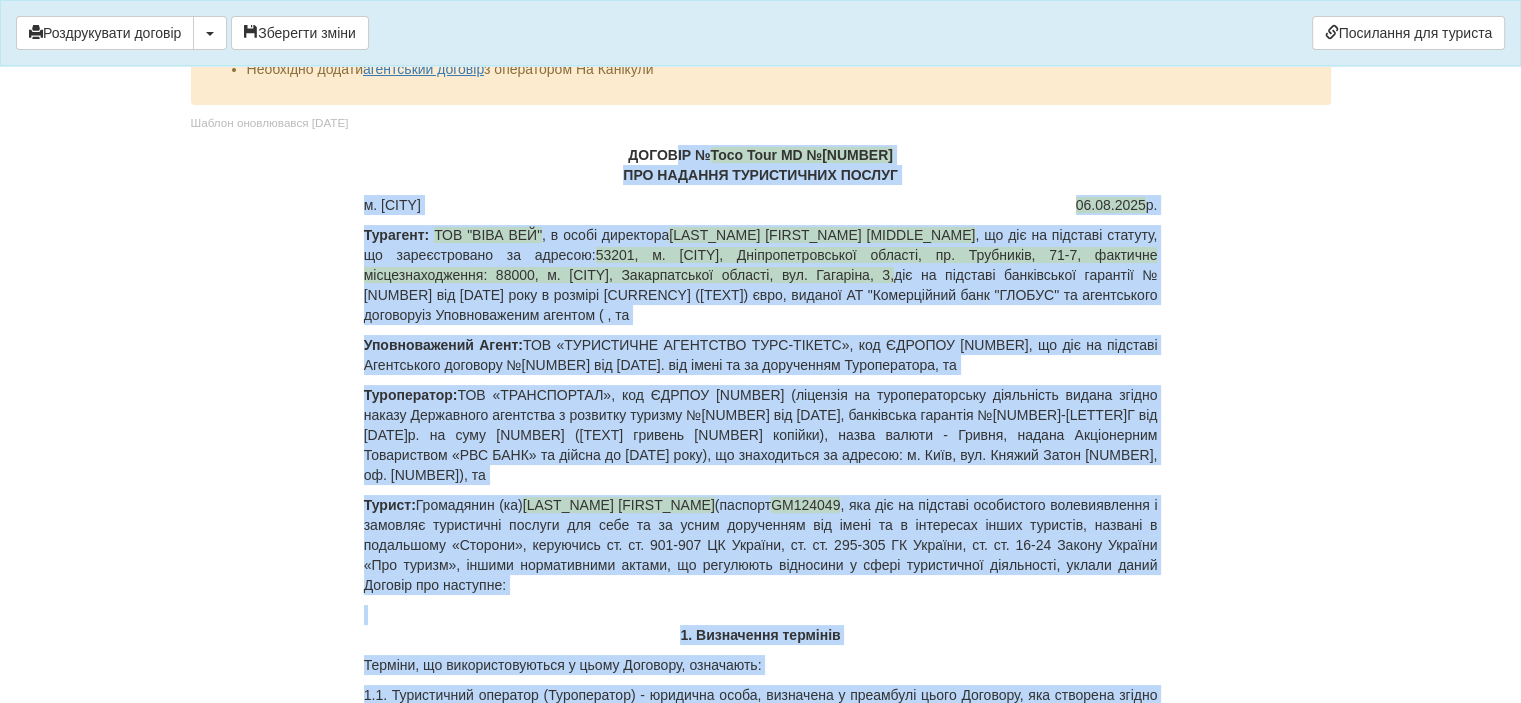 scroll, scrollTop: 0, scrollLeft: 0, axis: both 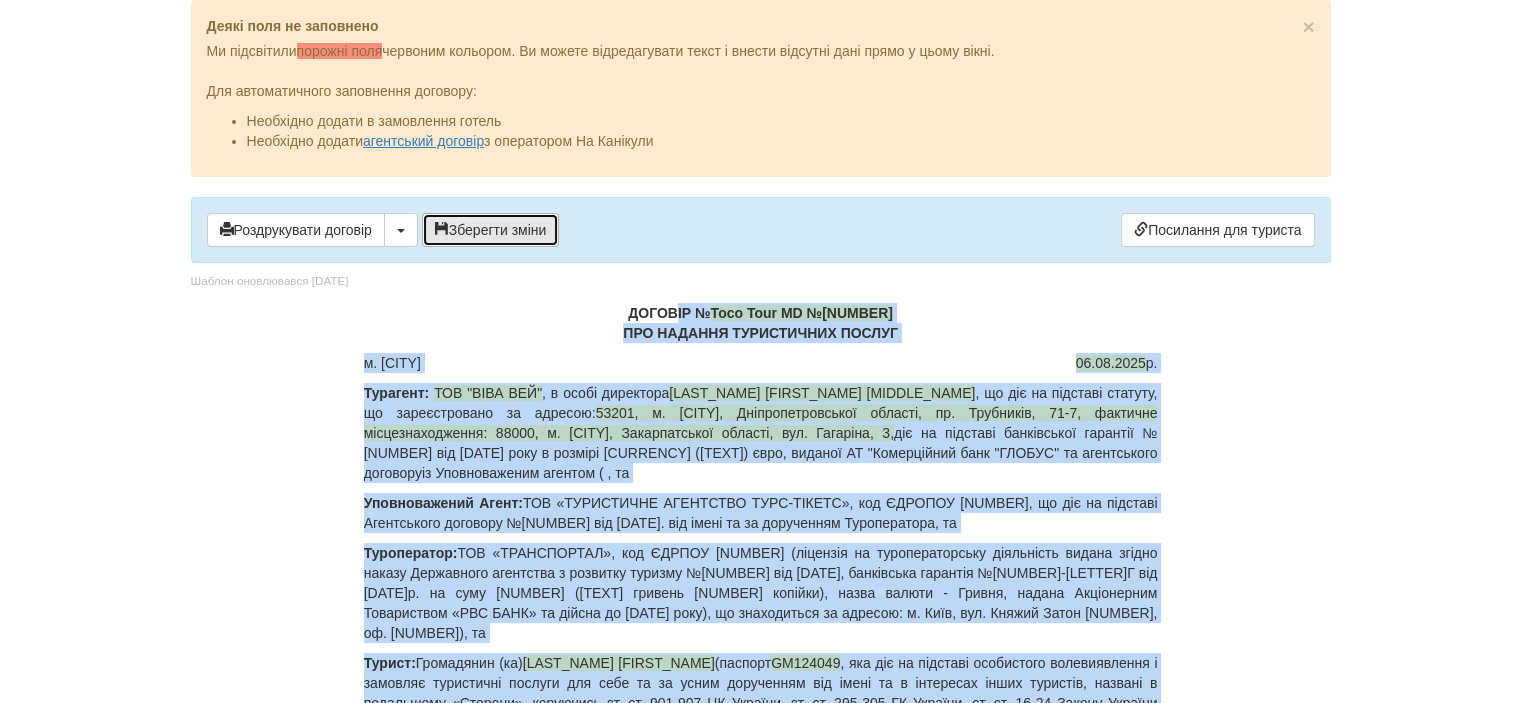click on "Зберегти зміни" at bounding box center [491, 230] 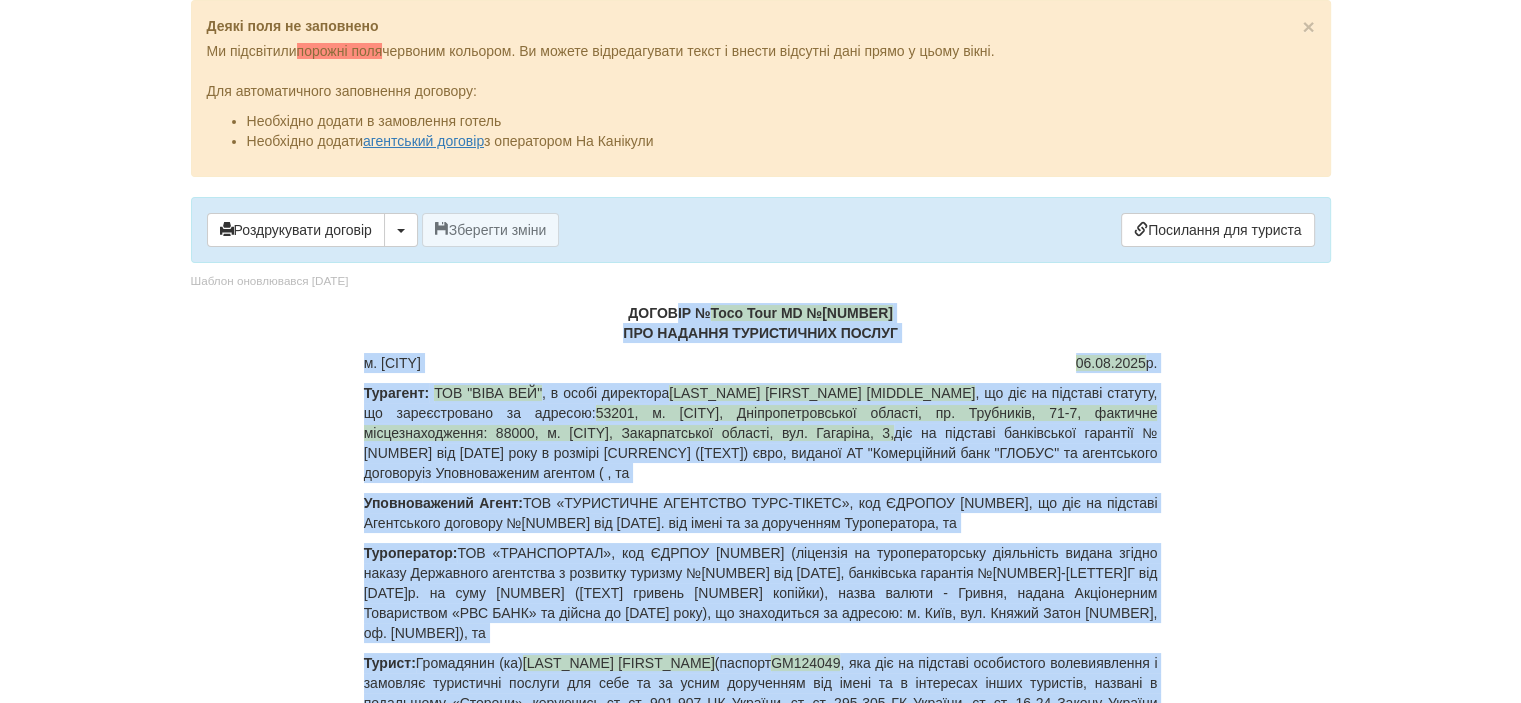 click on "ДОГОВІР № Toco Tour MD №TT25-GR/5776
ПРО НАДАННЯ ТУРИСТИЧНИХ ПОСЛУГ" at bounding box center [761, 323] 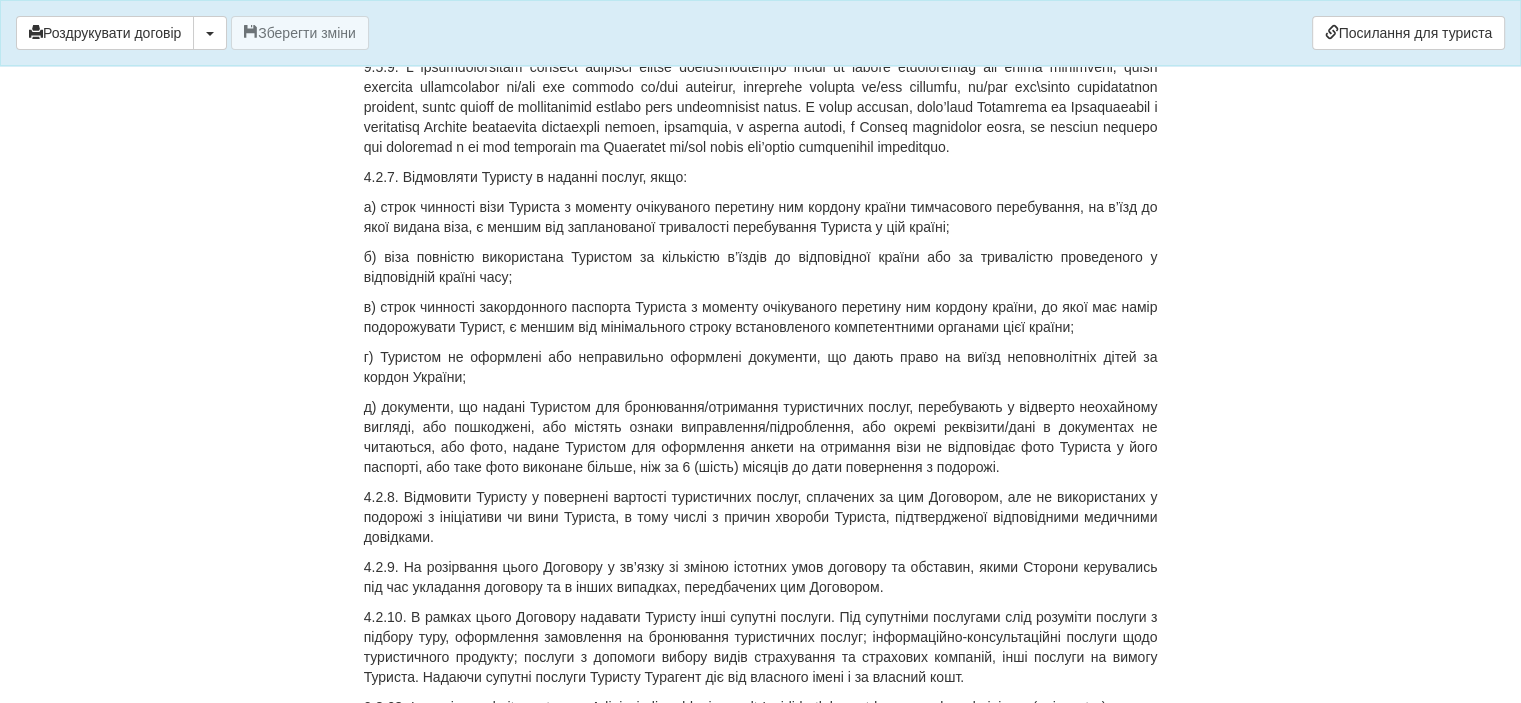 scroll, scrollTop: 5100, scrollLeft: 0, axis: vertical 